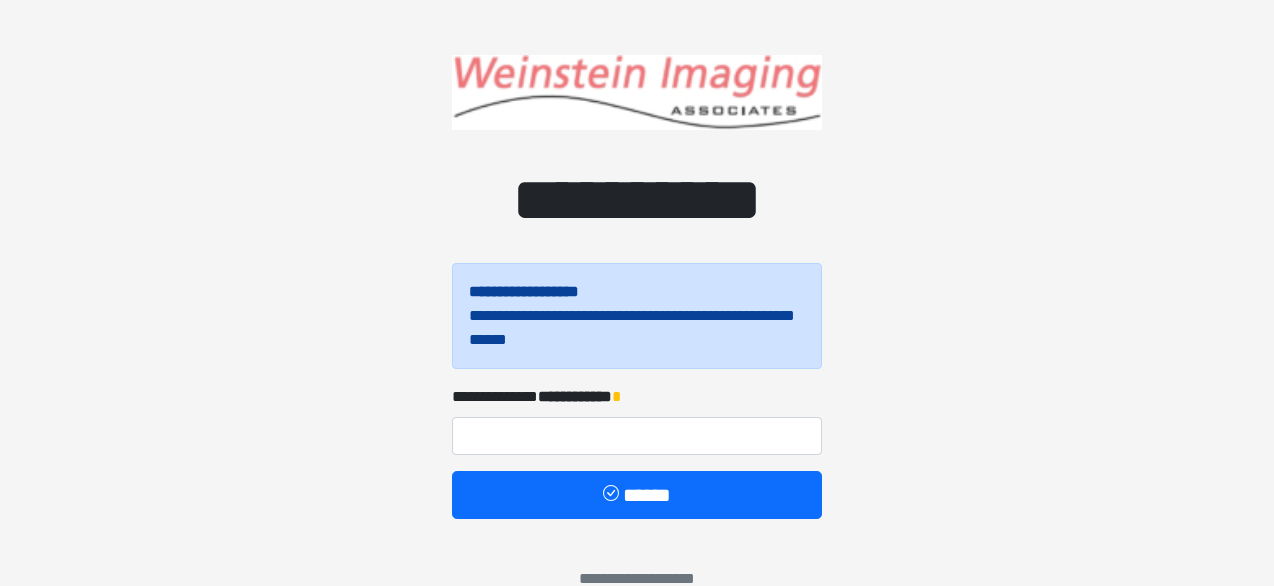 scroll, scrollTop: 0, scrollLeft: 0, axis: both 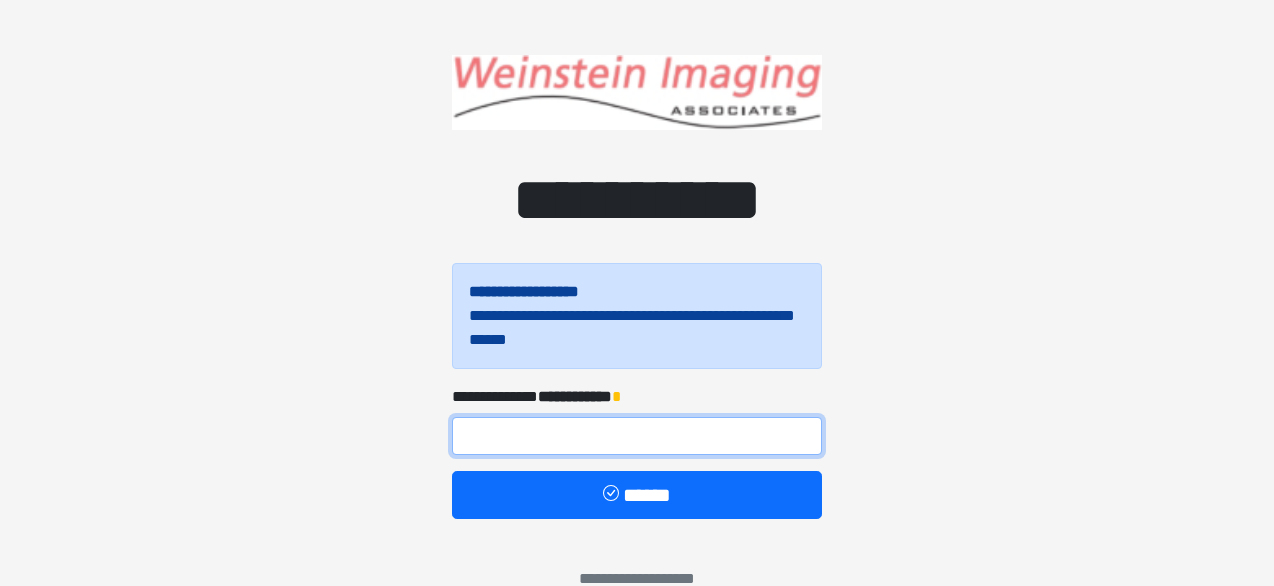 click at bounding box center (637, 436) 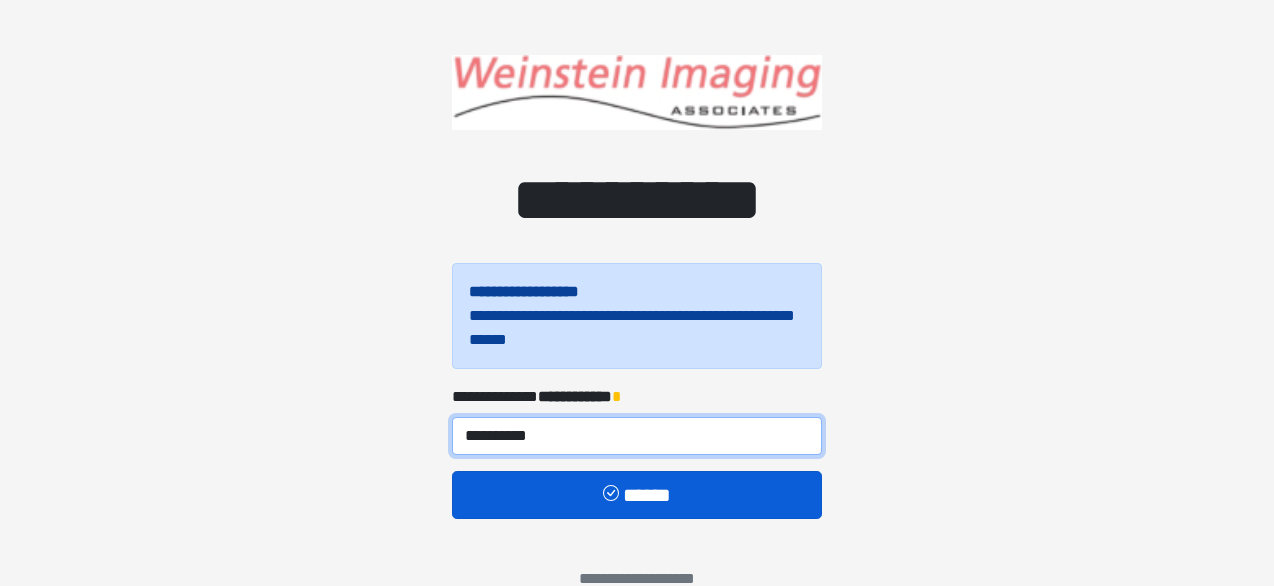 type on "**********" 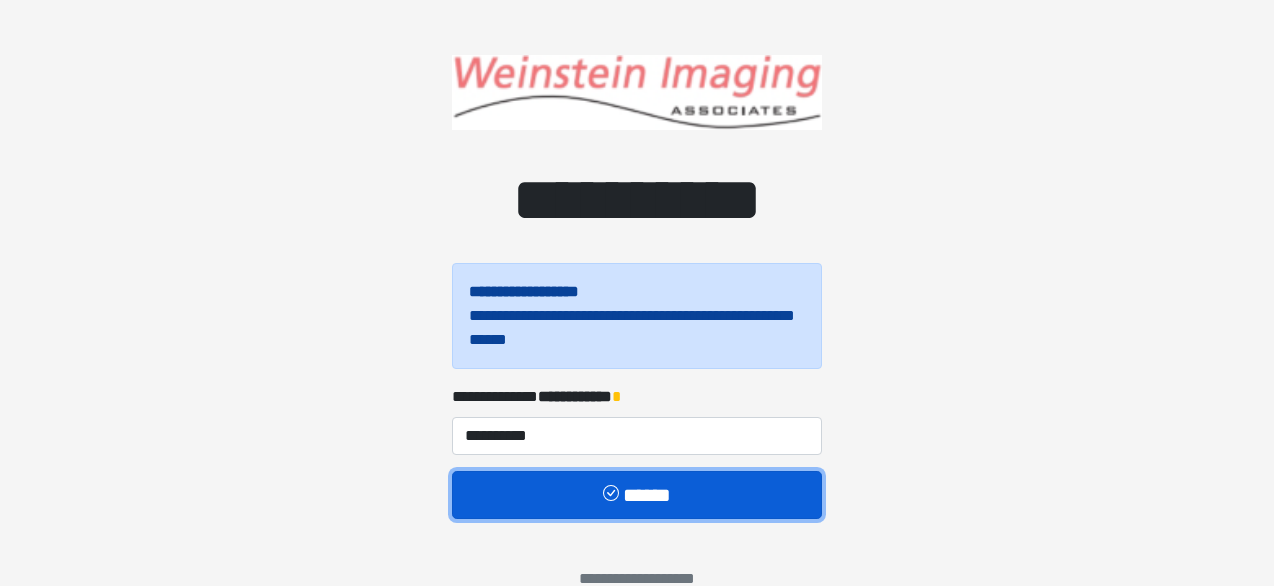 click on "******" at bounding box center (637, 495) 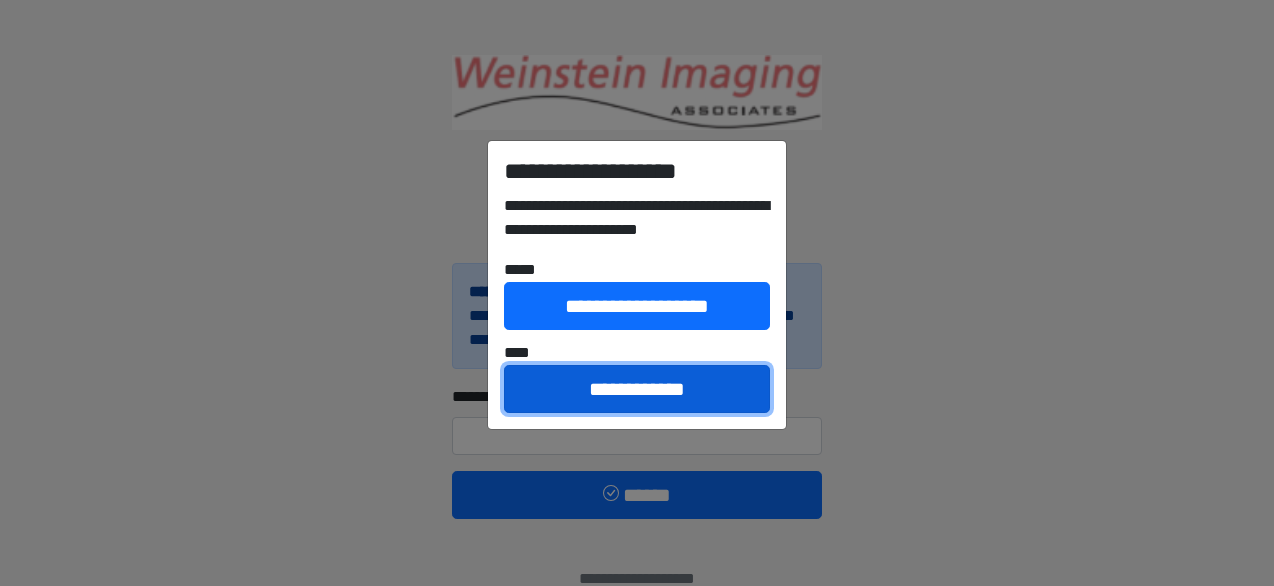 click on "**********" at bounding box center [637, 389] 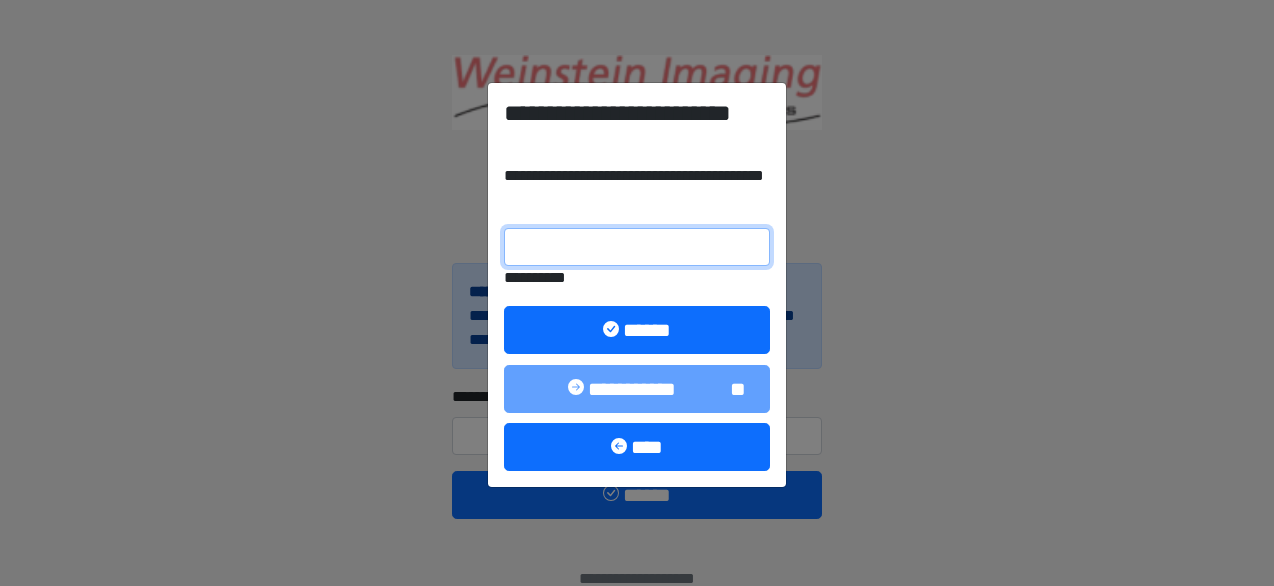 click on "**********" at bounding box center [637, 247] 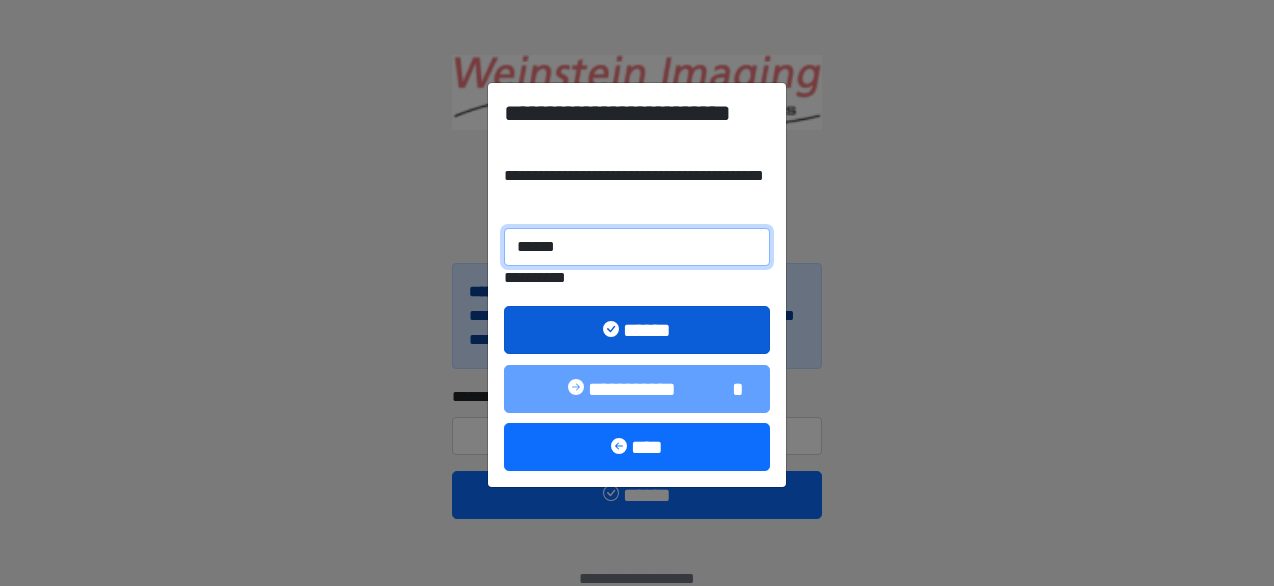type on "******" 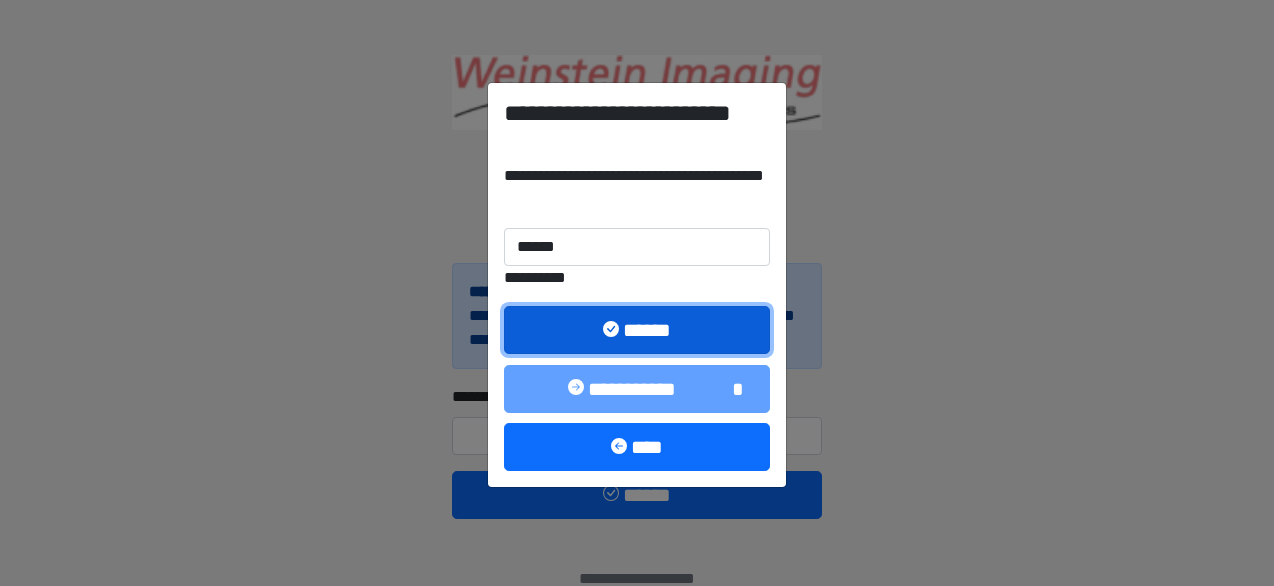 click on "******" at bounding box center [637, 330] 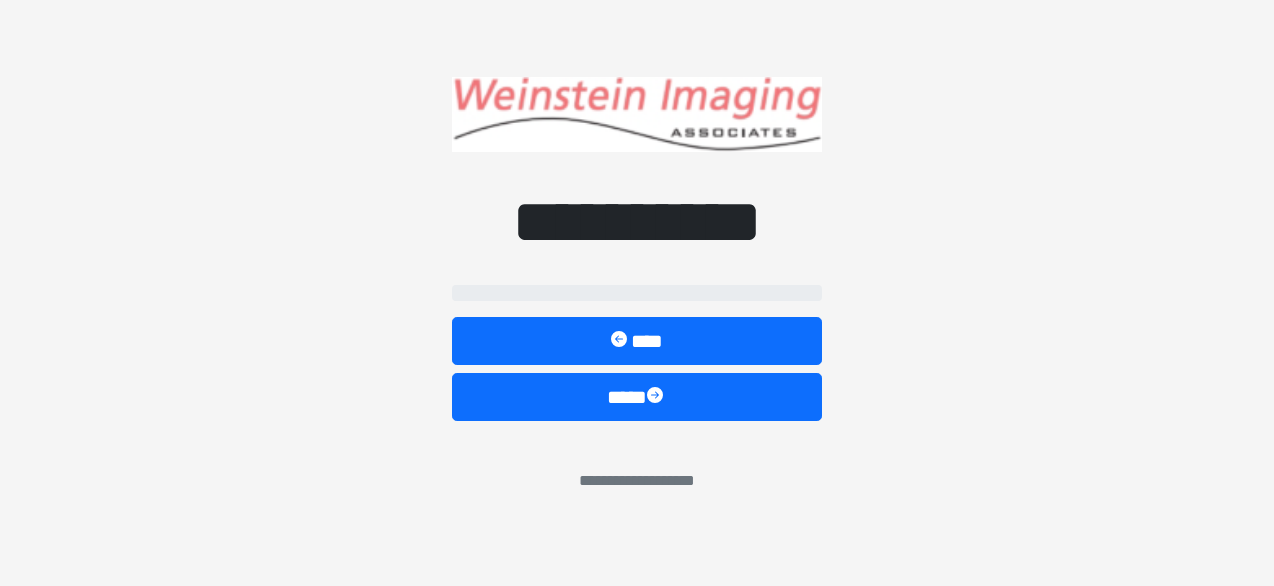 select on "*****" 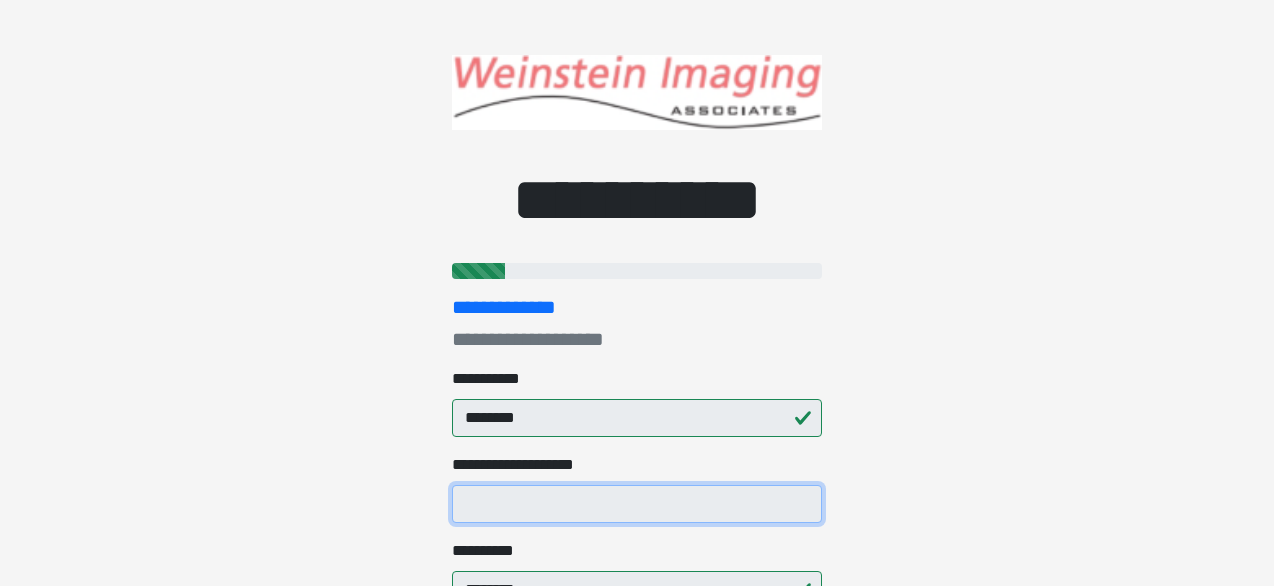 click on "**********" at bounding box center (637, 504) 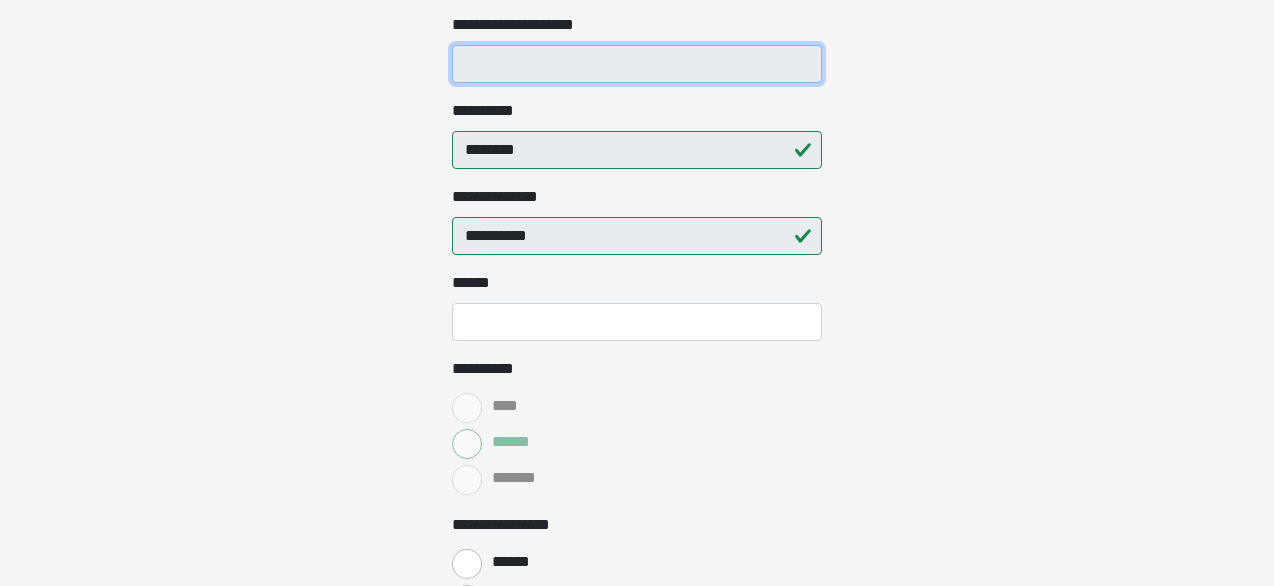 scroll, scrollTop: 441, scrollLeft: 0, axis: vertical 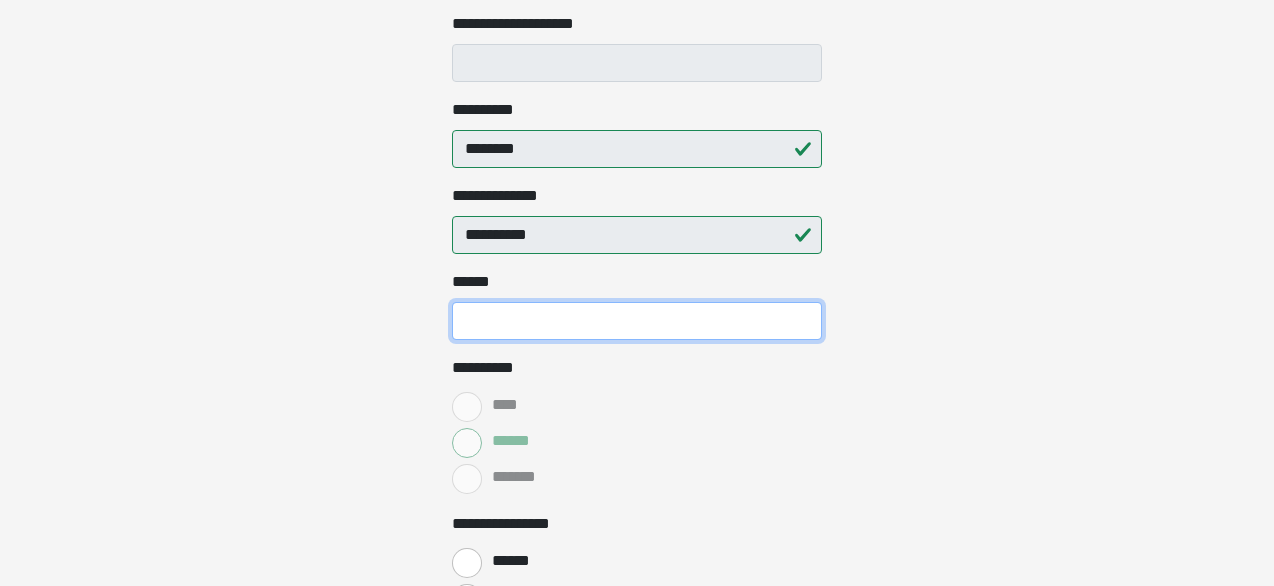 click on "**** *" at bounding box center [637, 321] 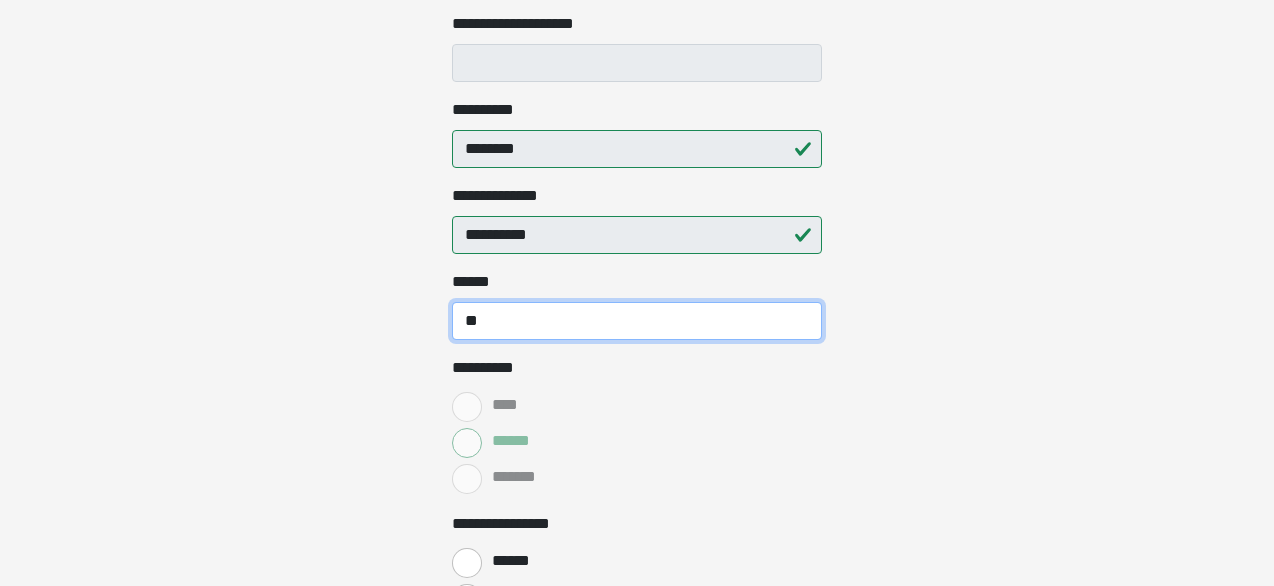 type on "**" 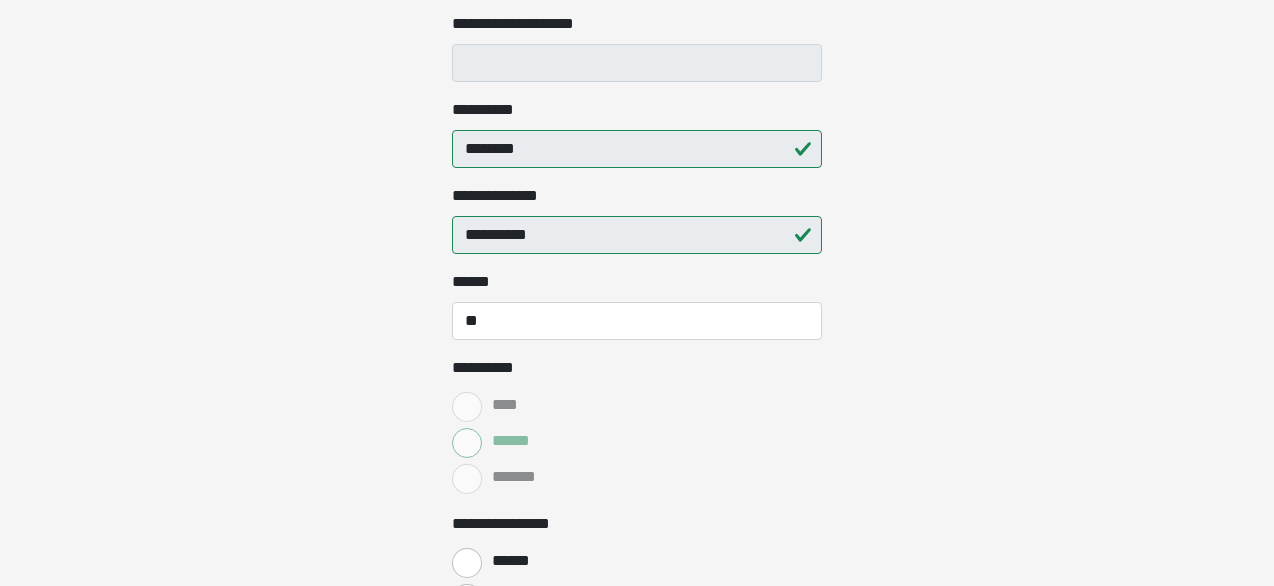 click on "**********" at bounding box center [637, 1779] 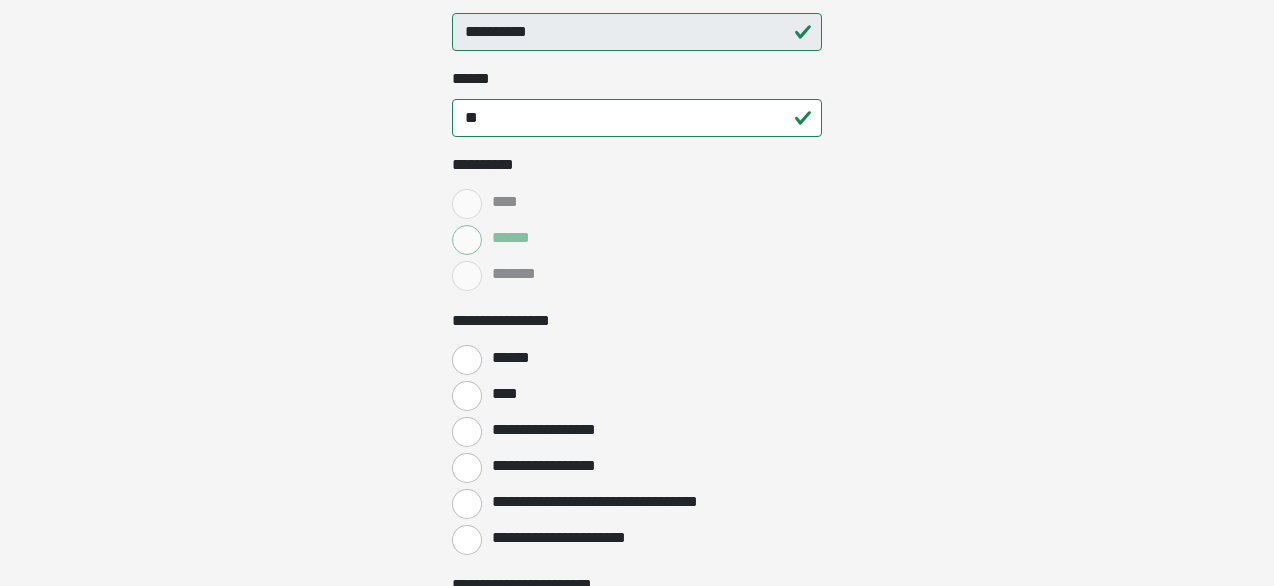 scroll, scrollTop: 645, scrollLeft: 0, axis: vertical 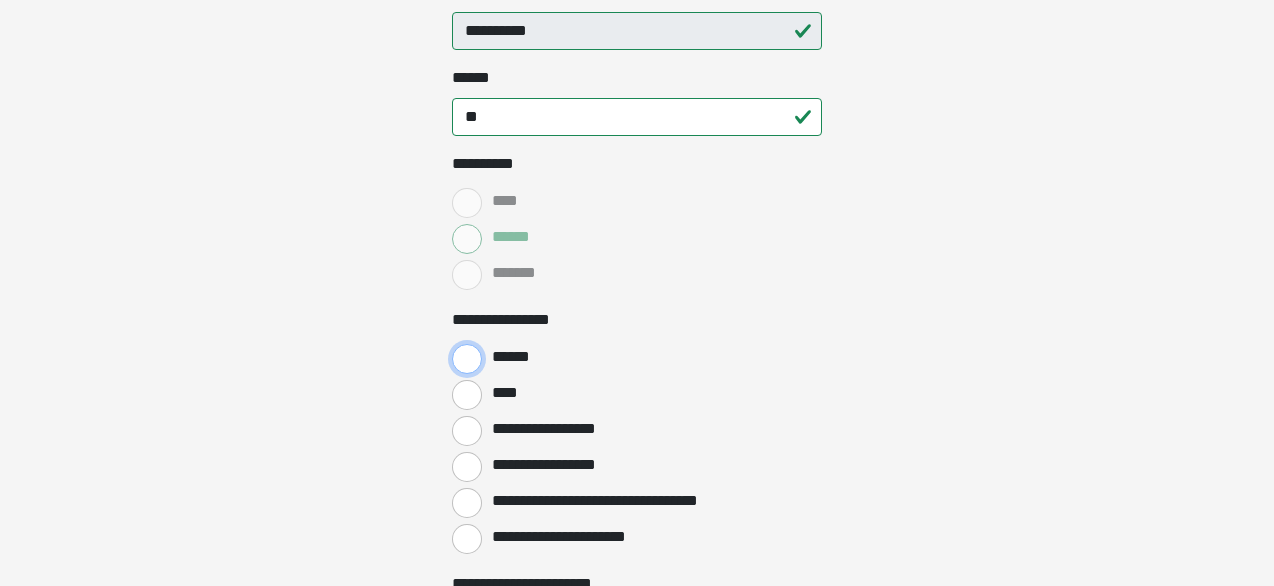 click on "******" at bounding box center [467, 359] 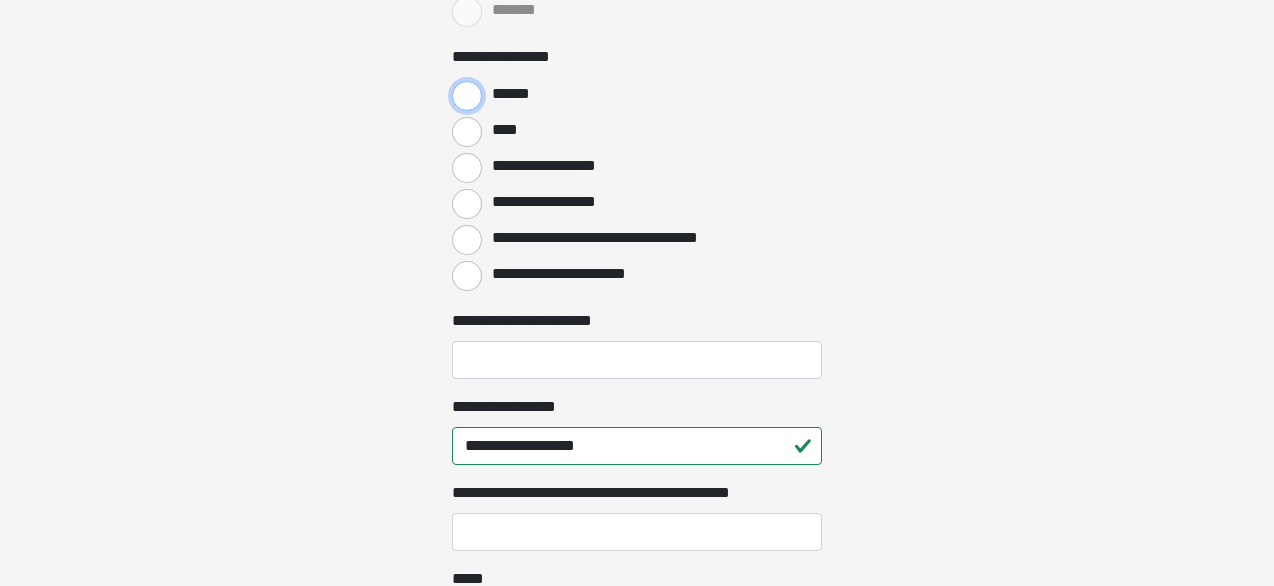 scroll, scrollTop: 921, scrollLeft: 0, axis: vertical 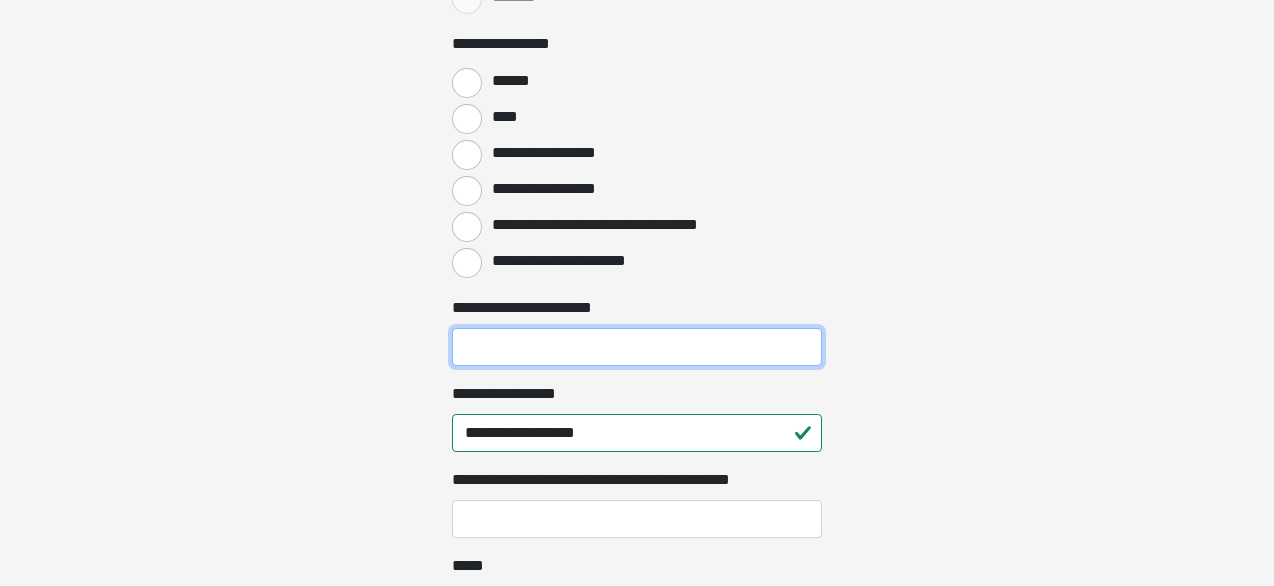 click on "**********" at bounding box center [637, 347] 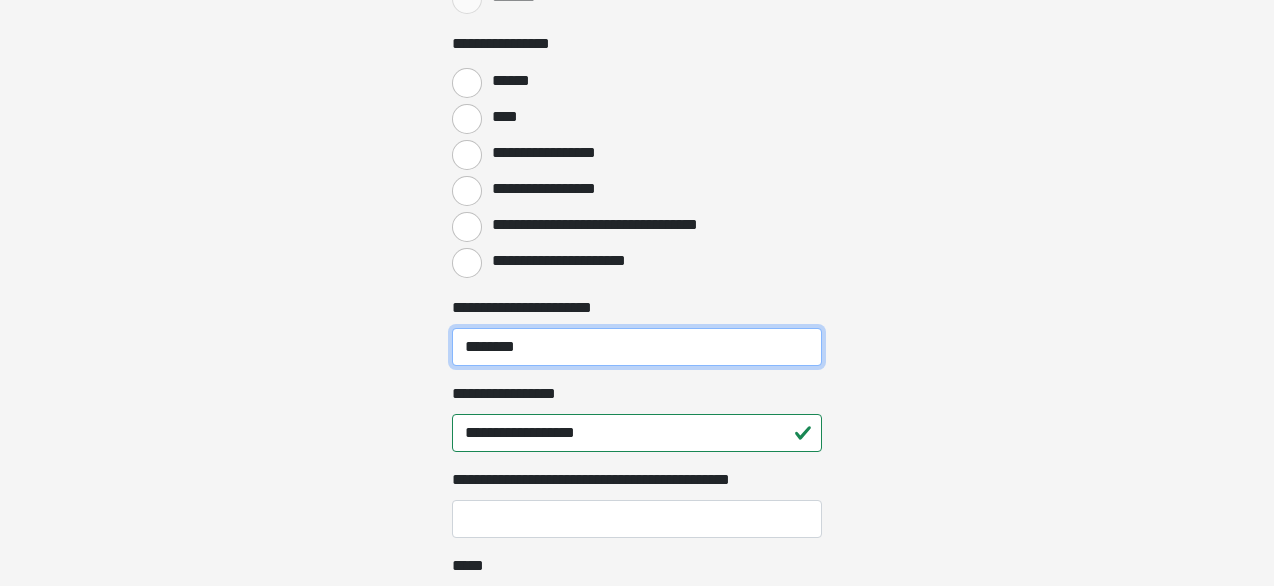 type on "*********" 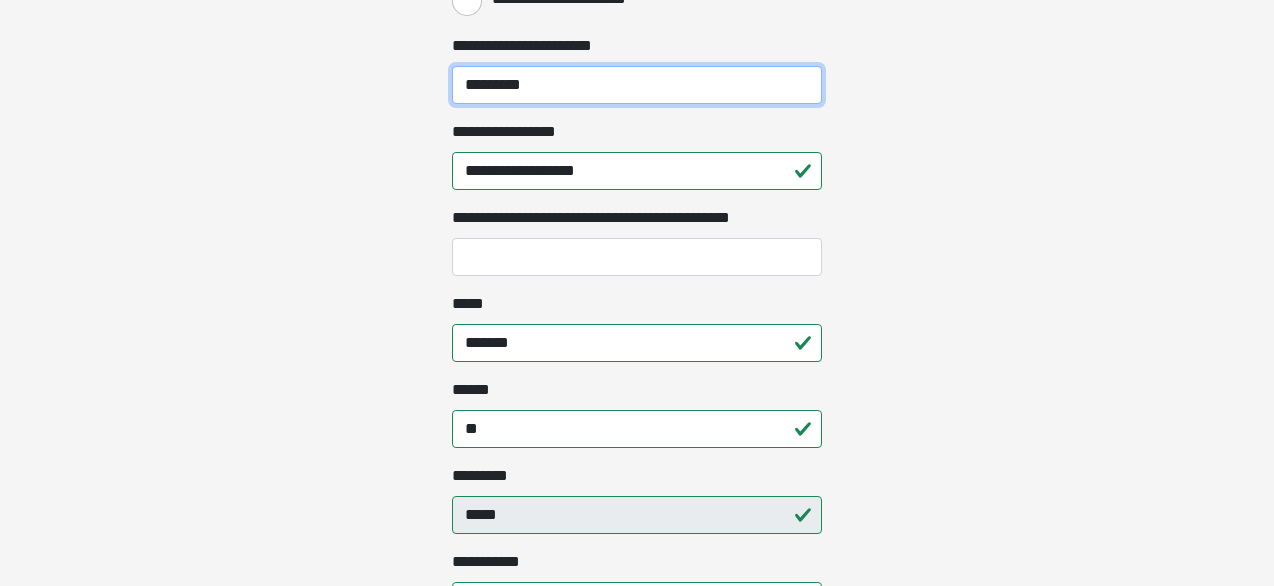 scroll, scrollTop: 1104, scrollLeft: 0, axis: vertical 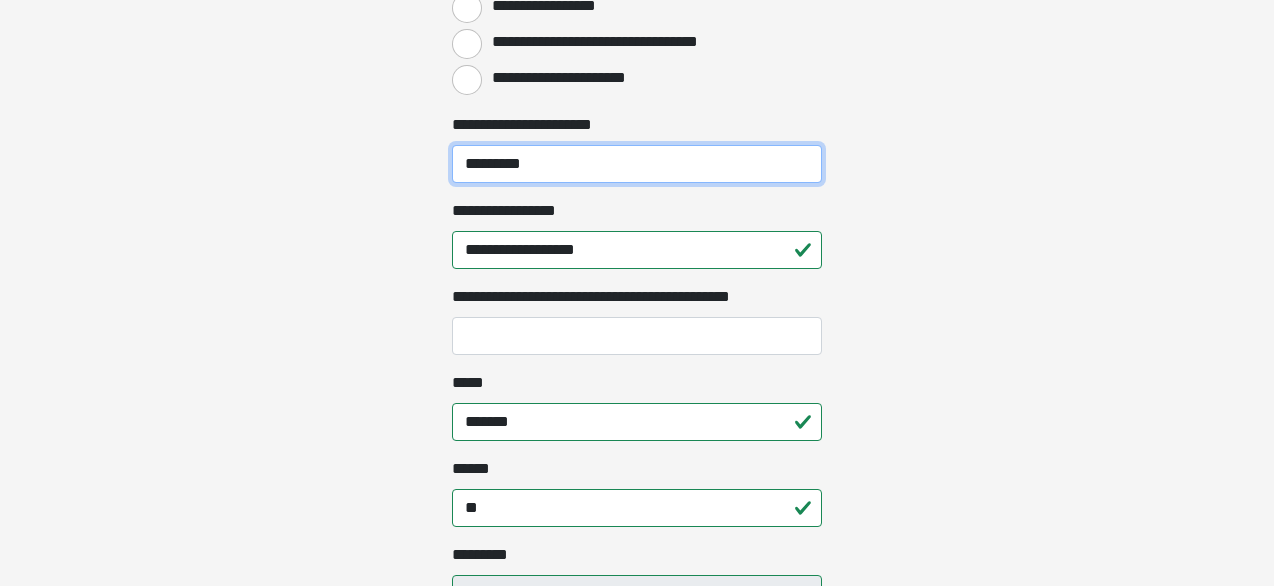 drag, startPoint x: 568, startPoint y: 166, endPoint x: 418, endPoint y: 170, distance: 150.05333 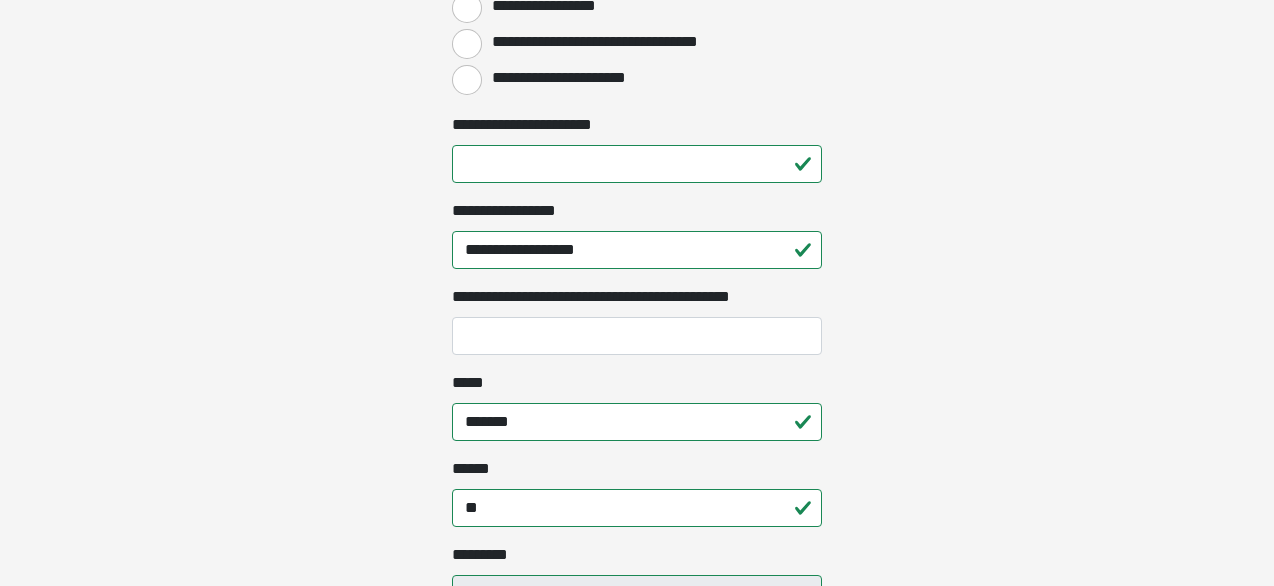 click on "**********" at bounding box center (637, -811) 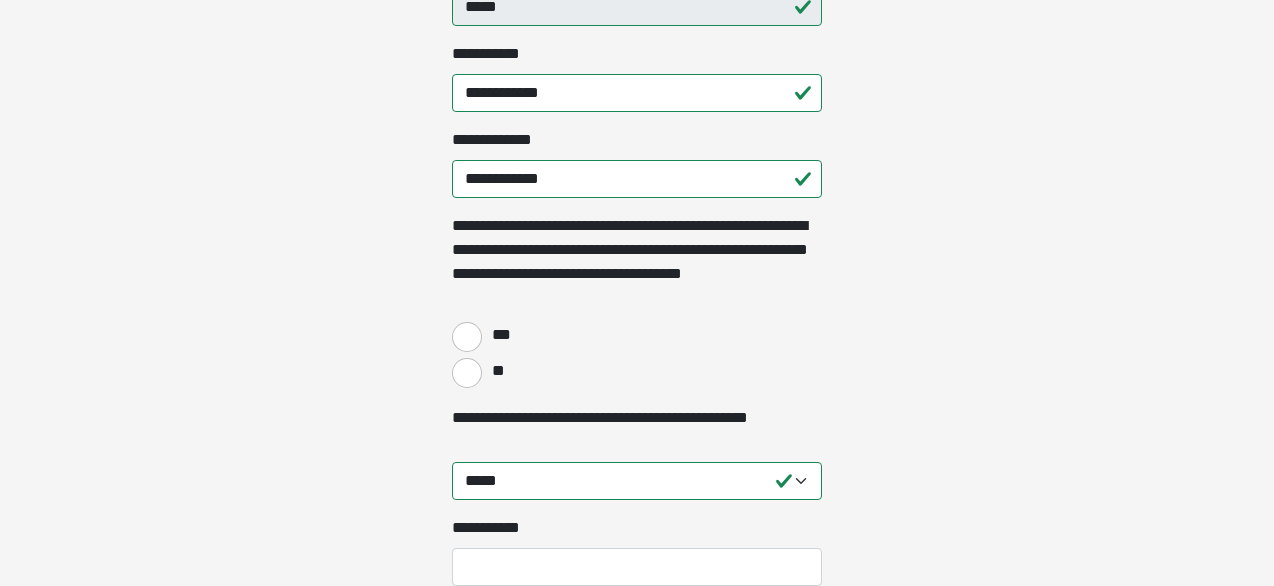 scroll, scrollTop: 1692, scrollLeft: 0, axis: vertical 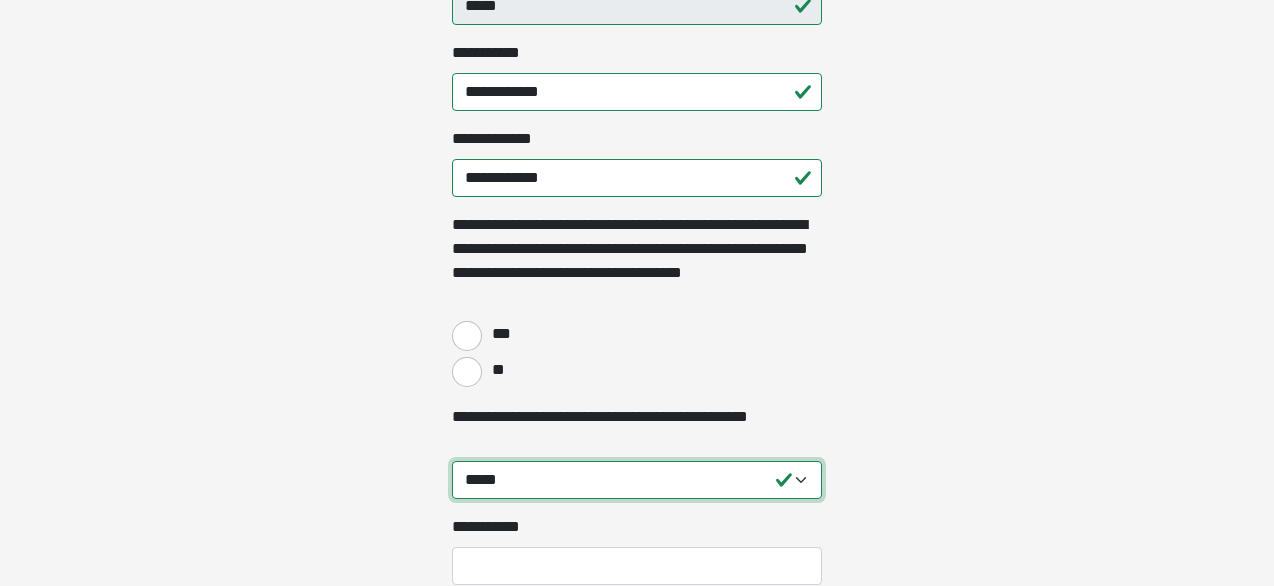 click on "**********" at bounding box center [637, 480] 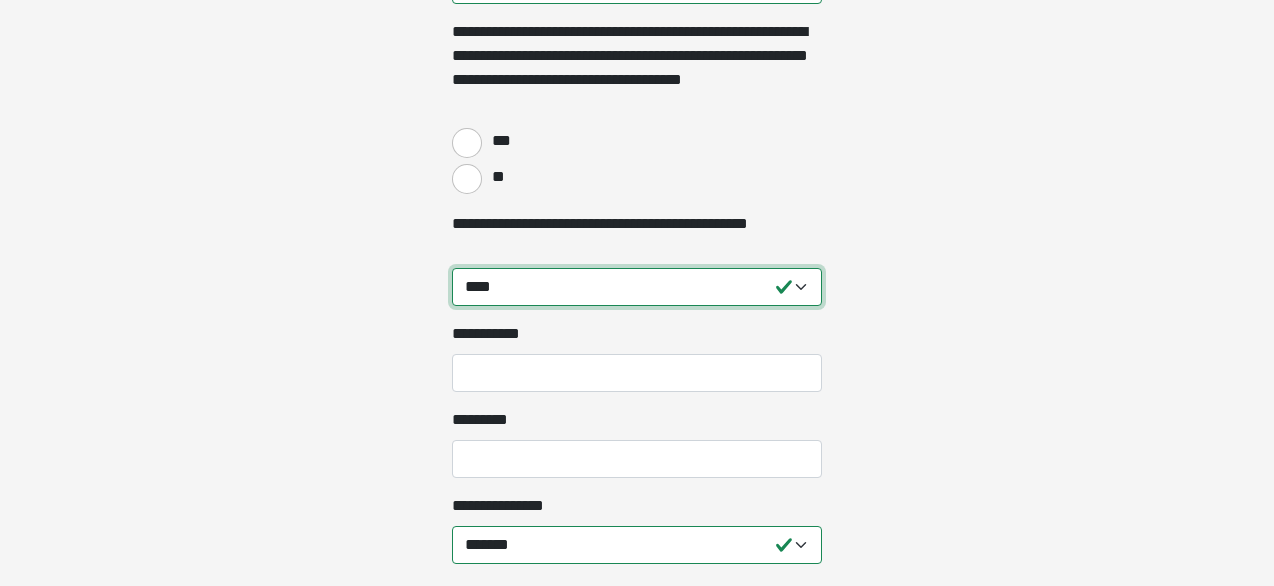 scroll, scrollTop: 1889, scrollLeft: 0, axis: vertical 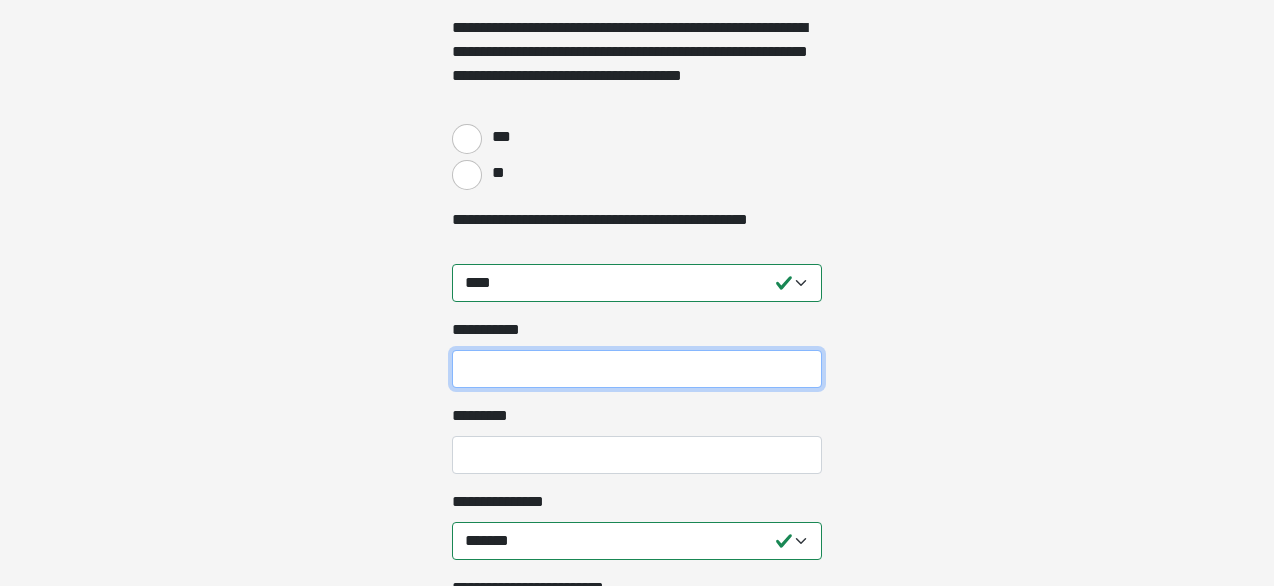 click on "**********" at bounding box center (637, 369) 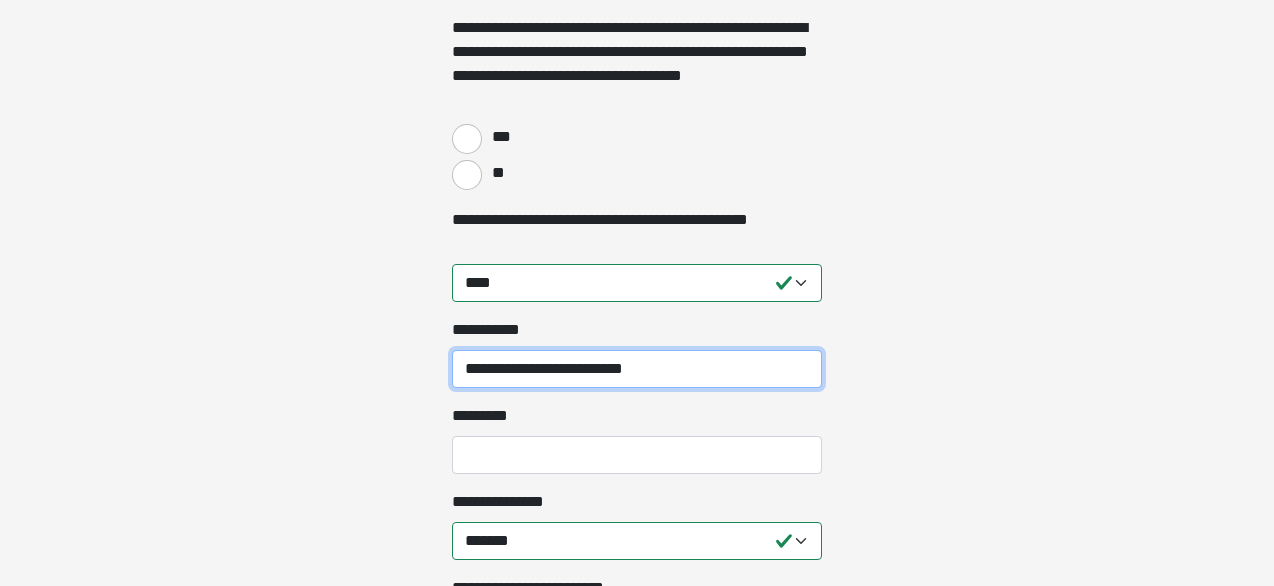type on "**********" 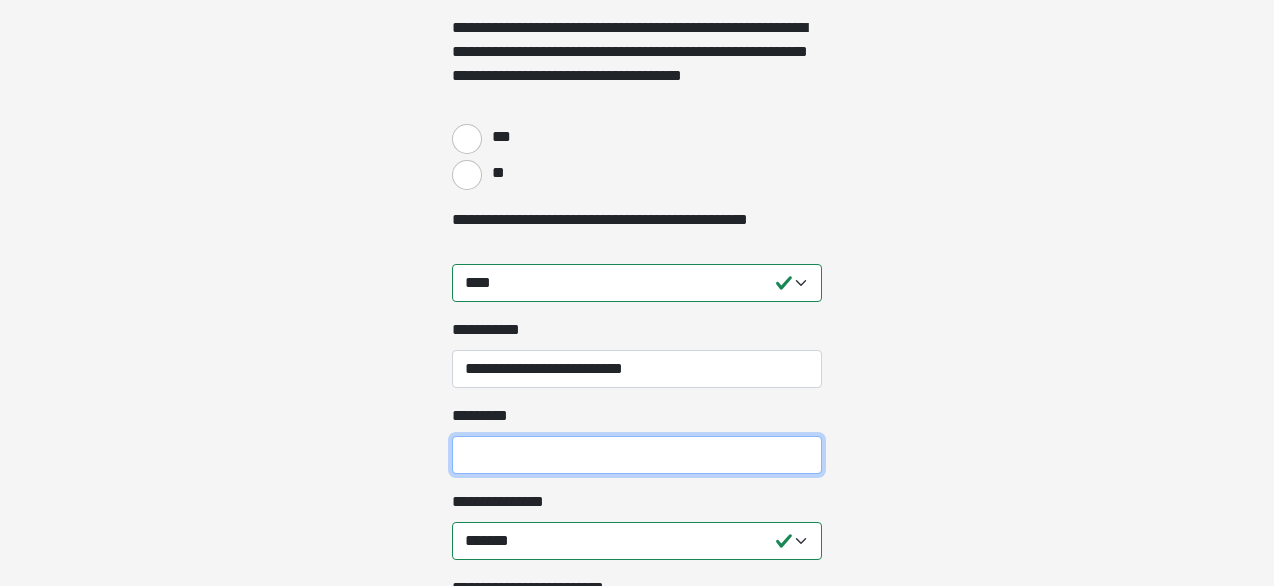 click on "*********" at bounding box center [637, 455] 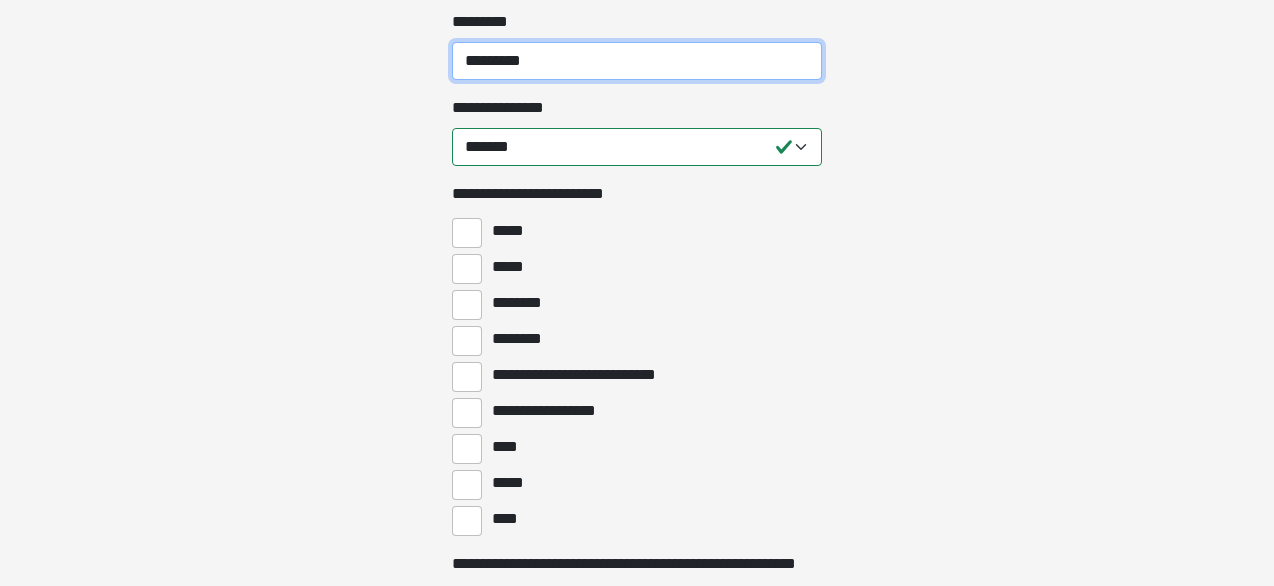 scroll, scrollTop: 2286, scrollLeft: 0, axis: vertical 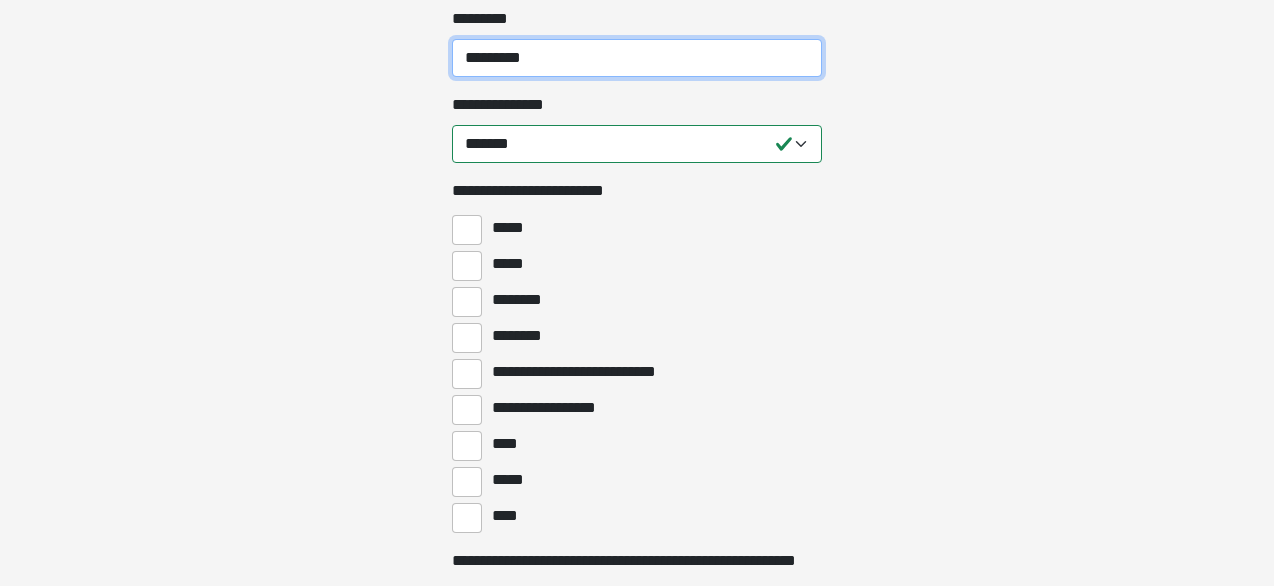 type on "*********" 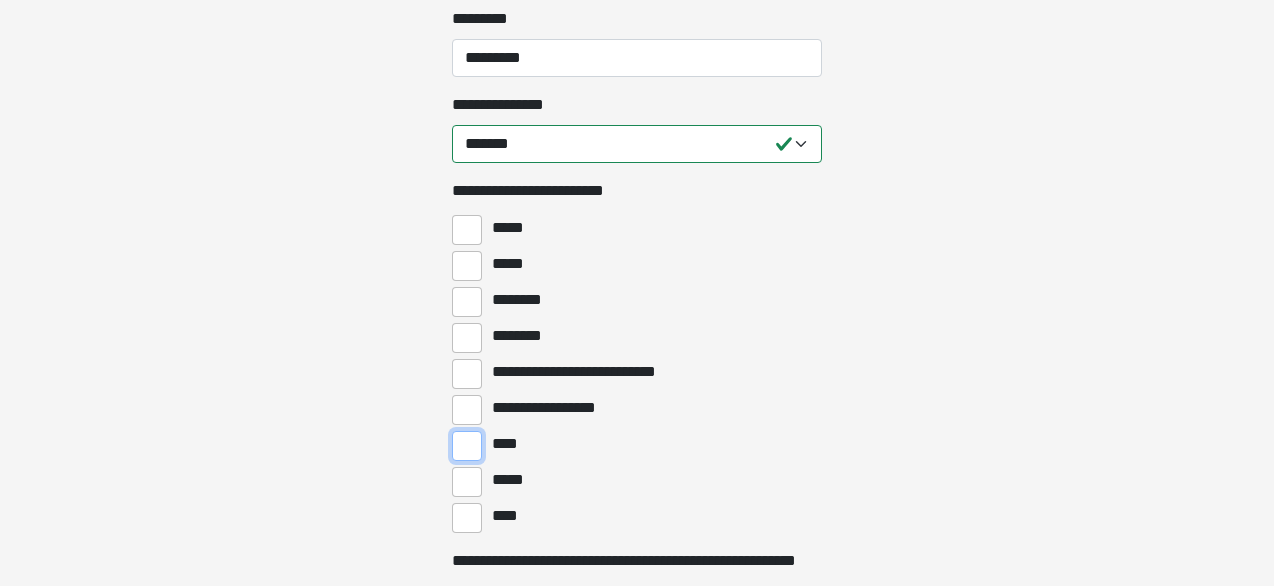 click on "****" at bounding box center (467, 446) 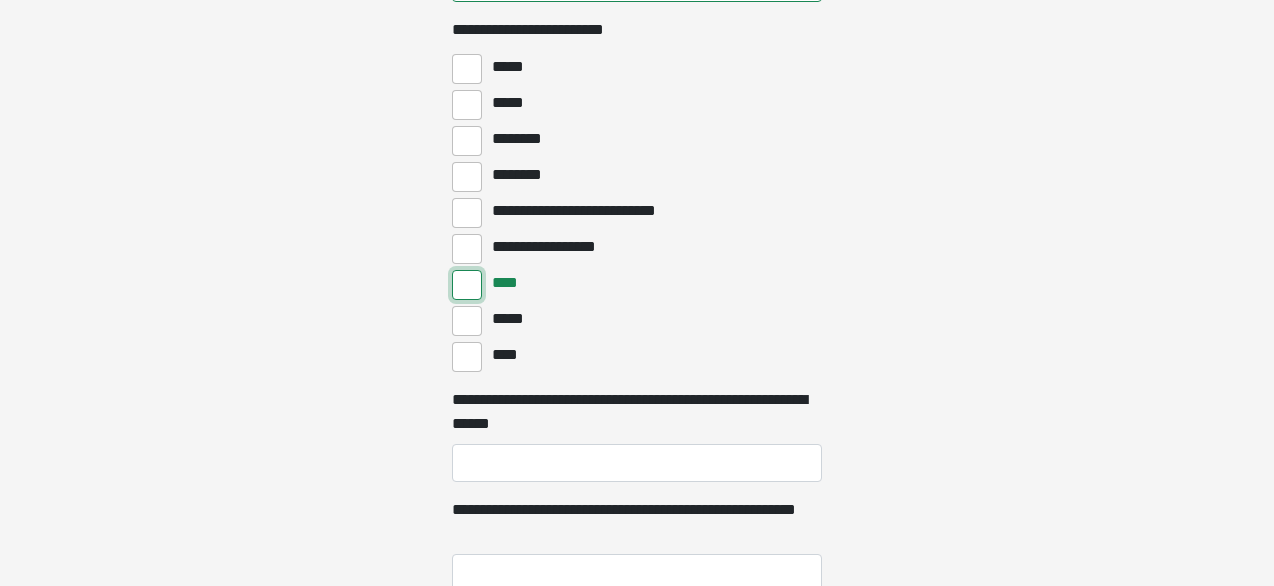 scroll, scrollTop: 2527, scrollLeft: 0, axis: vertical 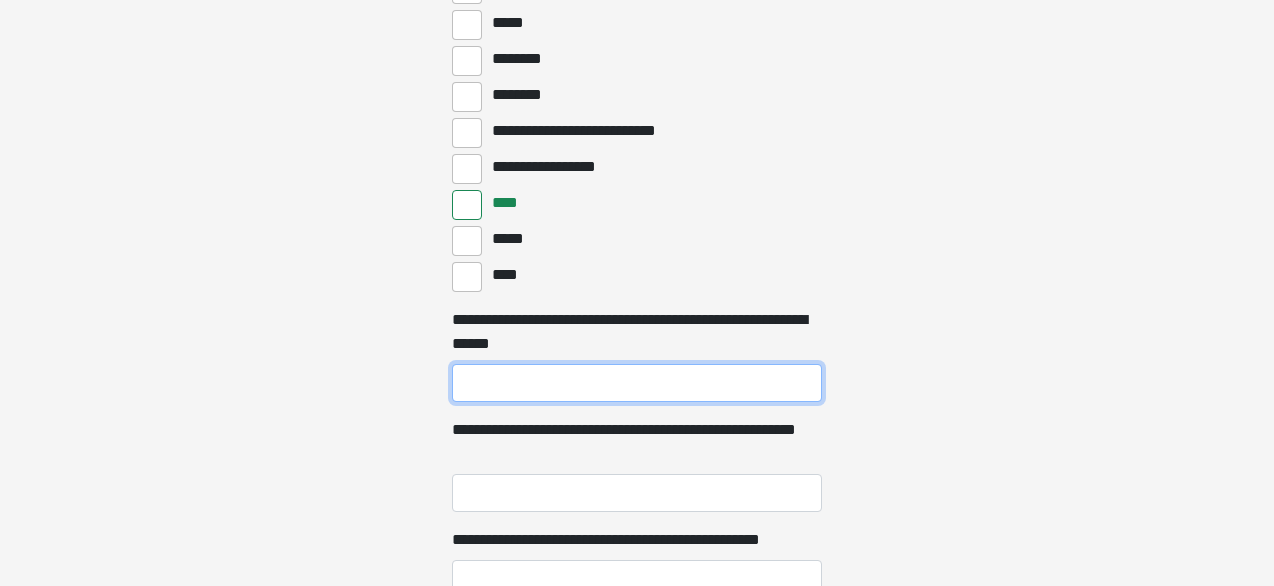 click on "**********" at bounding box center (637, 383) 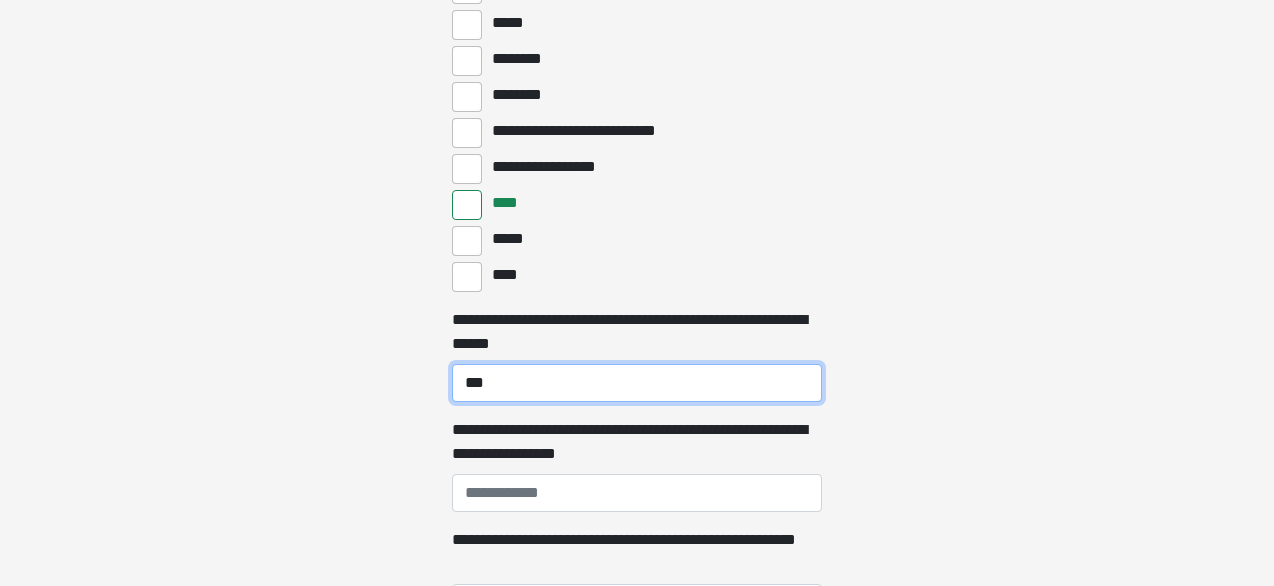 type on "***" 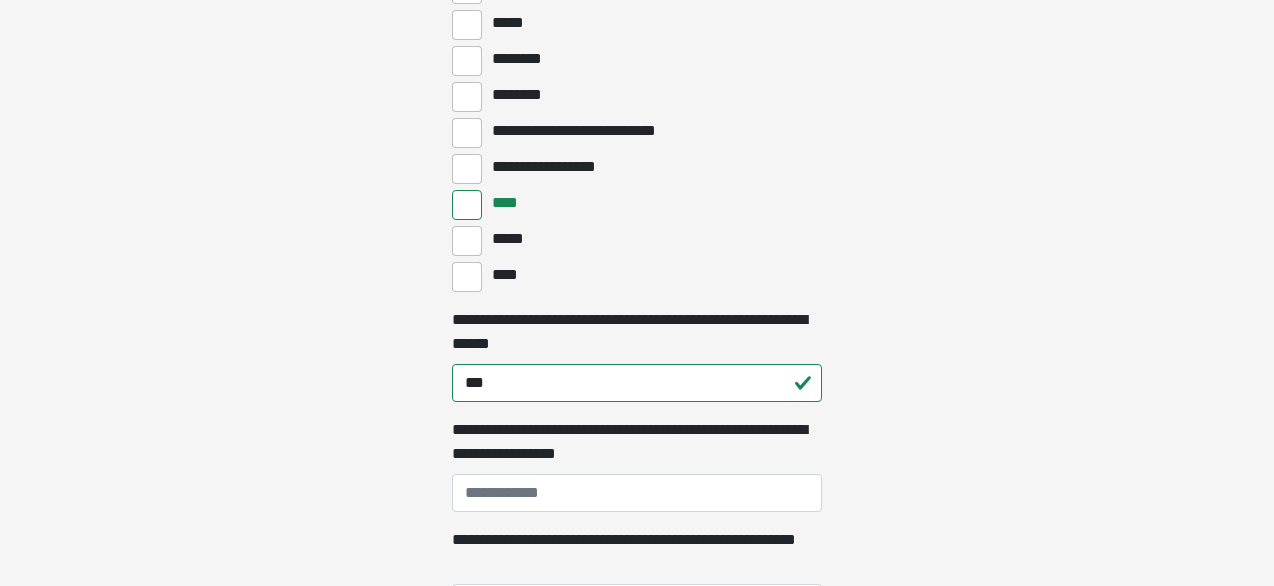 click on "**********" at bounding box center [637, -2234] 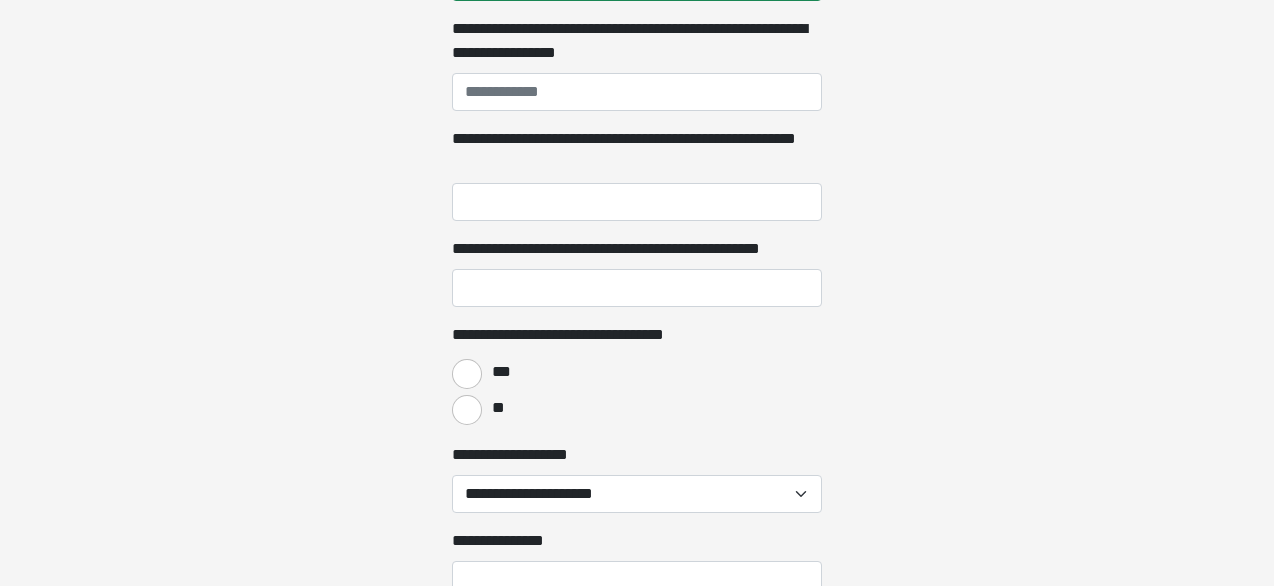 scroll, scrollTop: 2931, scrollLeft: 0, axis: vertical 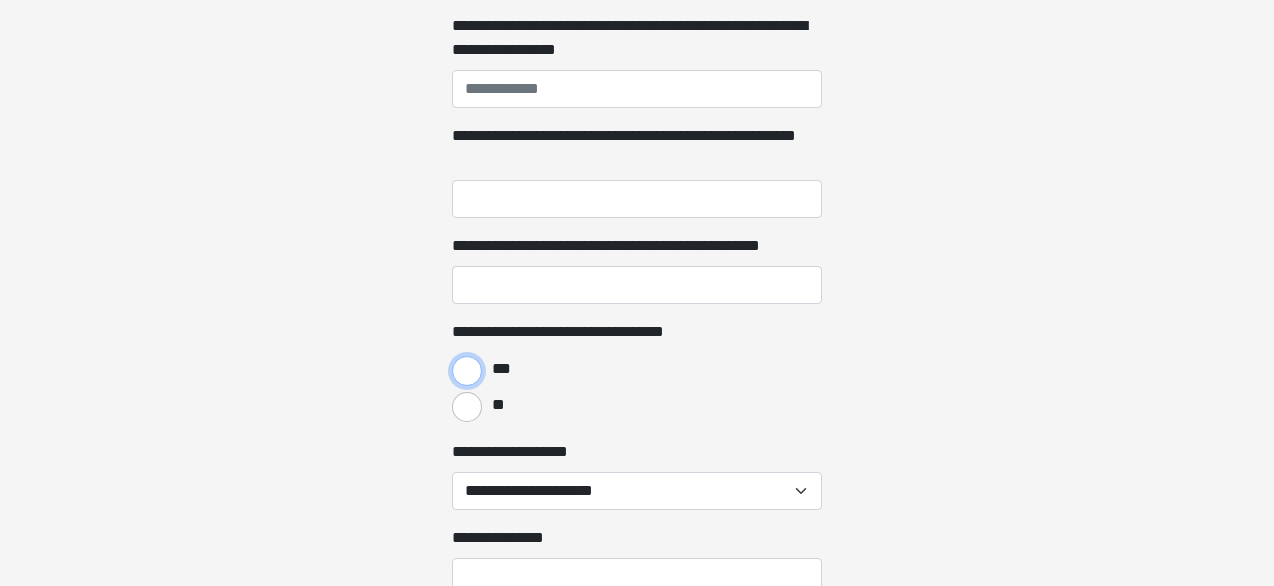 click on "***" at bounding box center (467, 371) 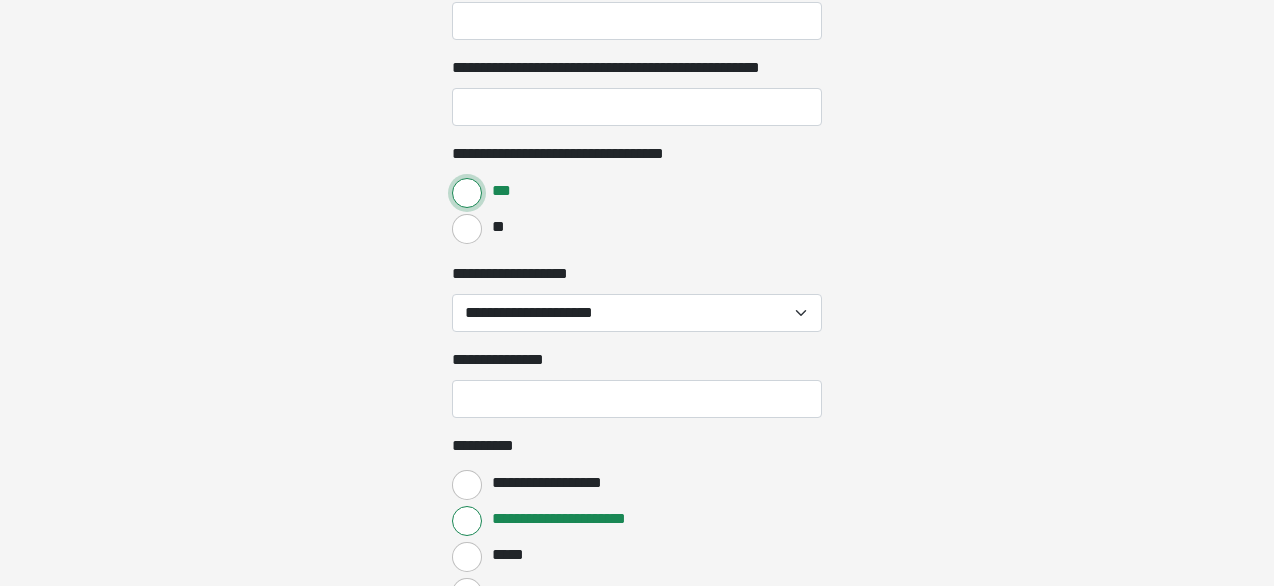 scroll, scrollTop: 3113, scrollLeft: 0, axis: vertical 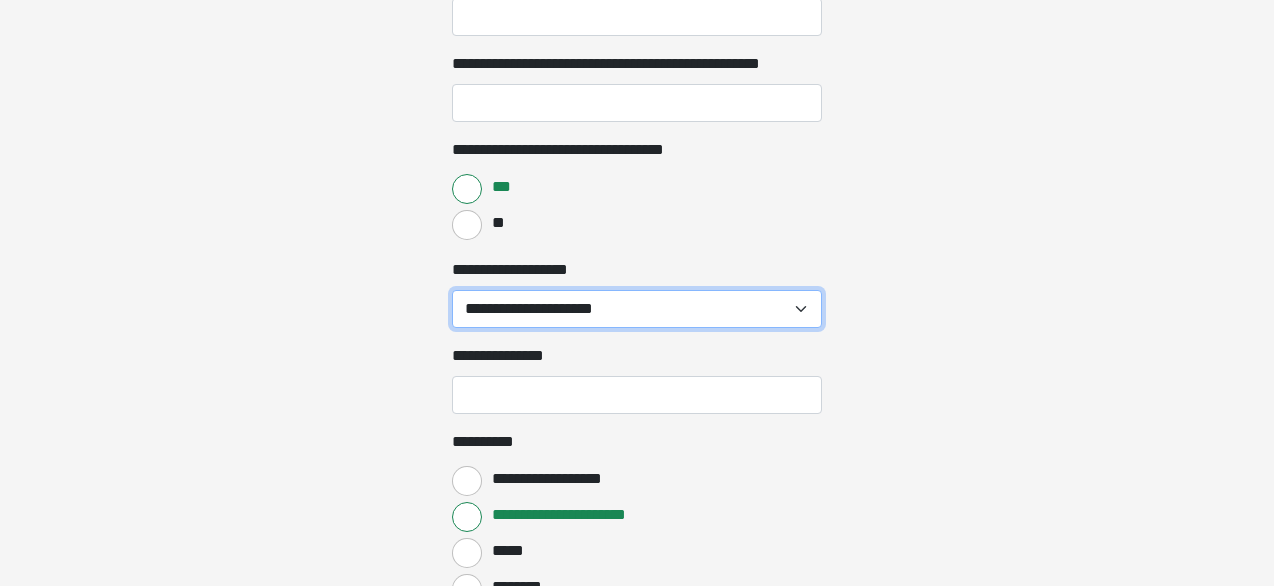 click on "**********" at bounding box center (637, 309) 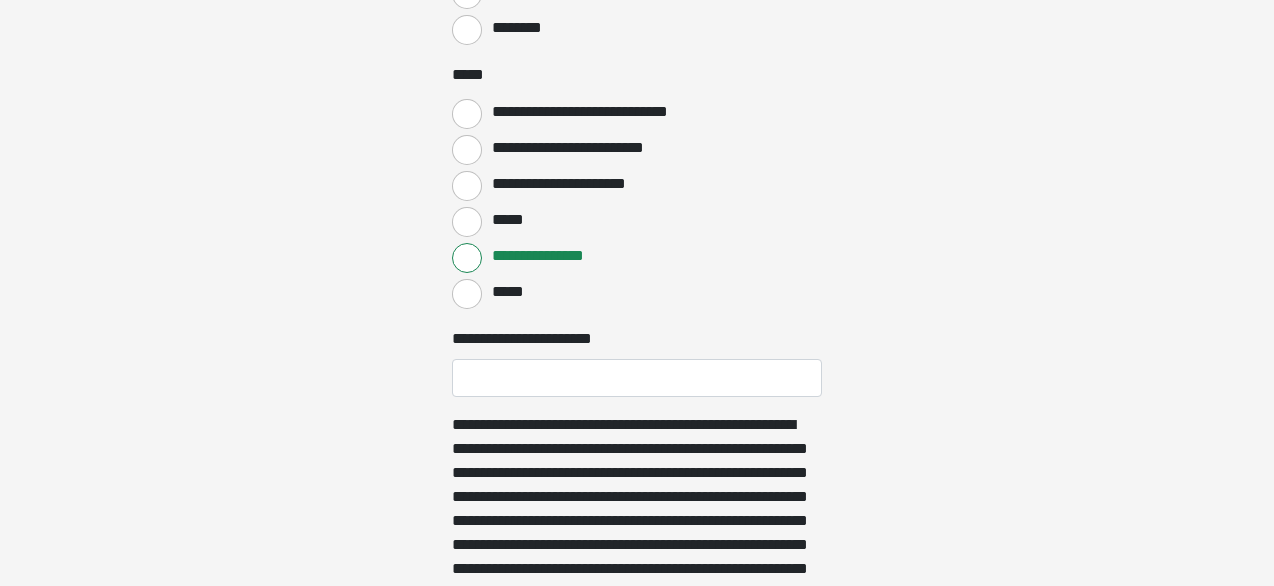 scroll, scrollTop: 3674, scrollLeft: 0, axis: vertical 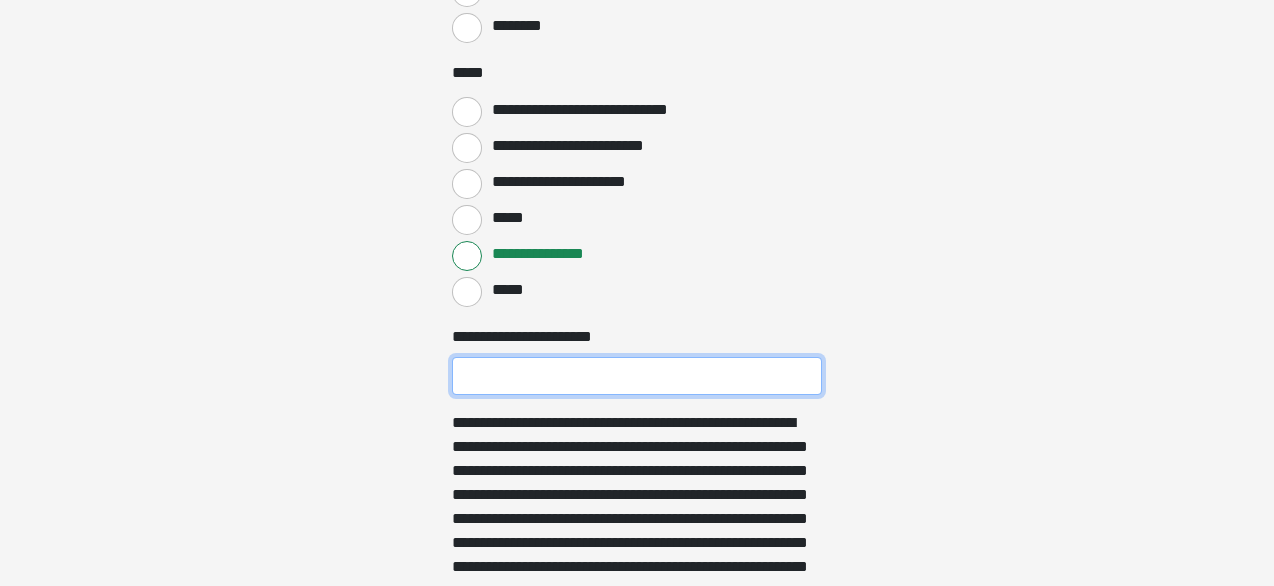 click on "**********" at bounding box center (637, 376) 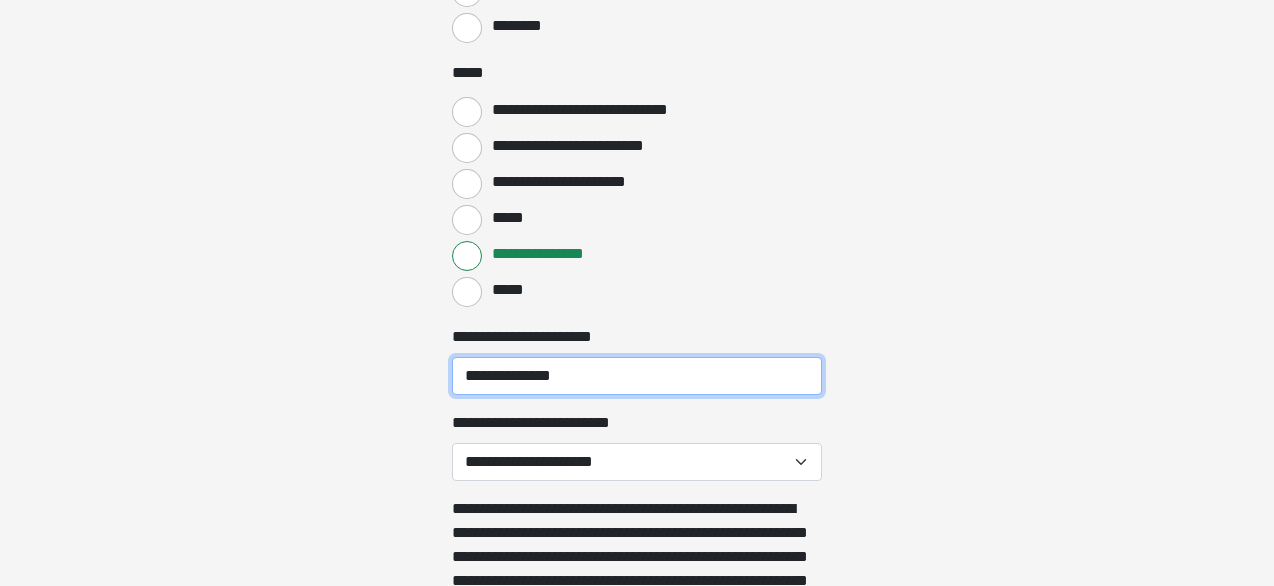 type on "**********" 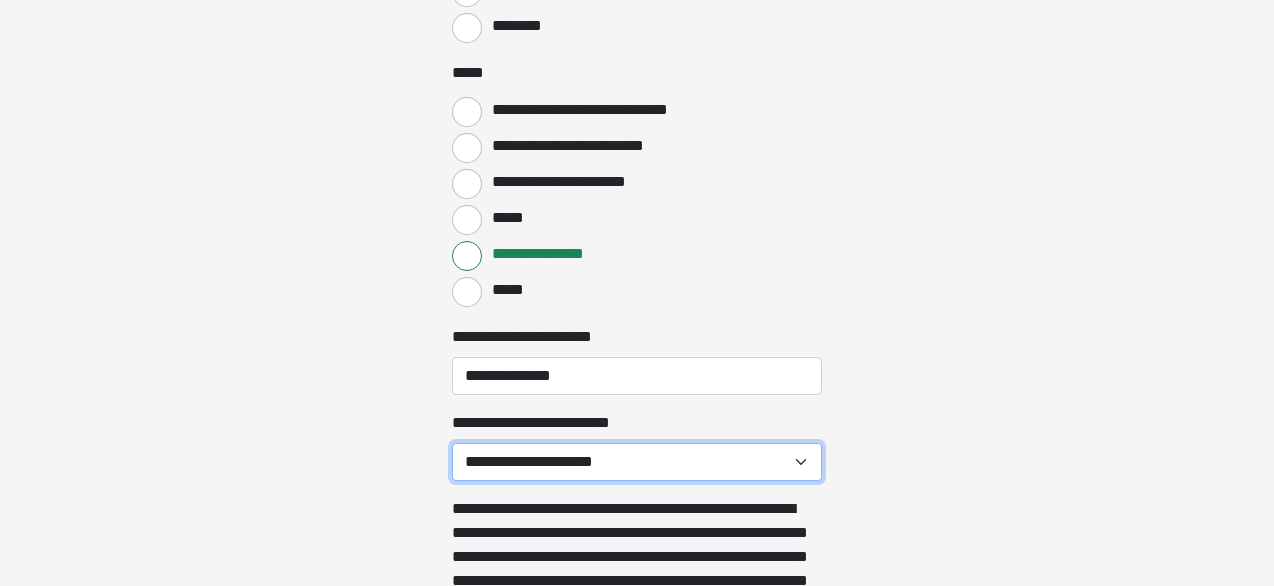 click on "**********" at bounding box center [637, 462] 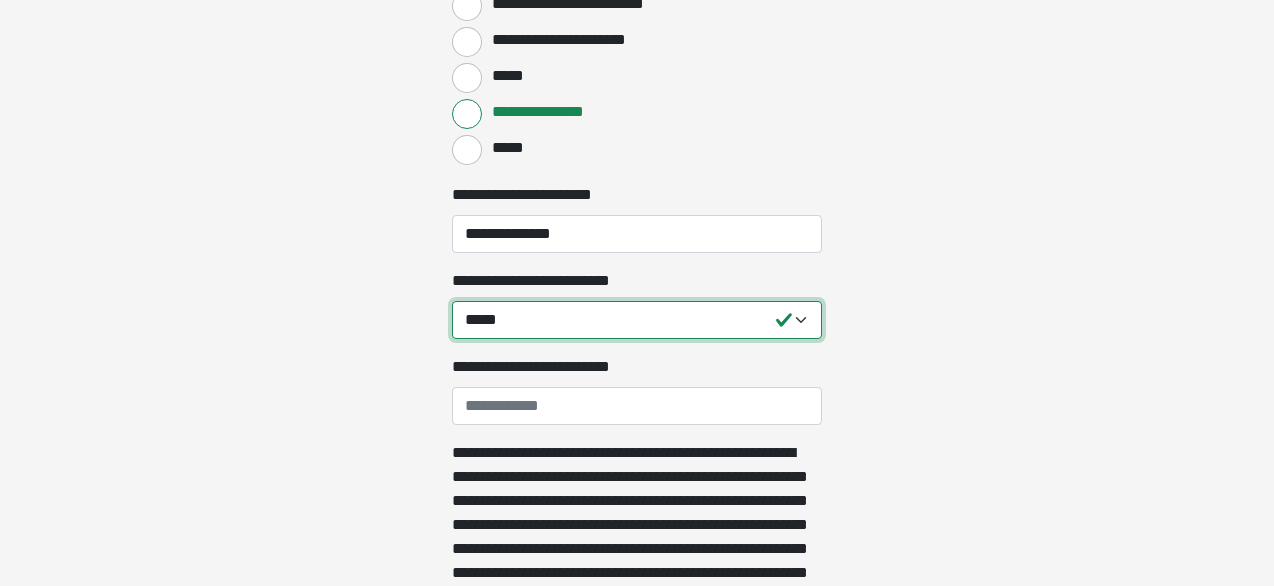 scroll, scrollTop: 3823, scrollLeft: 0, axis: vertical 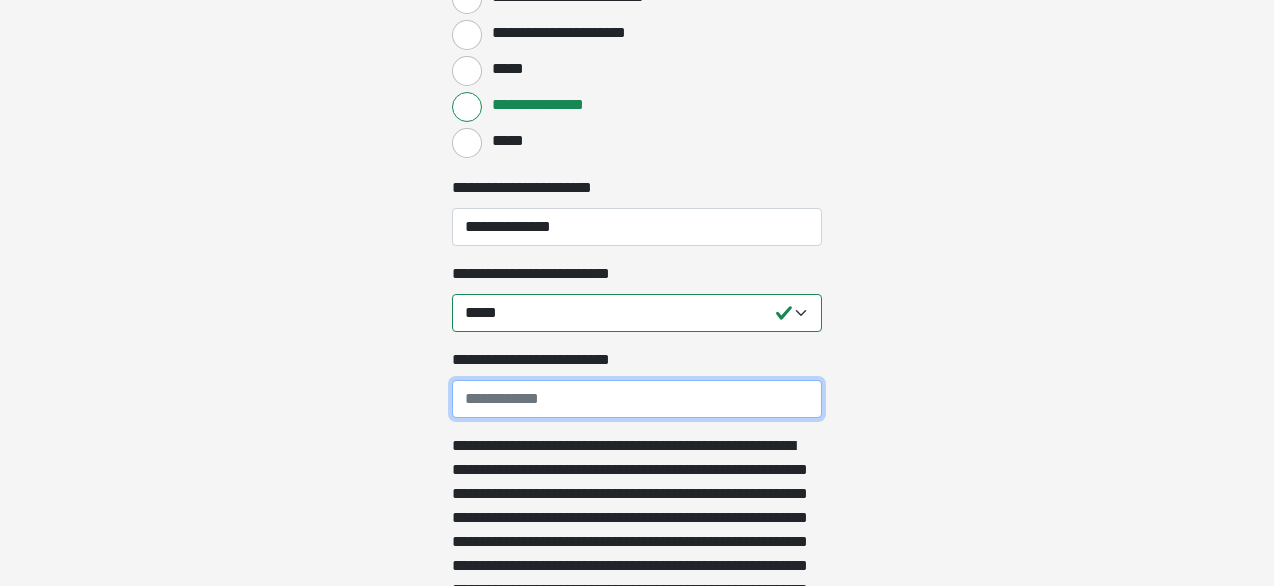 click on "**********" at bounding box center (637, 399) 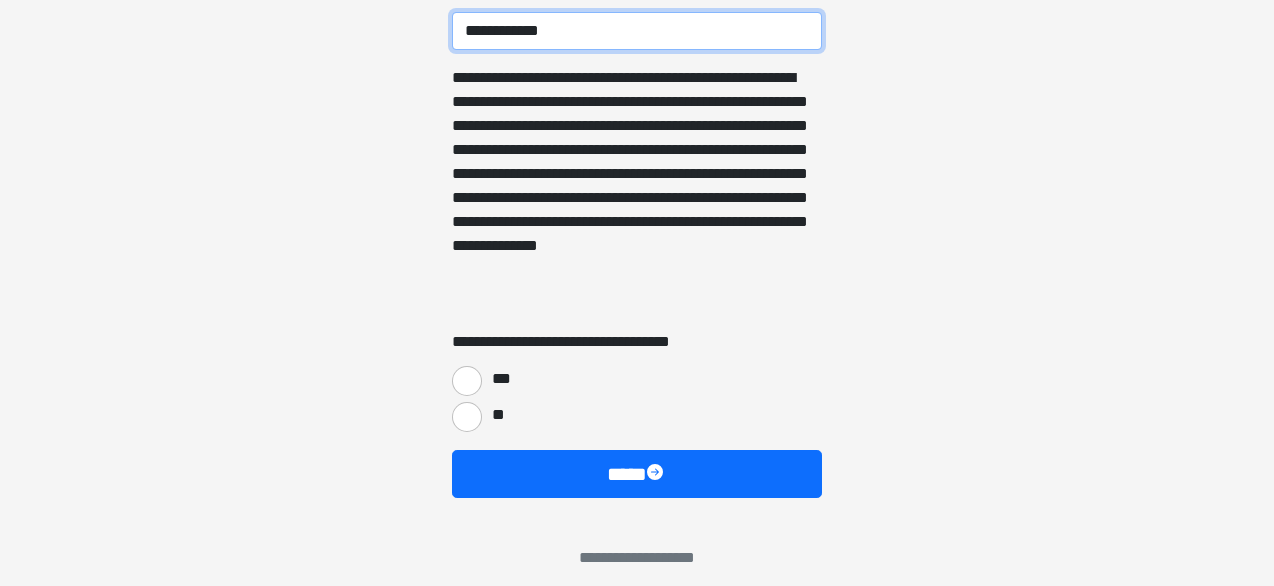 scroll, scrollTop: 4195, scrollLeft: 0, axis: vertical 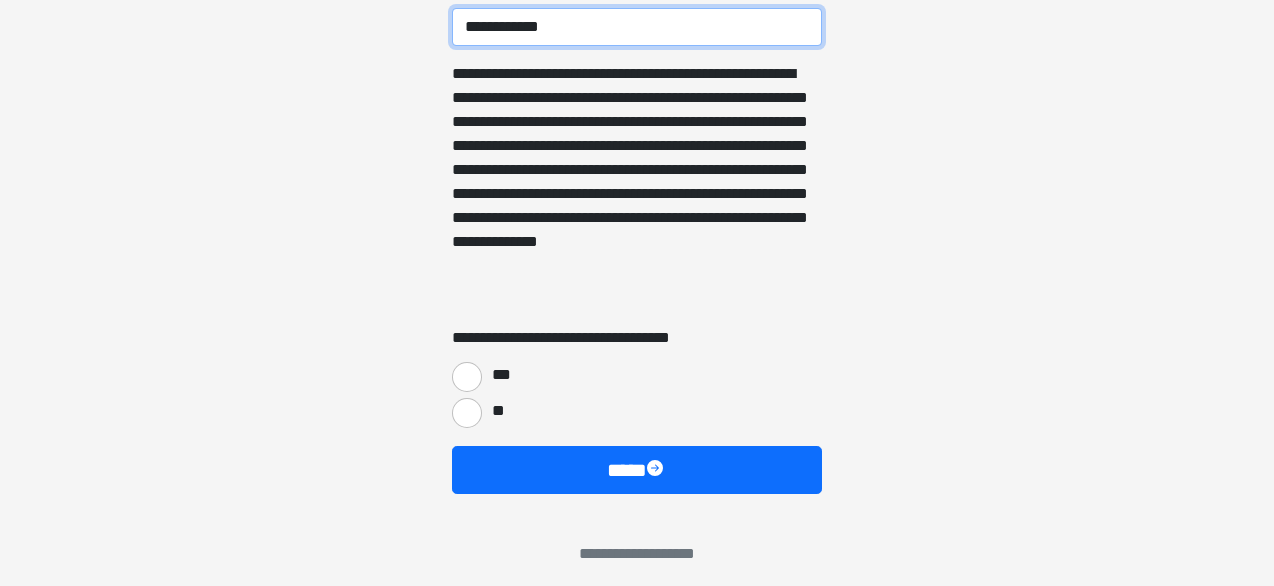 type on "**********" 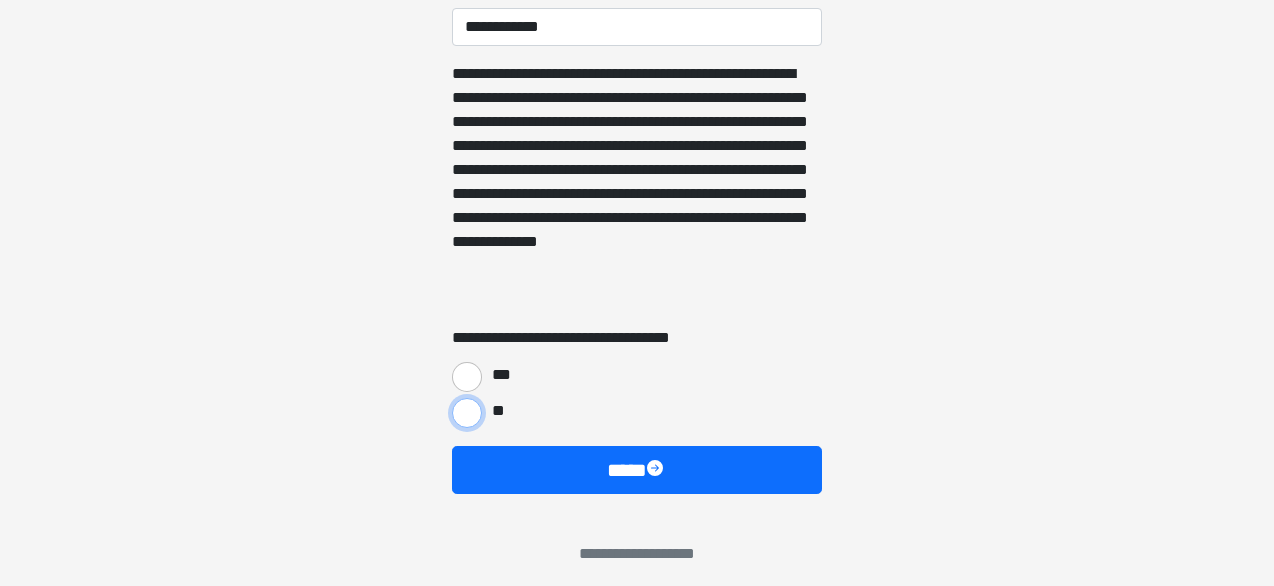 click on "**" at bounding box center [467, 413] 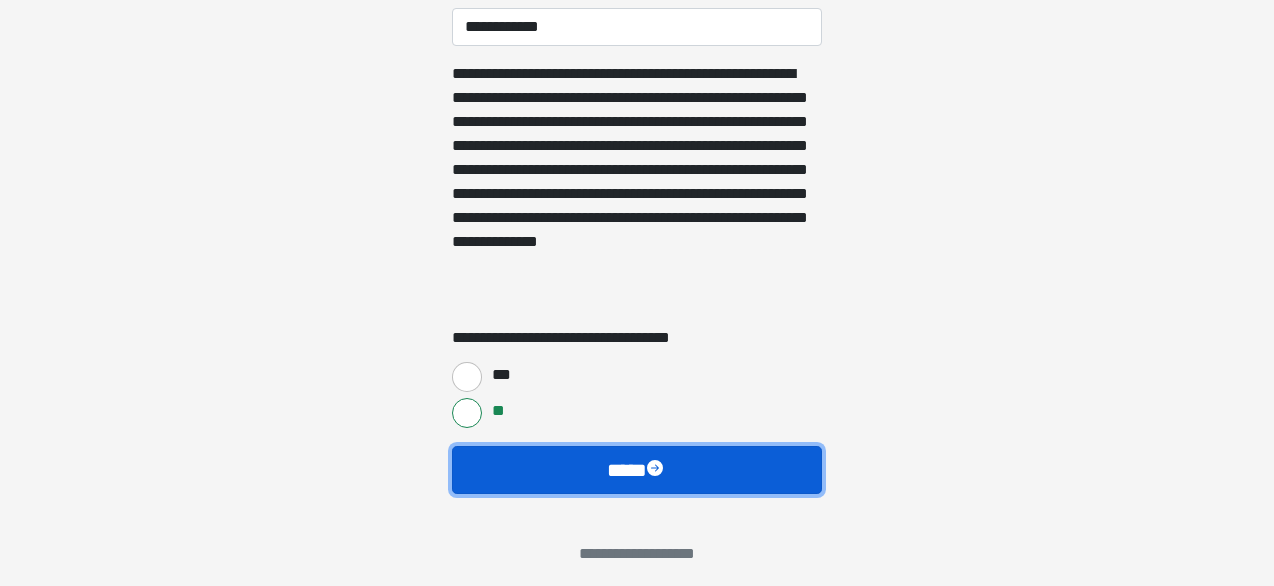 click on "****" at bounding box center (637, 470) 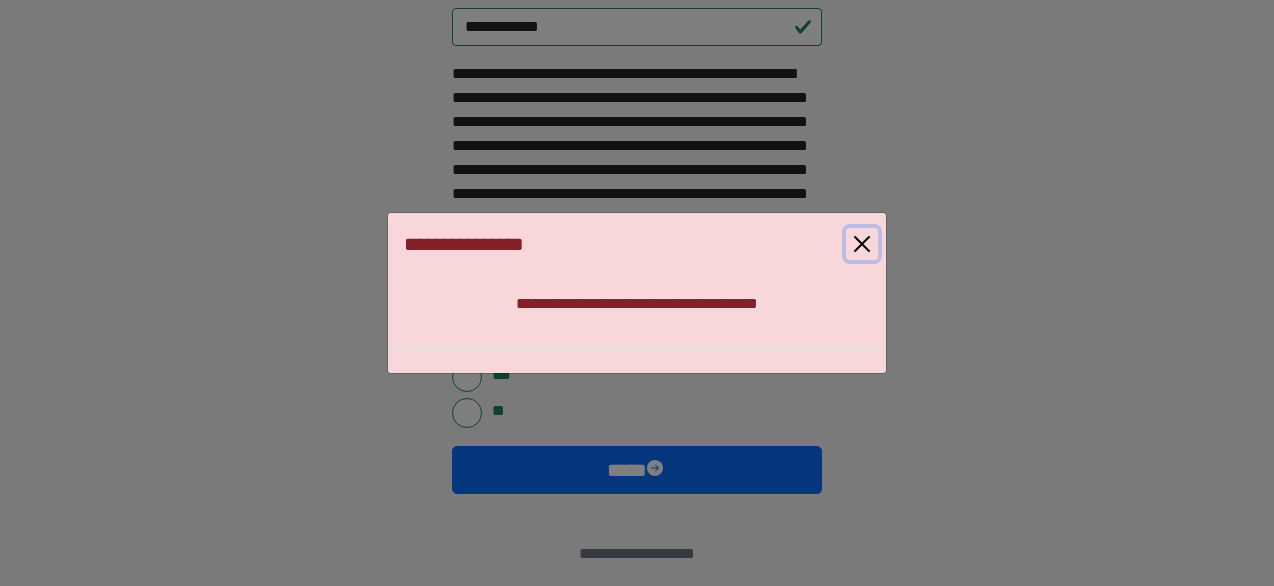 click at bounding box center (862, 244) 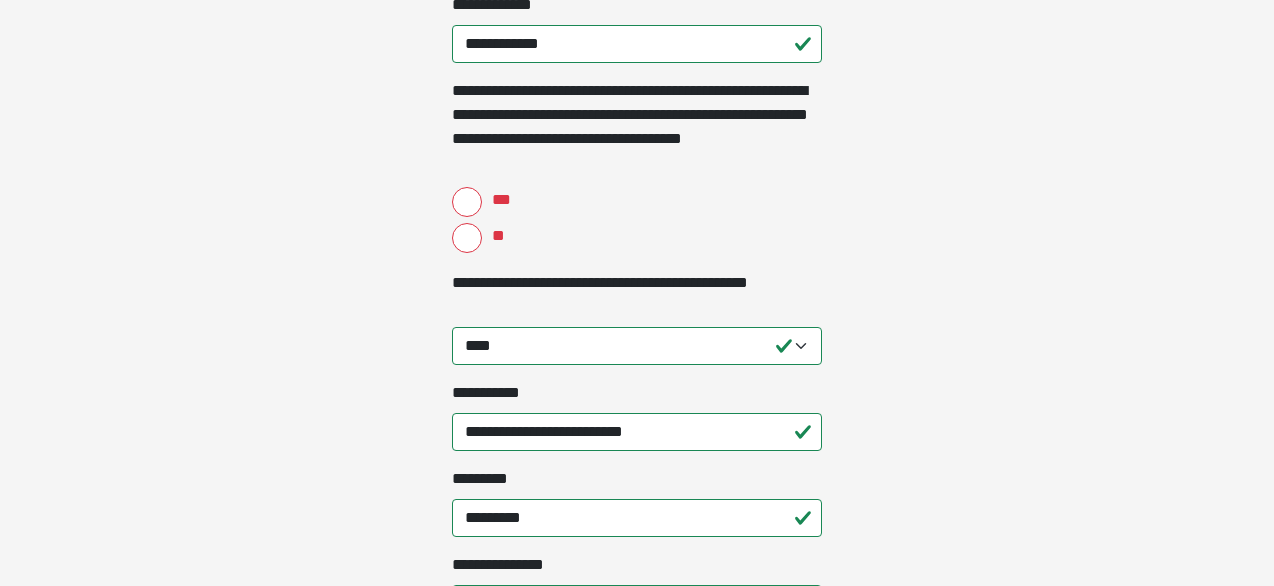 scroll, scrollTop: 1825, scrollLeft: 0, axis: vertical 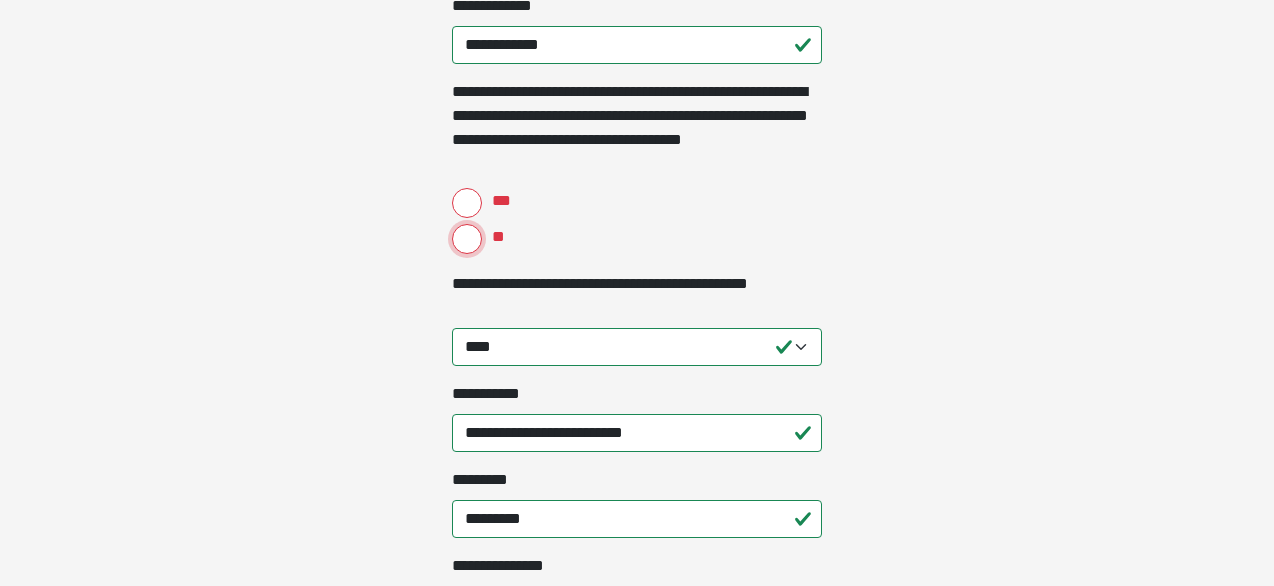 click on "**" at bounding box center (467, 239) 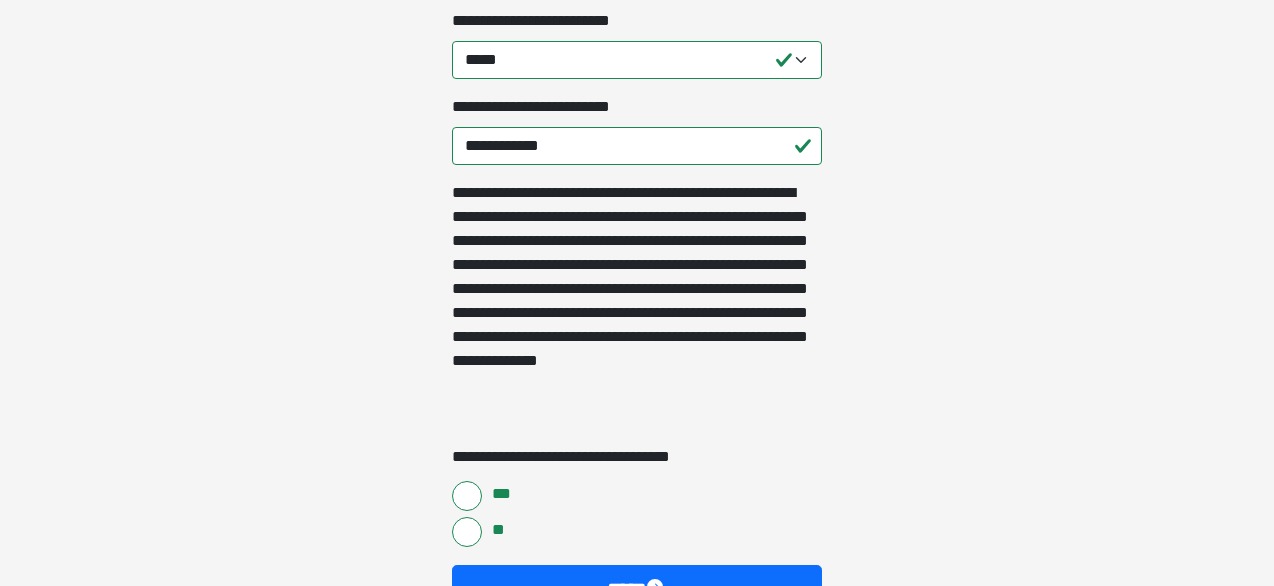 scroll, scrollTop: 4206, scrollLeft: 0, axis: vertical 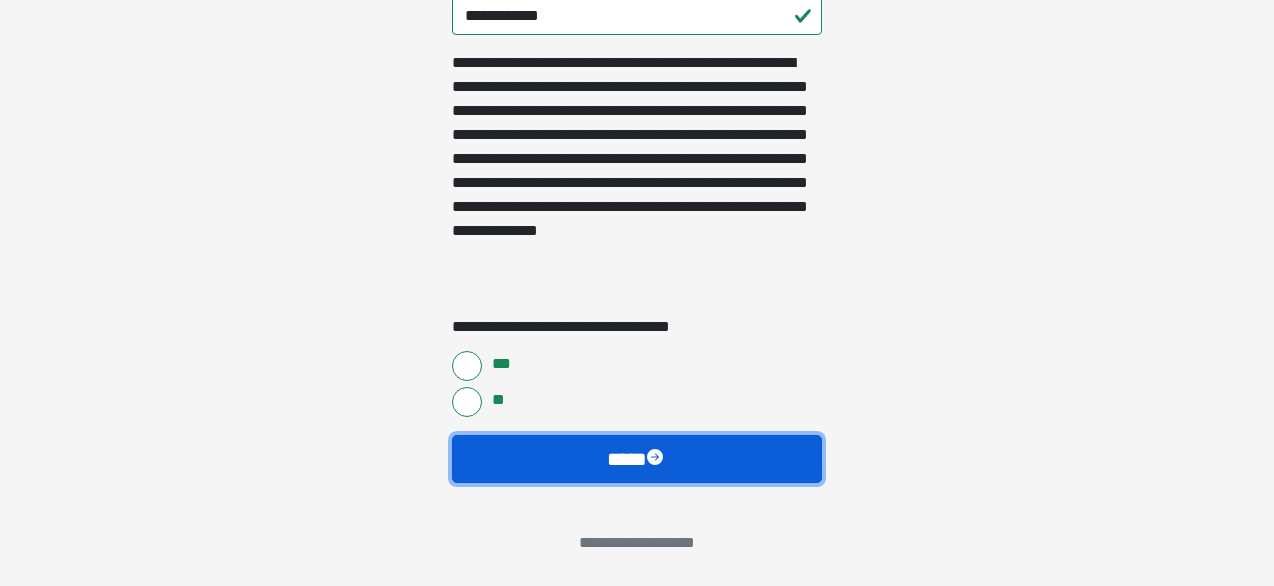 click on "****" at bounding box center (637, 459) 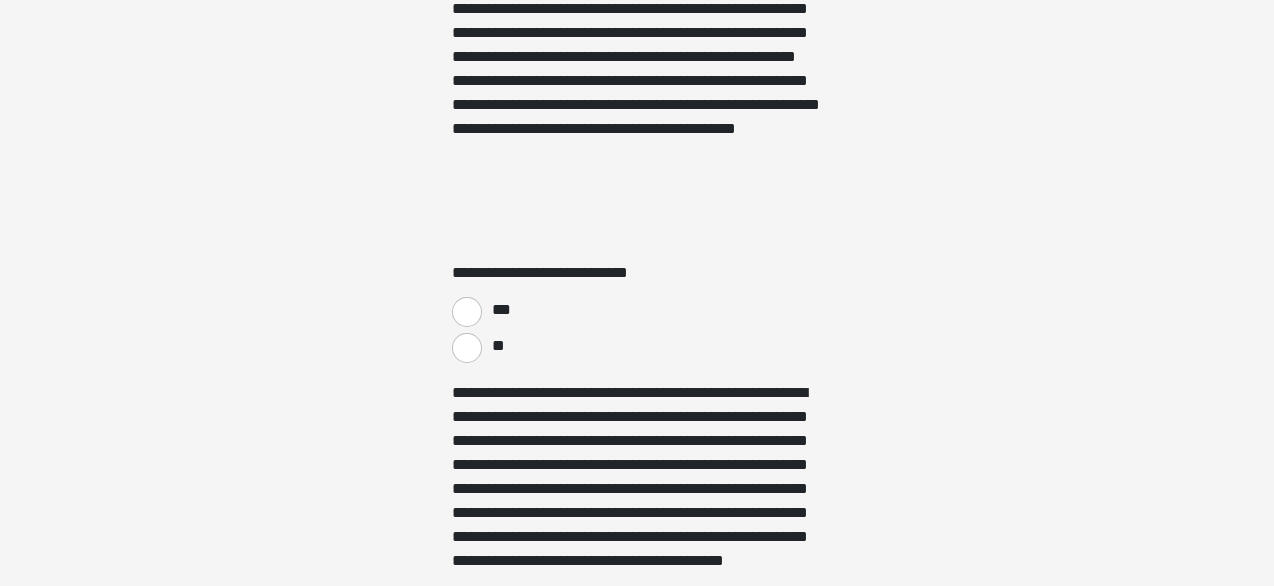 scroll, scrollTop: 3417, scrollLeft: 0, axis: vertical 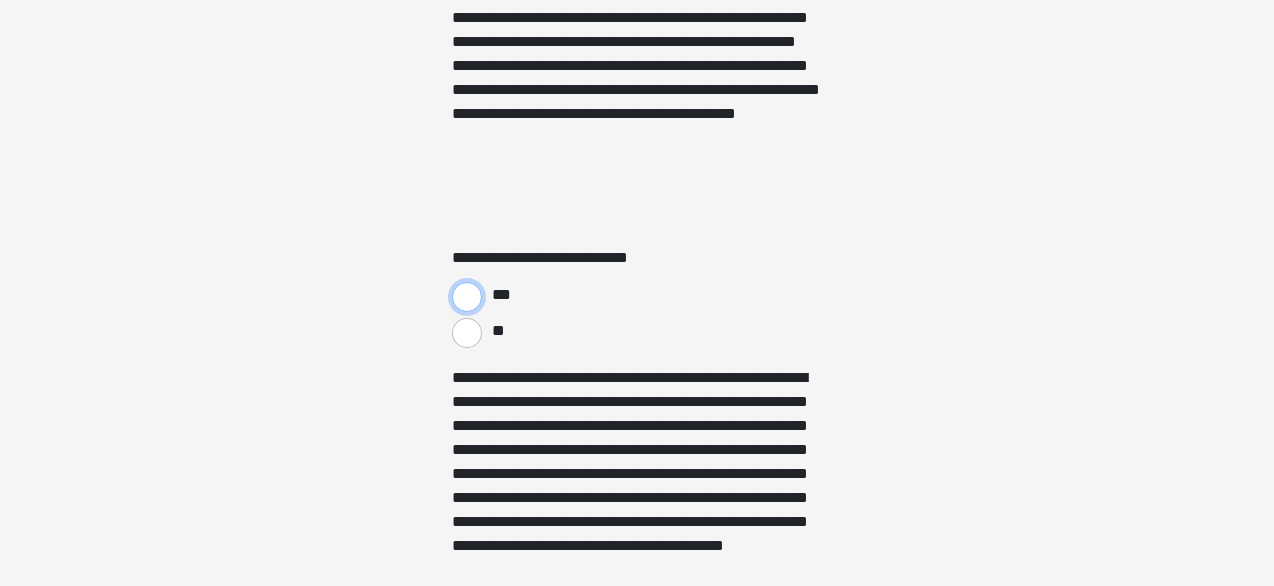 click on "***" at bounding box center (467, 297) 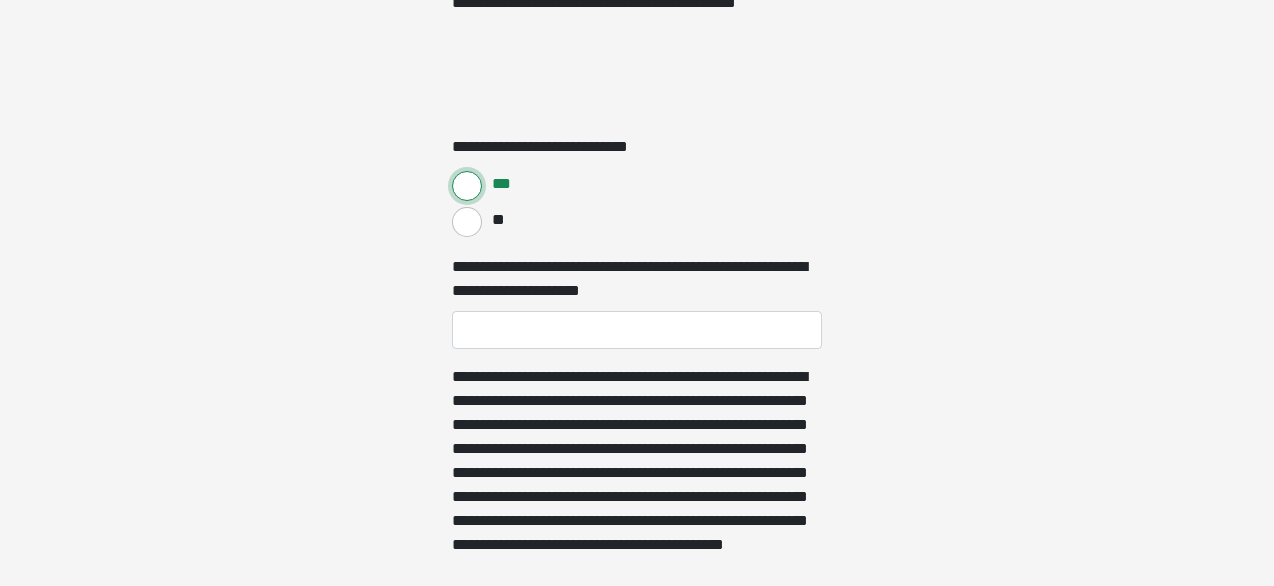 scroll, scrollTop: 3530, scrollLeft: 0, axis: vertical 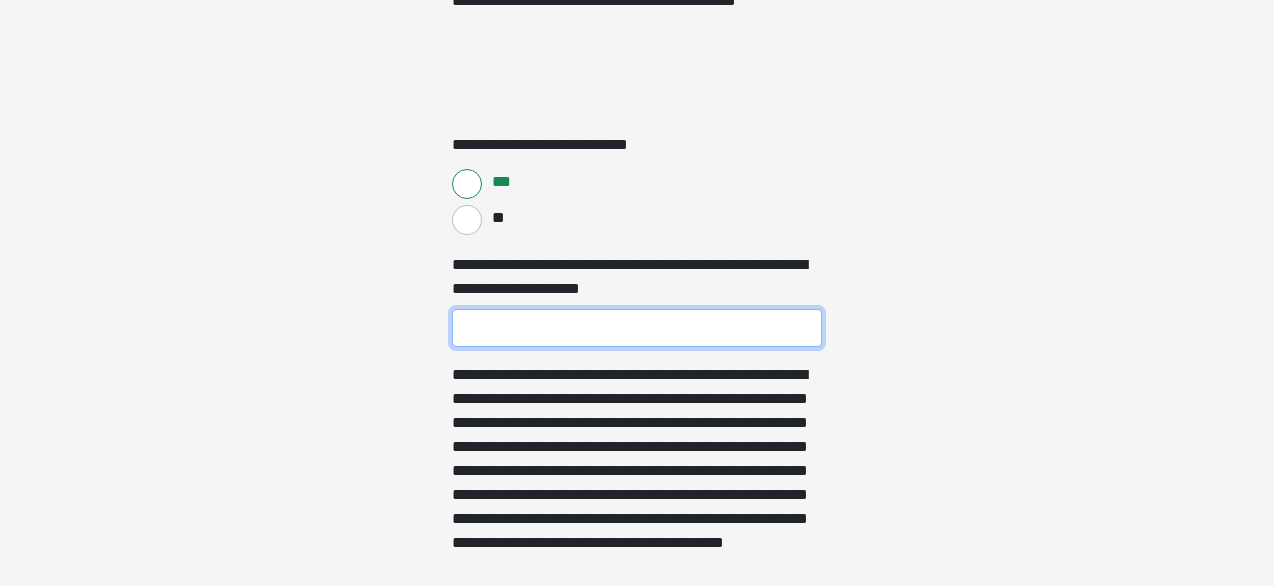 click on "**********" at bounding box center (637, 328) 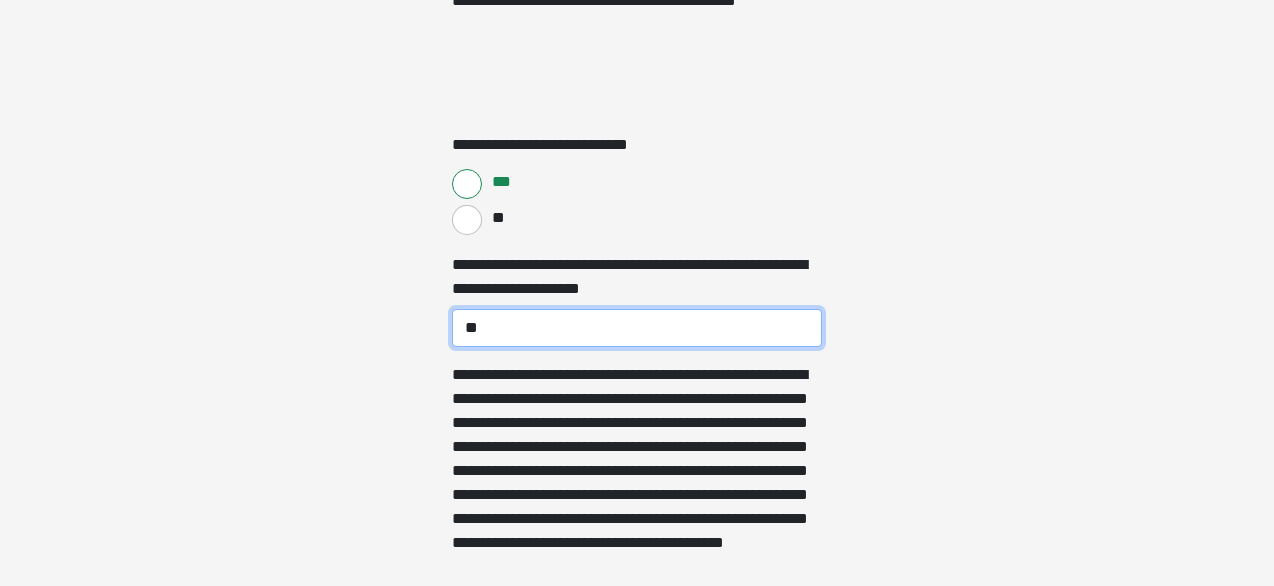 type on "**" 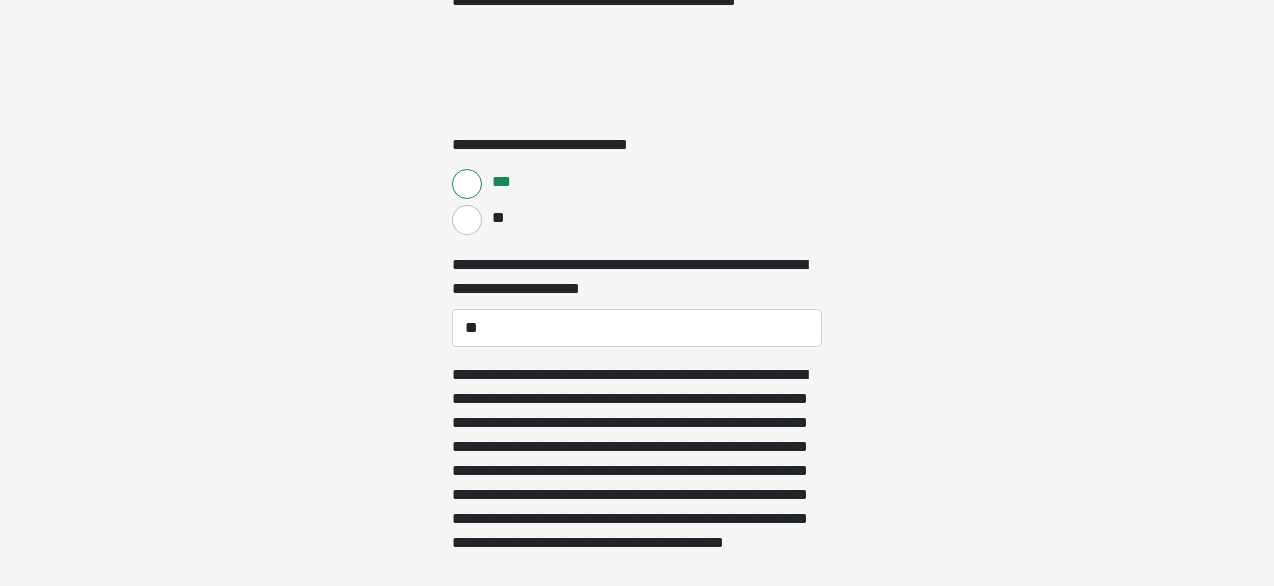 click on "**********" at bounding box center (637, -3237) 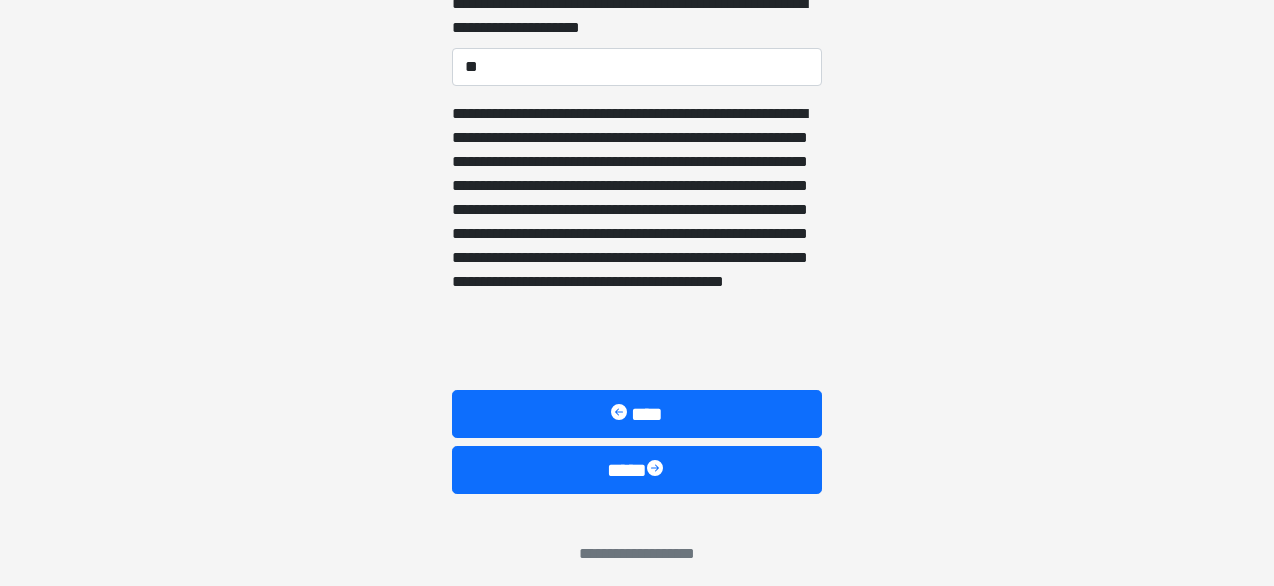 scroll, scrollTop: 3802, scrollLeft: 0, axis: vertical 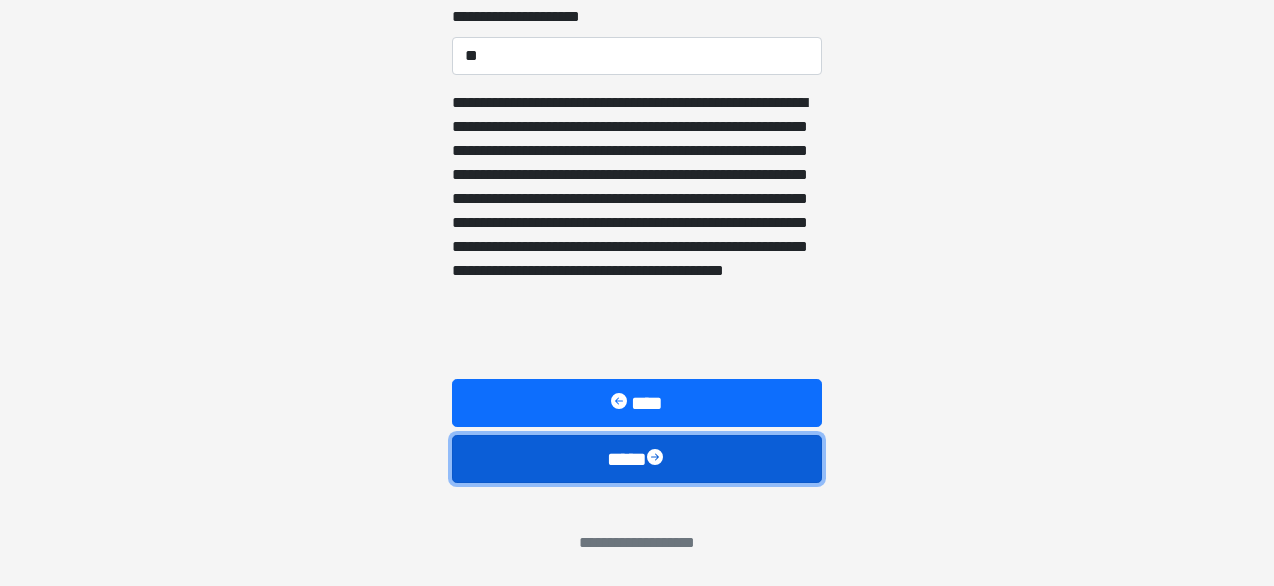 click at bounding box center [657, 459] 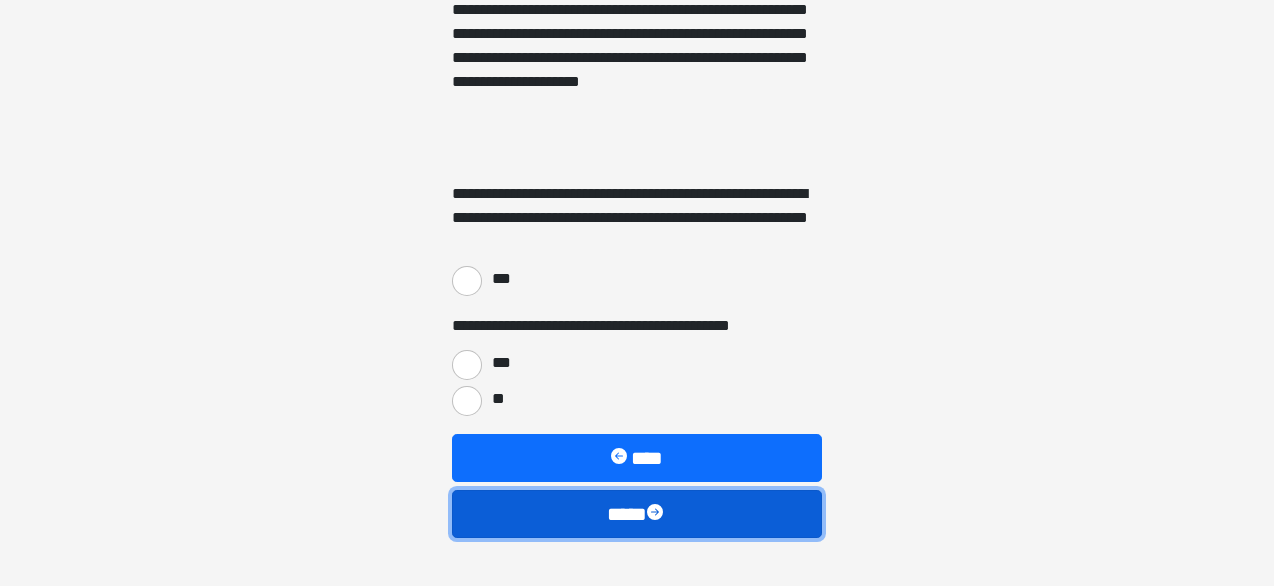 scroll, scrollTop: 3031, scrollLeft: 0, axis: vertical 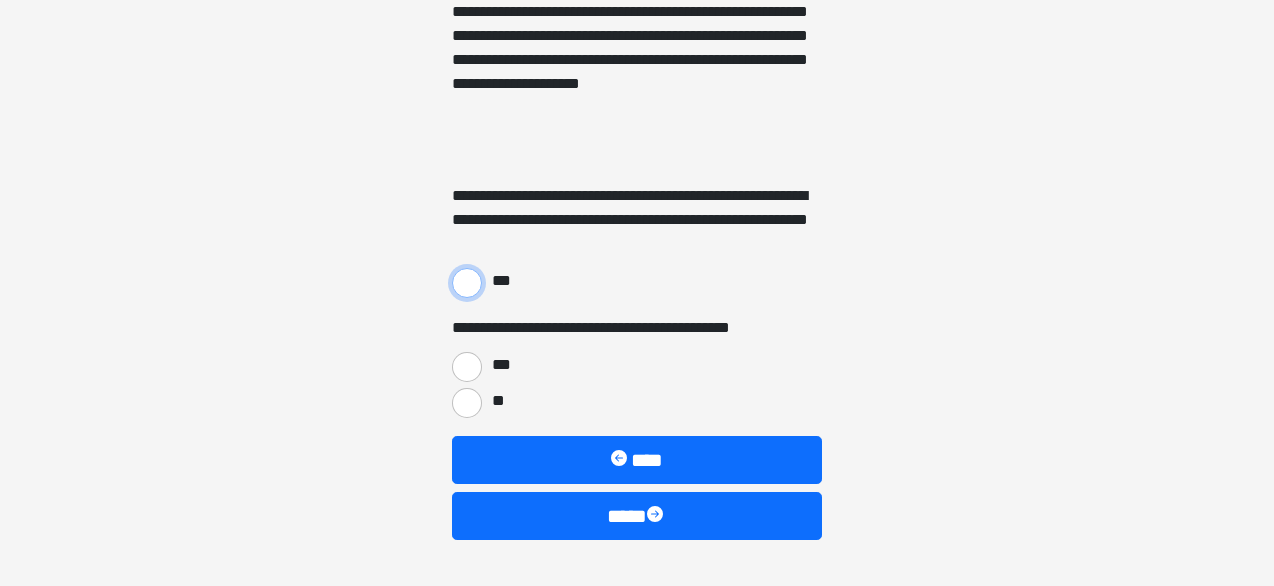 click on "***" at bounding box center (467, 283) 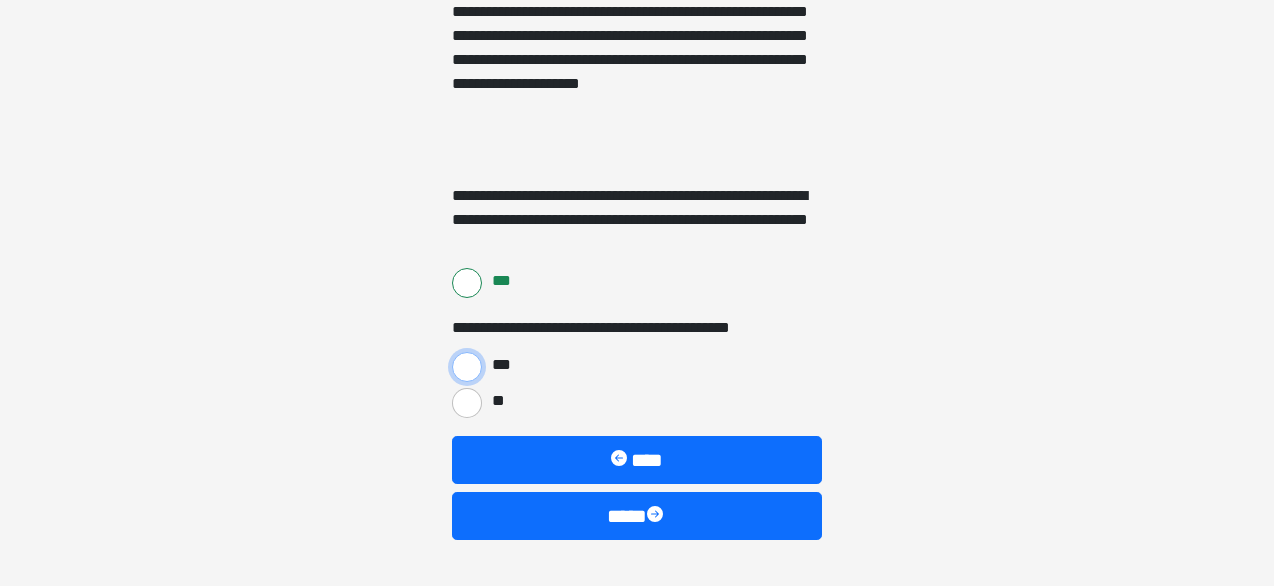click on "***" at bounding box center [467, 367] 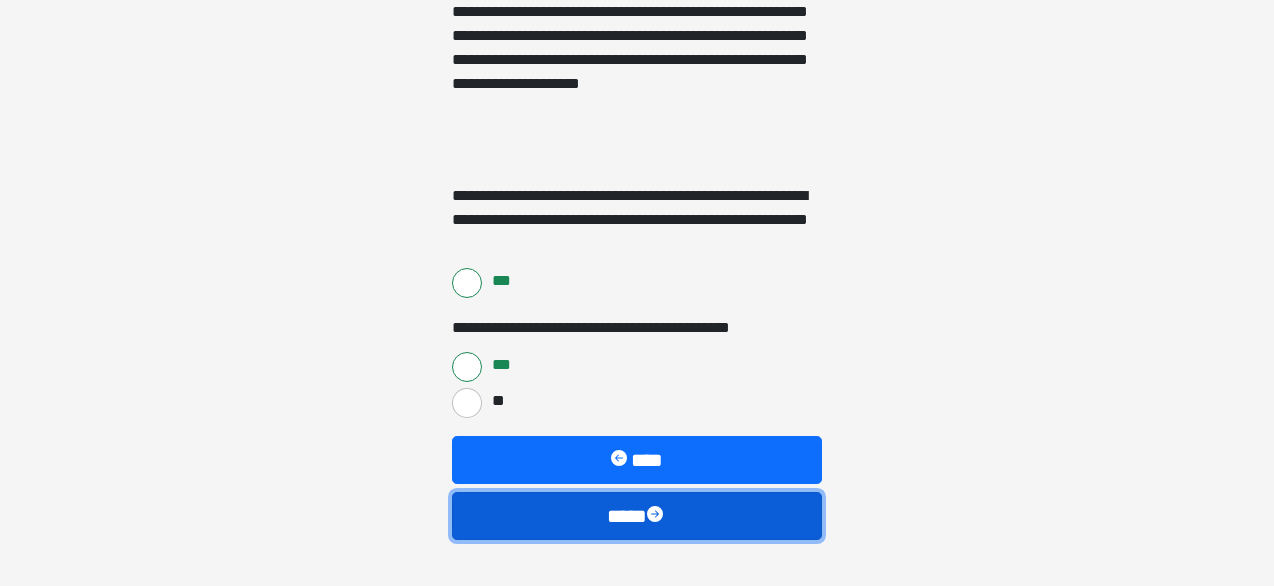 click on "****" at bounding box center [637, 516] 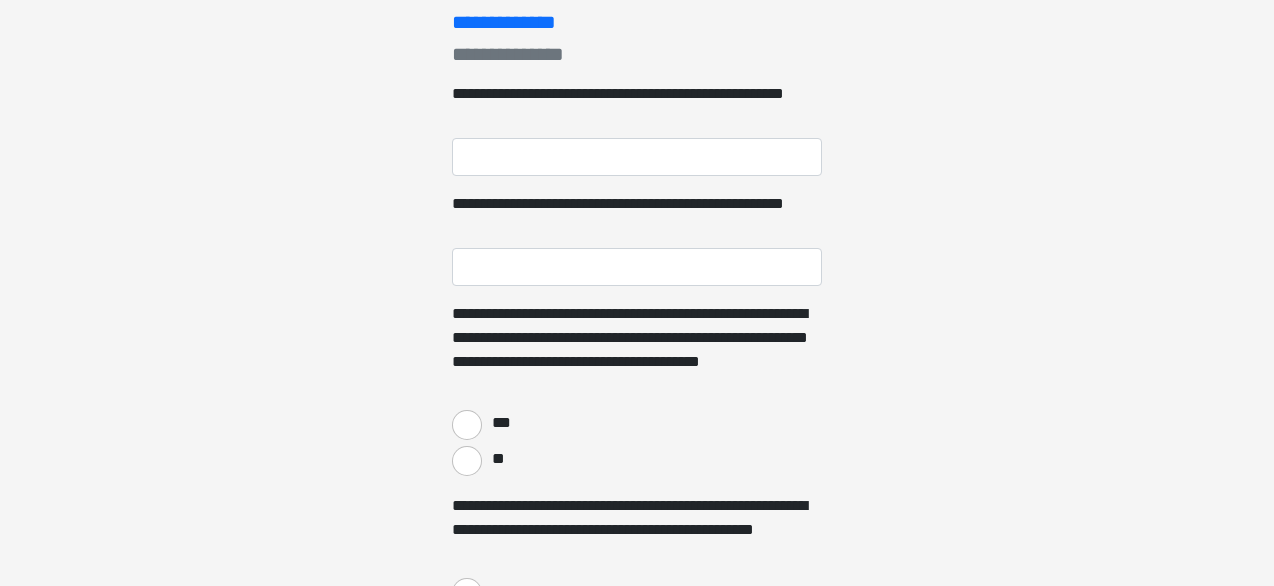 scroll, scrollTop: 0, scrollLeft: 0, axis: both 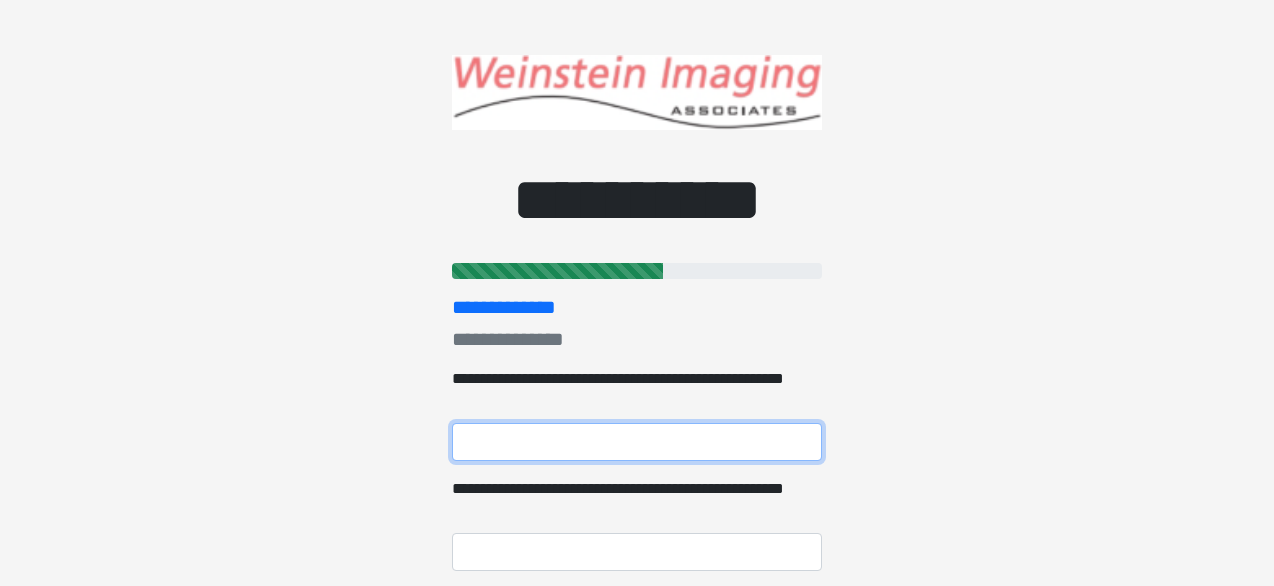 click on "**********" at bounding box center (637, 442) 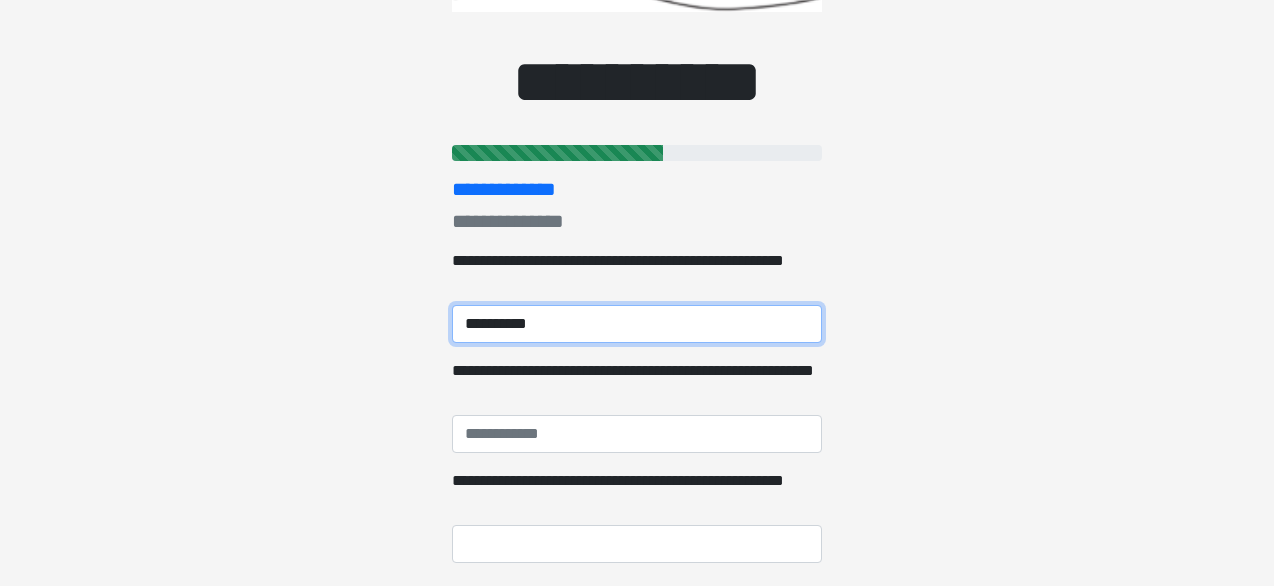 scroll, scrollTop: 125, scrollLeft: 0, axis: vertical 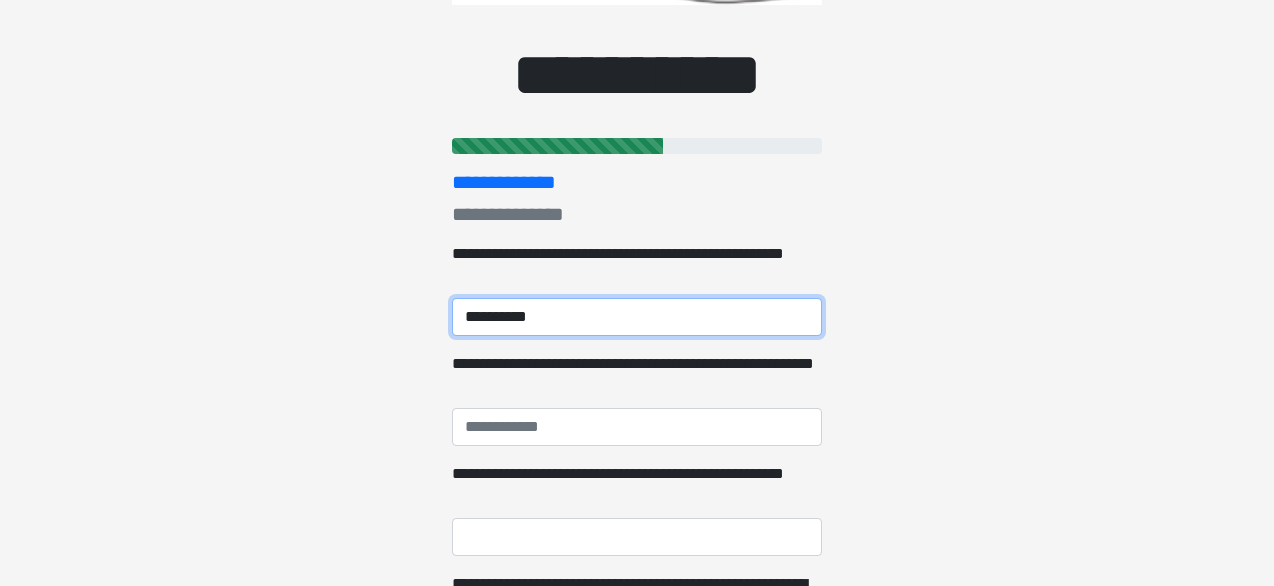 type on "**********" 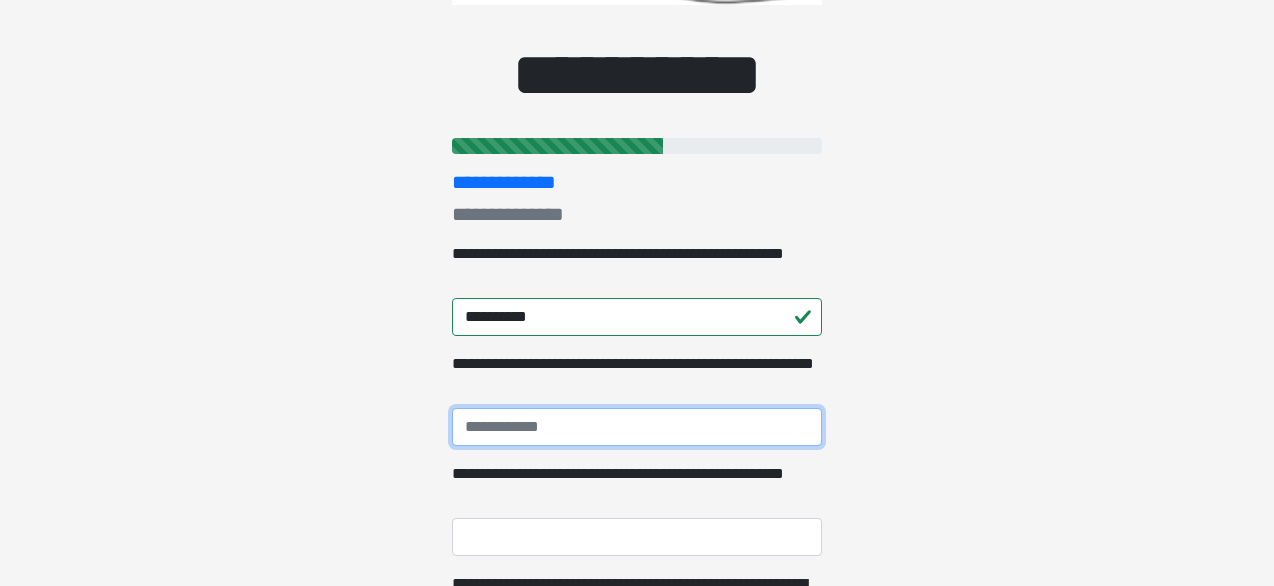 click on "**********" at bounding box center (637, 427) 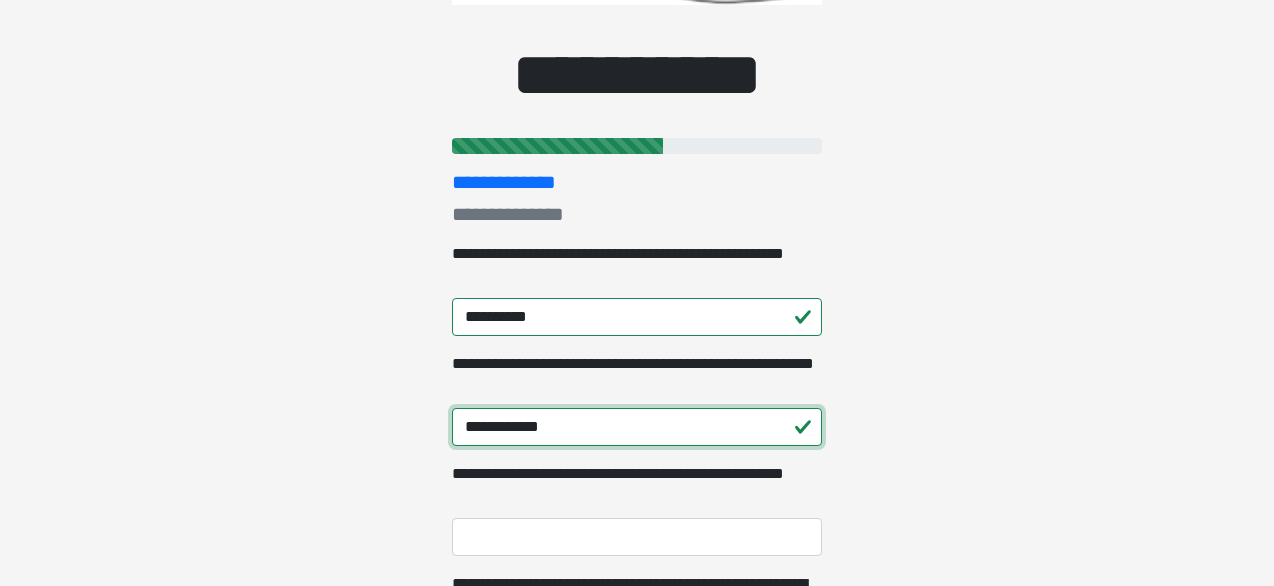 type on "**********" 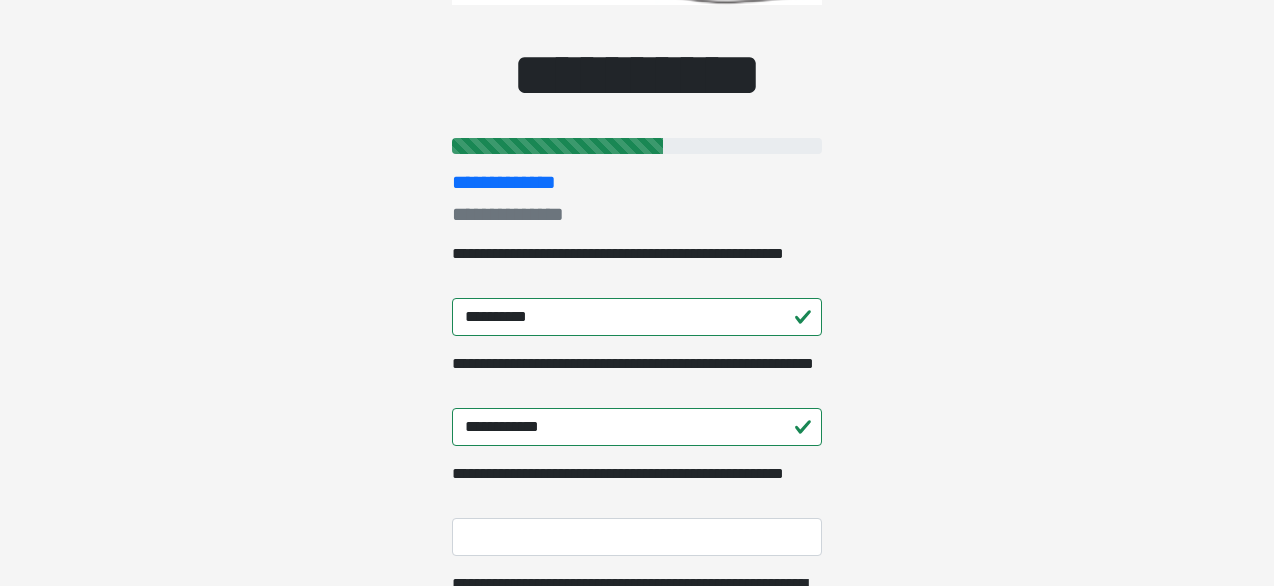 click on "**********" at bounding box center (637, 168) 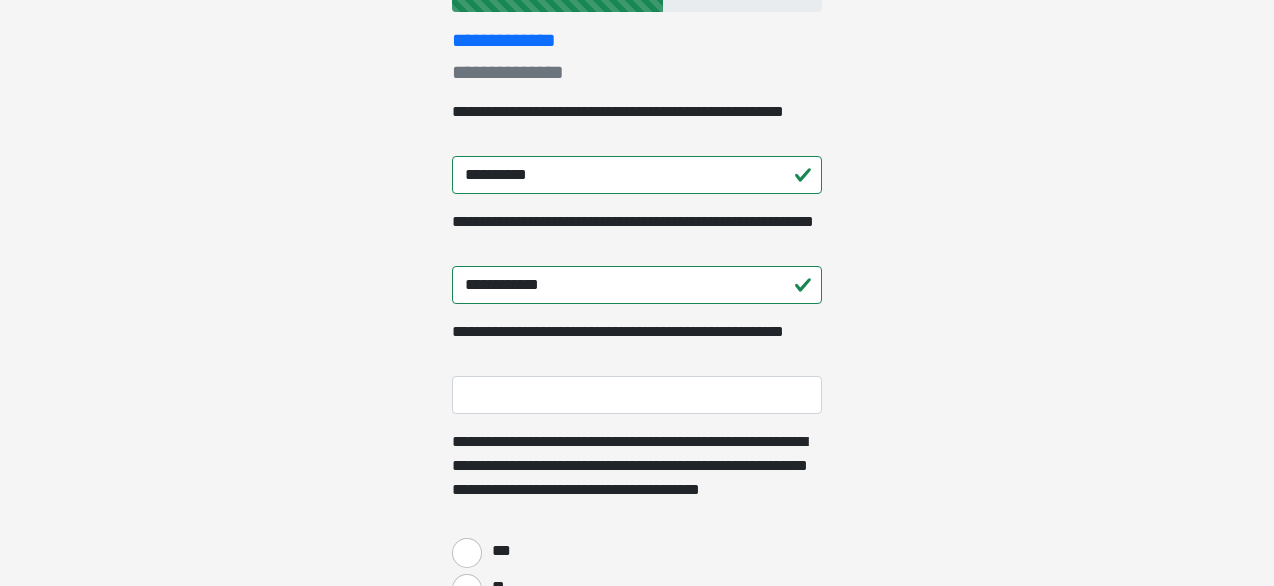 scroll, scrollTop: 298, scrollLeft: 0, axis: vertical 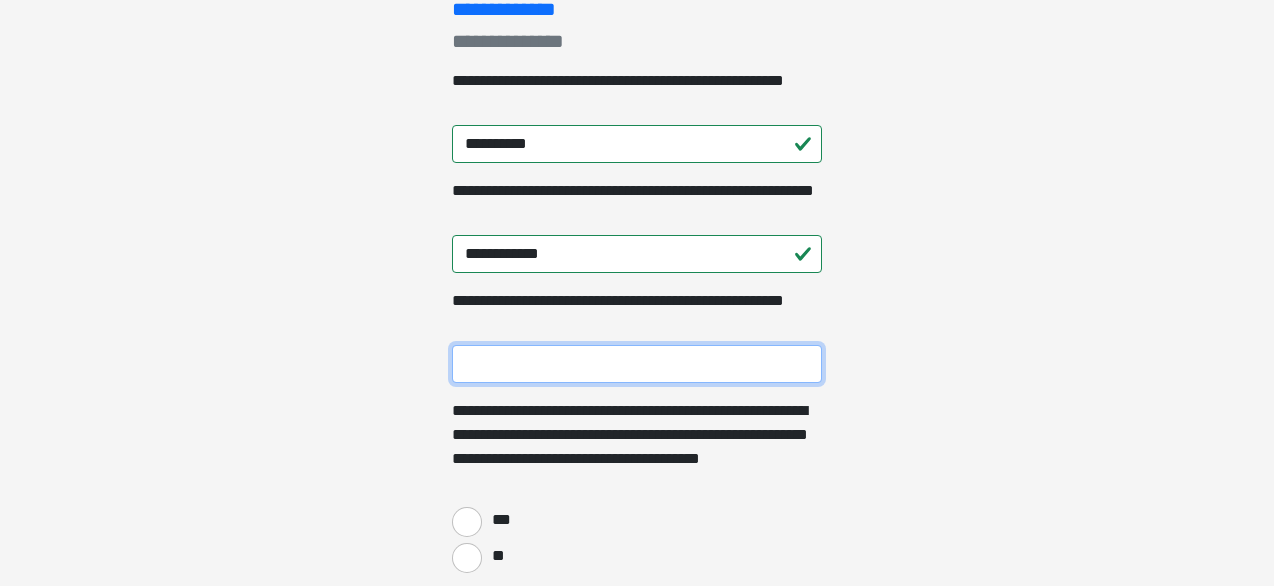 click on "**********" at bounding box center [637, 364] 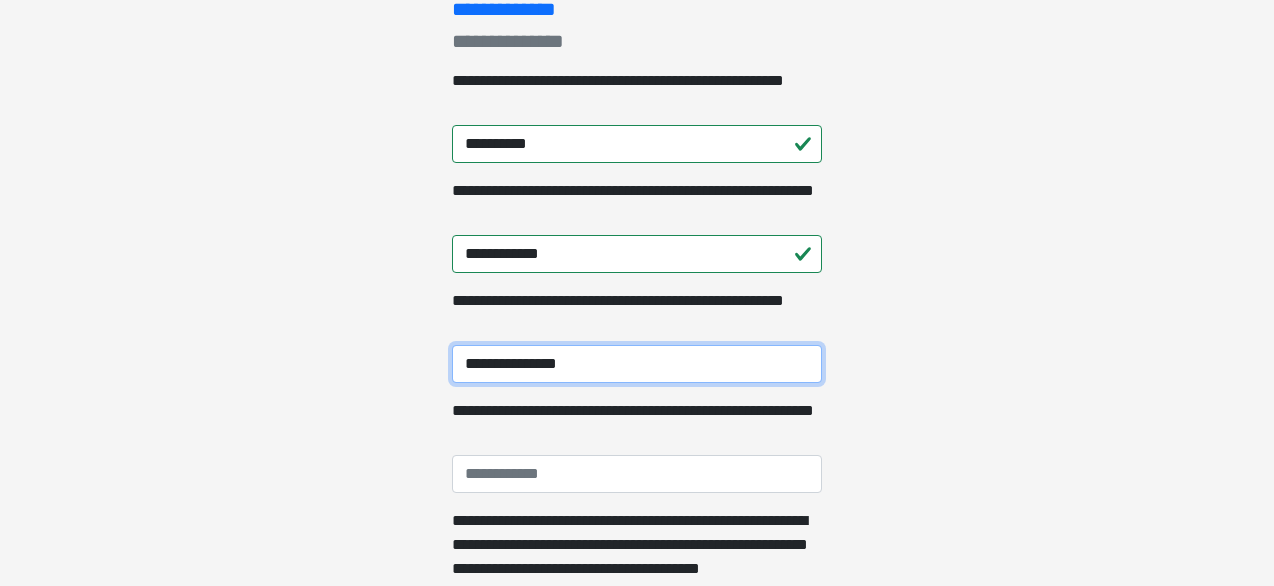 type on "**********" 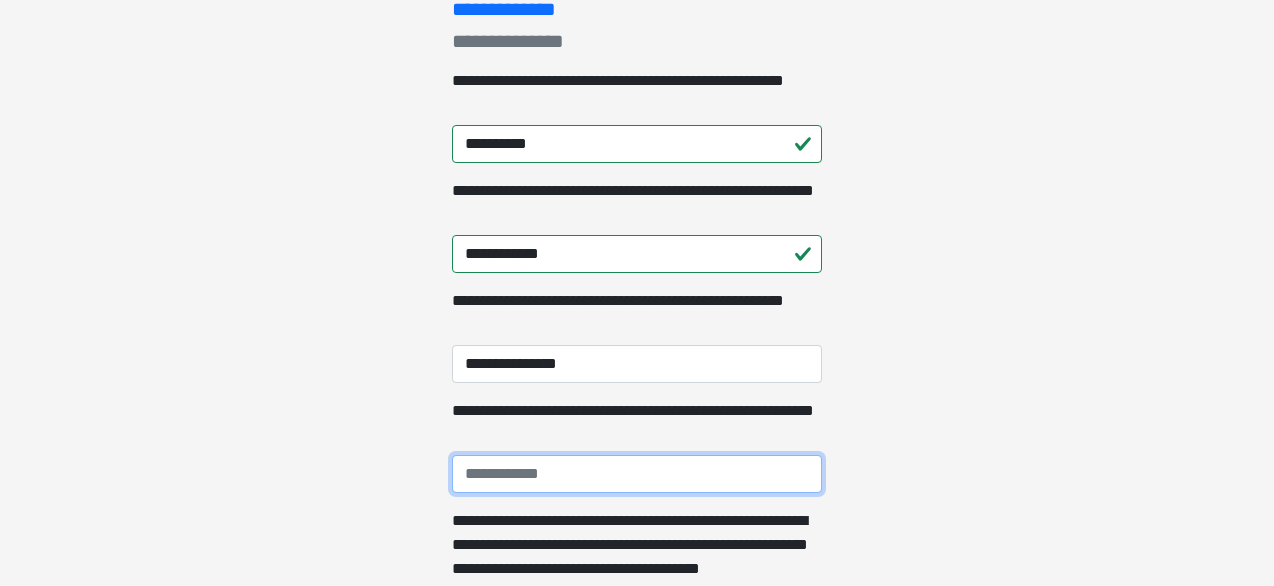 click on "**********" at bounding box center (637, 474) 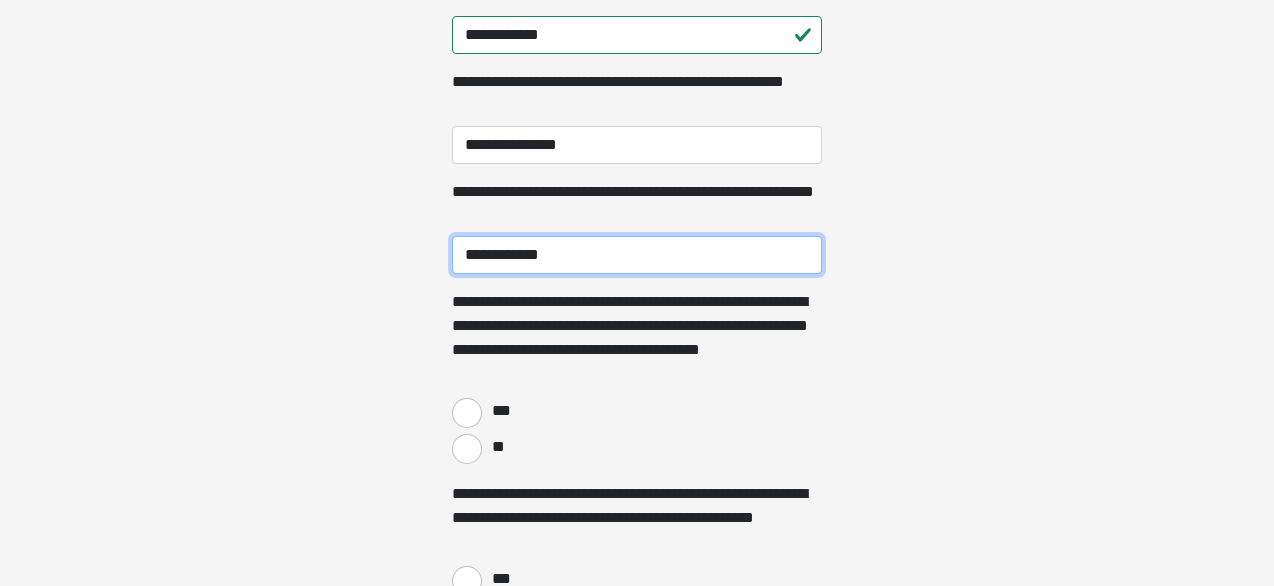 scroll, scrollTop: 523, scrollLeft: 0, axis: vertical 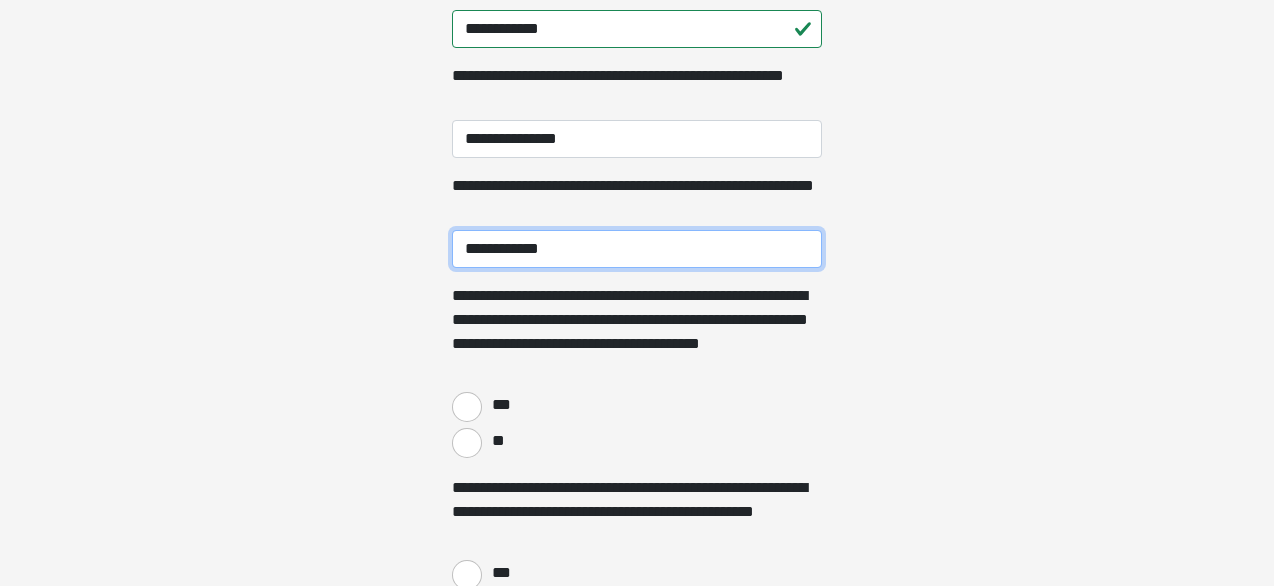 type on "**********" 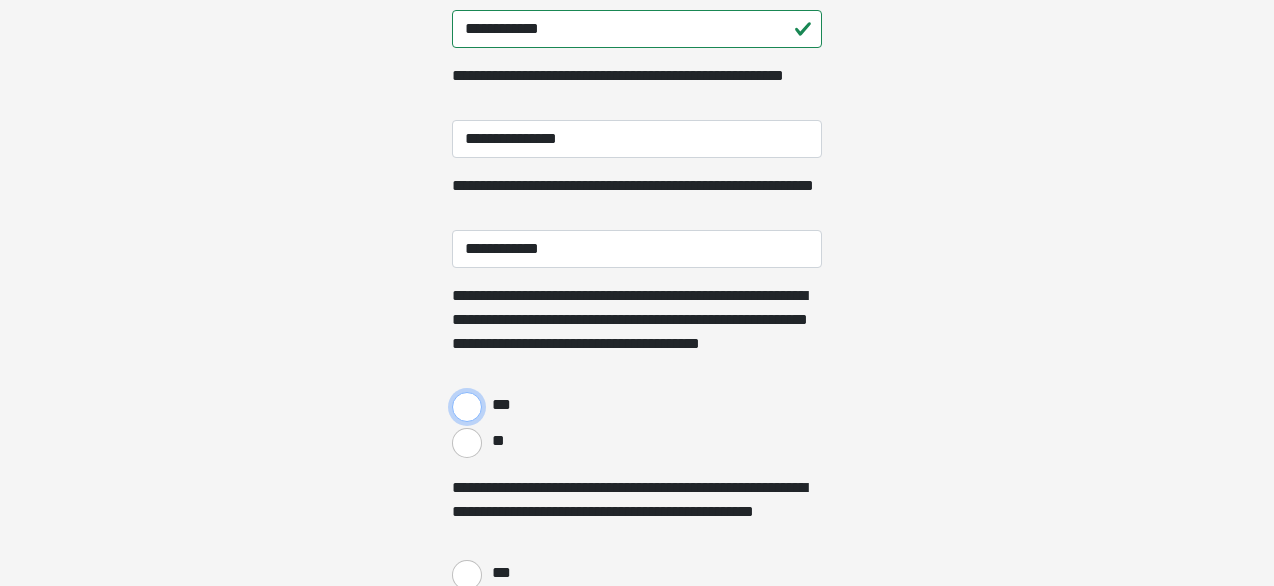 click on "***" at bounding box center (467, 407) 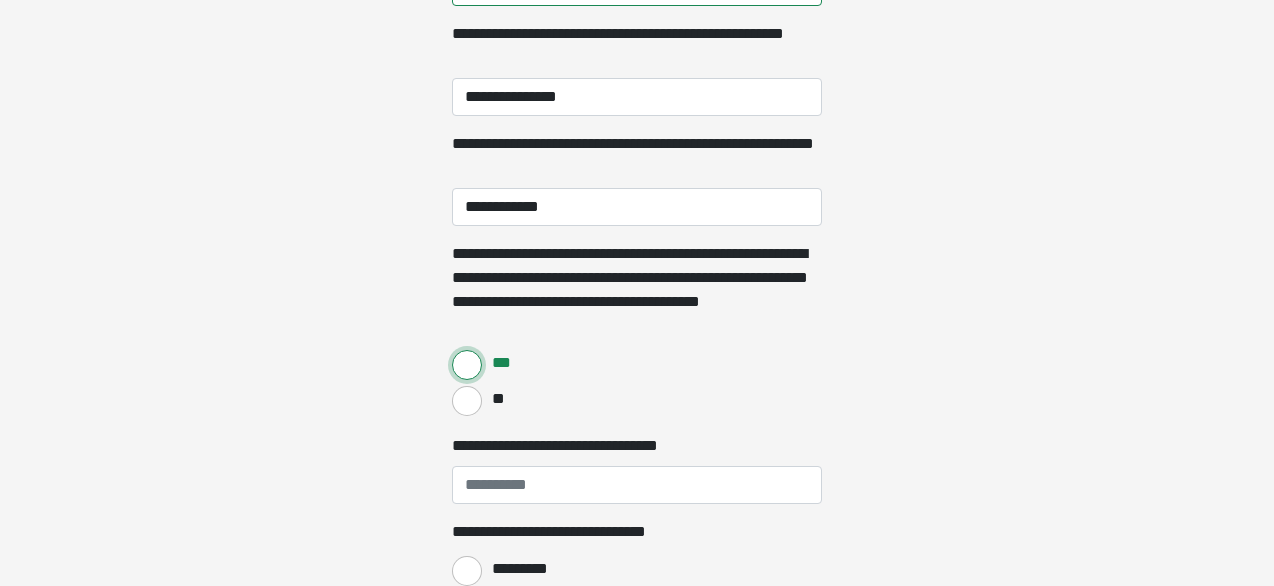 scroll, scrollTop: 589, scrollLeft: 0, axis: vertical 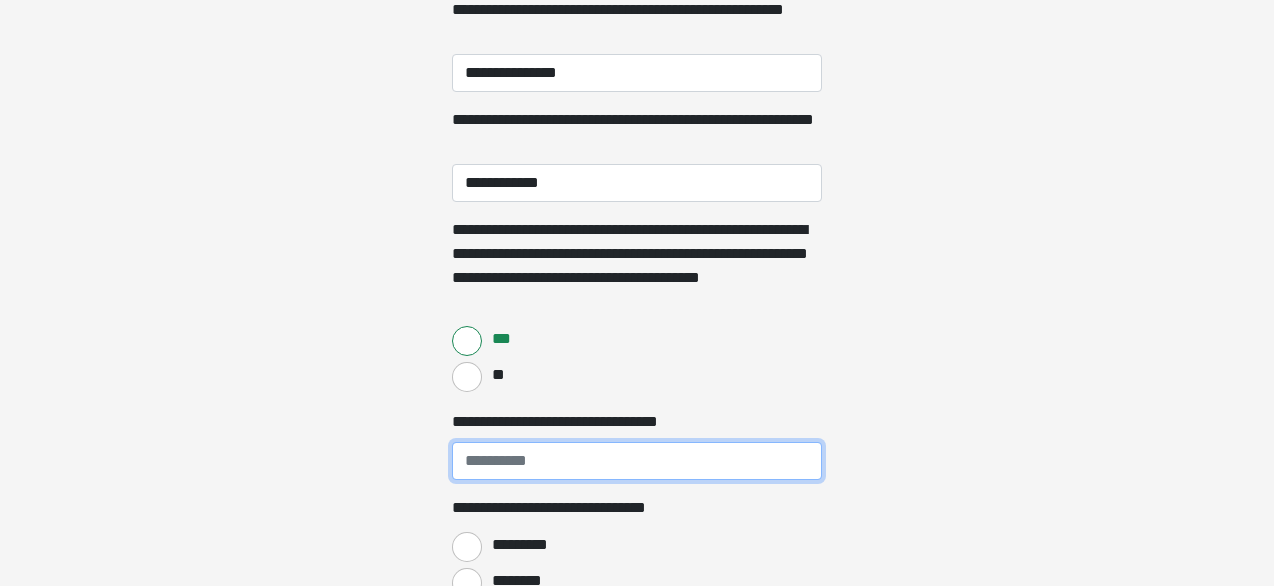 click on "**********" at bounding box center [637, 461] 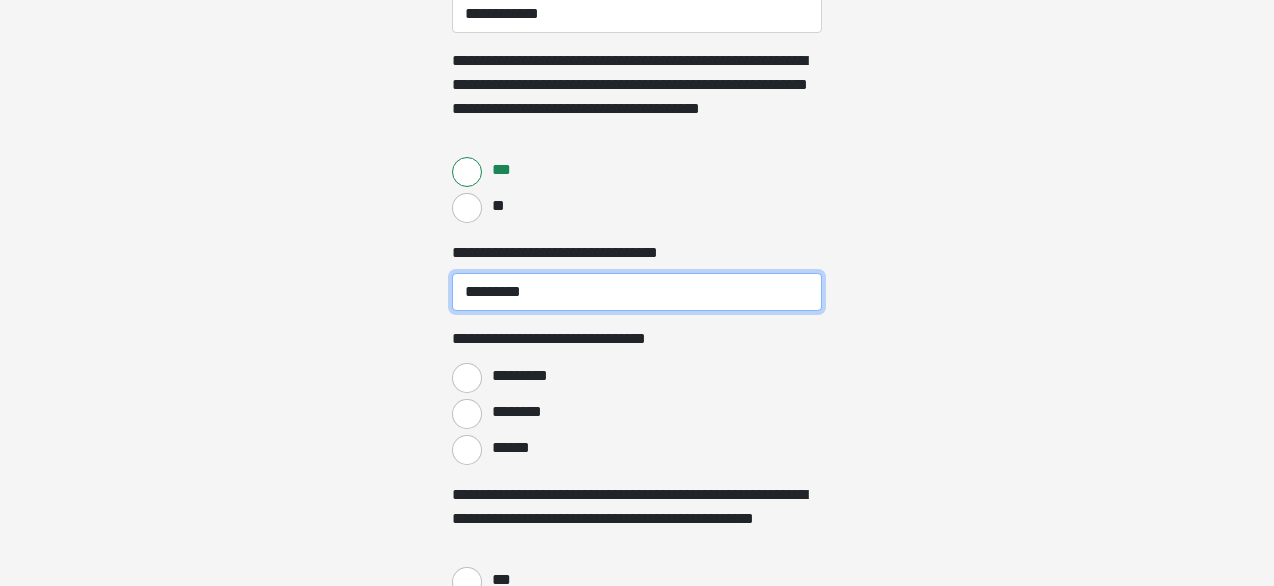 scroll, scrollTop: 759, scrollLeft: 0, axis: vertical 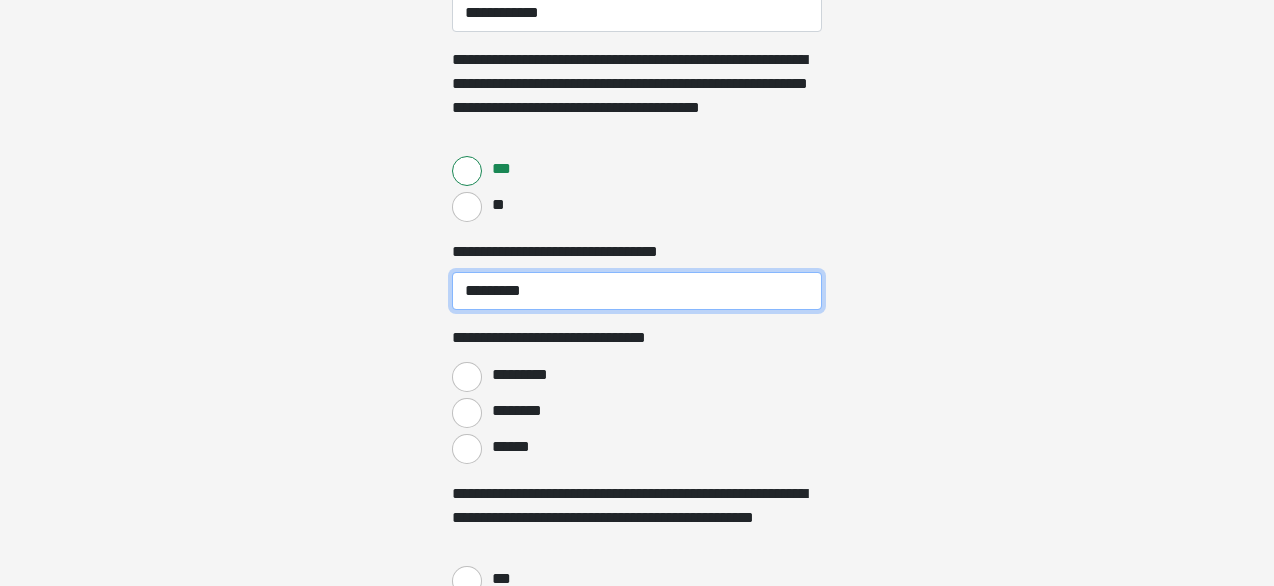type on "*********" 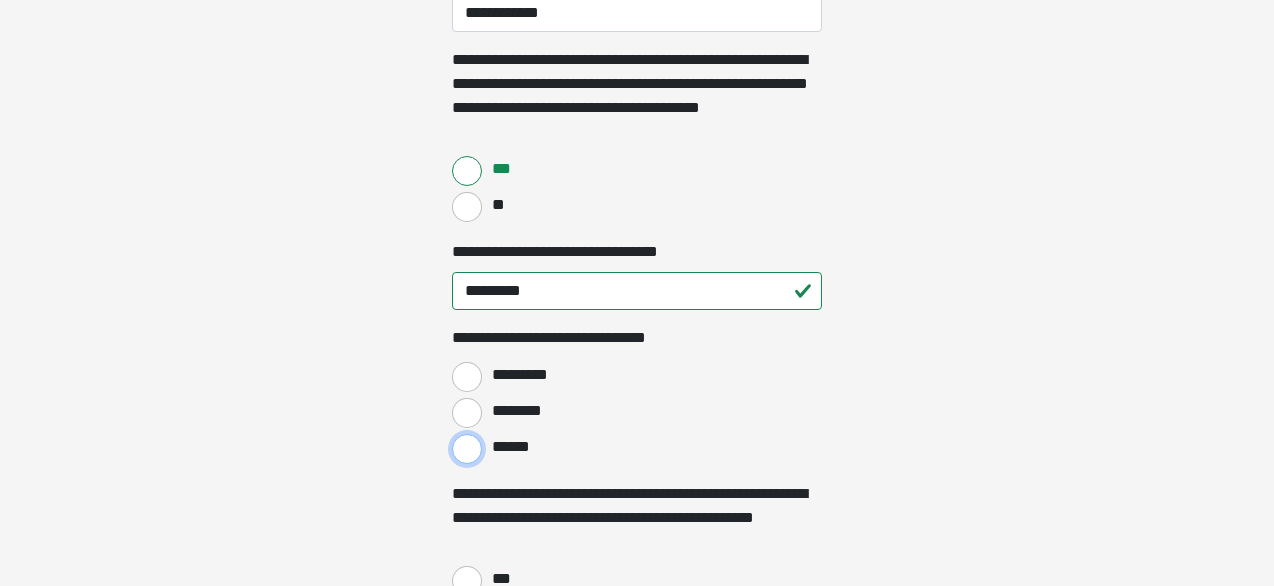 click on "******" at bounding box center (467, 449) 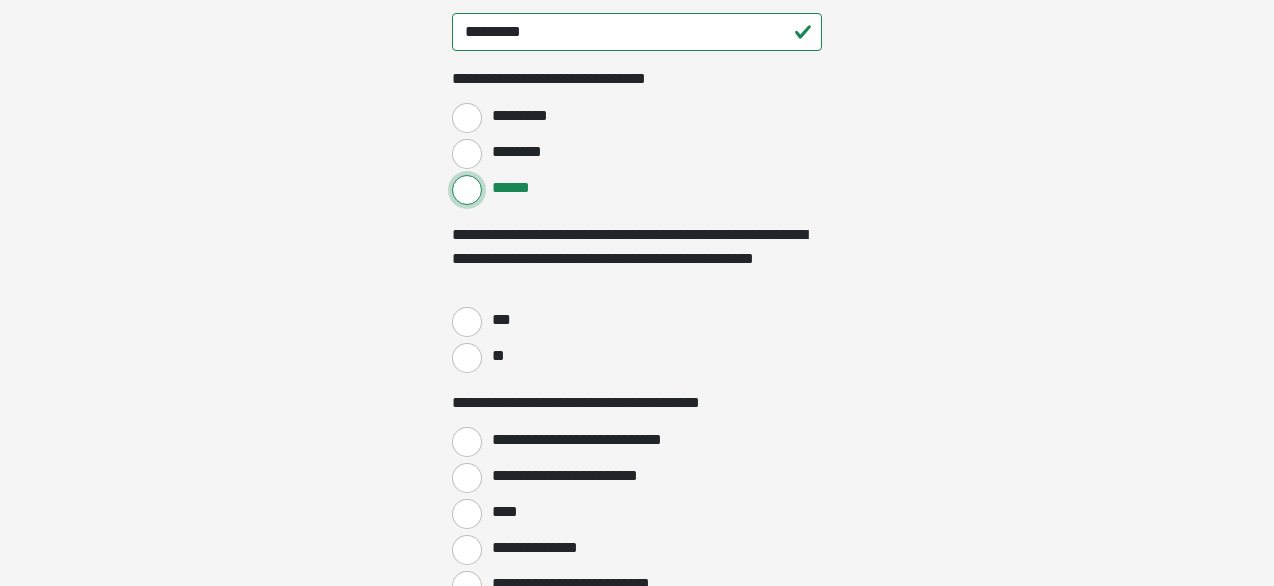 scroll, scrollTop: 1029, scrollLeft: 0, axis: vertical 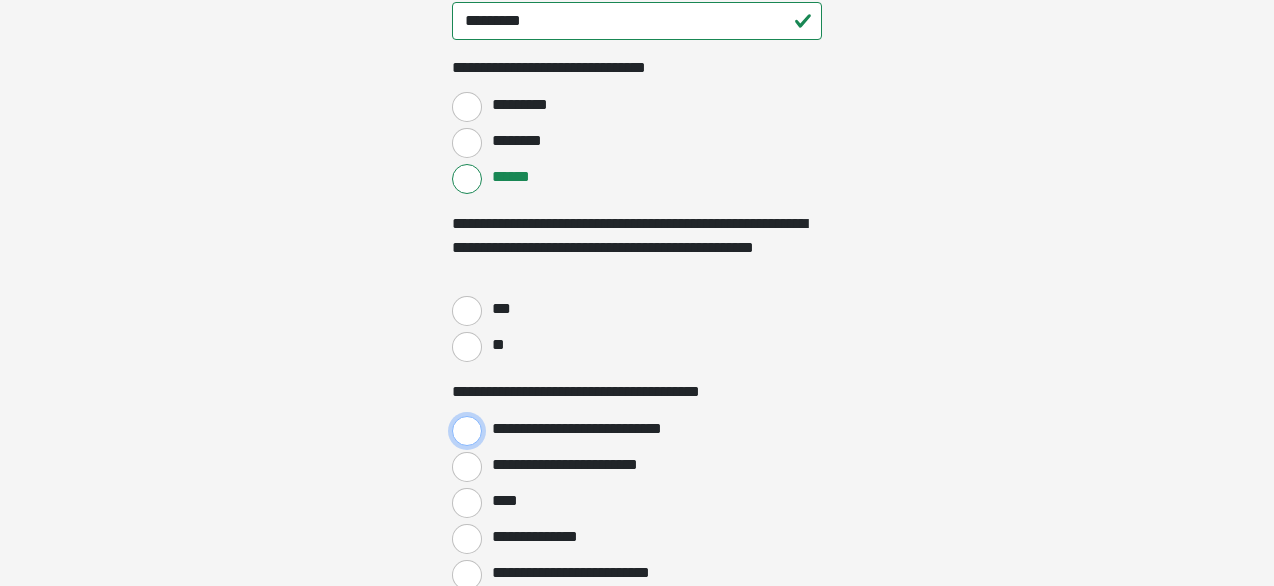 click on "**********" at bounding box center (467, 431) 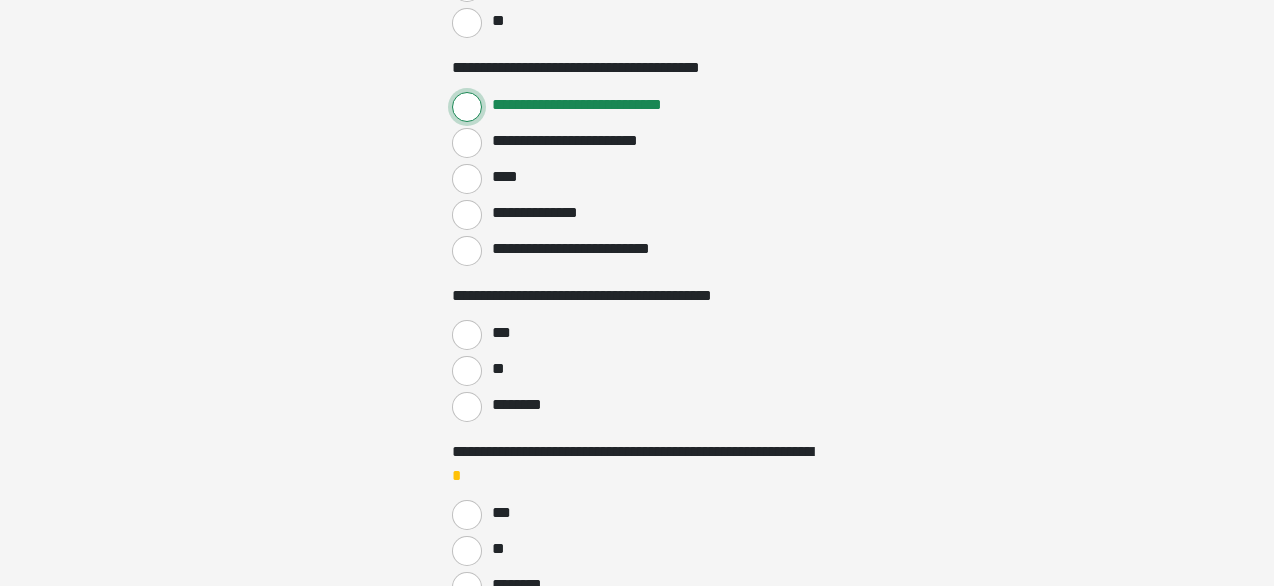 scroll, scrollTop: 1349, scrollLeft: 0, axis: vertical 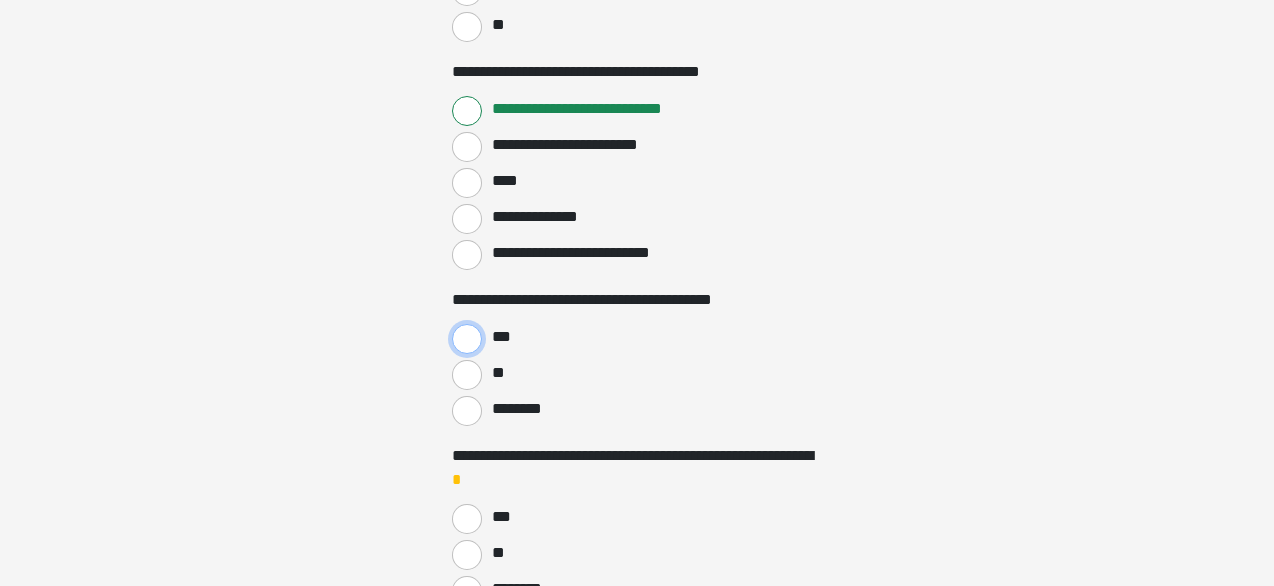 click on "***" at bounding box center (467, 339) 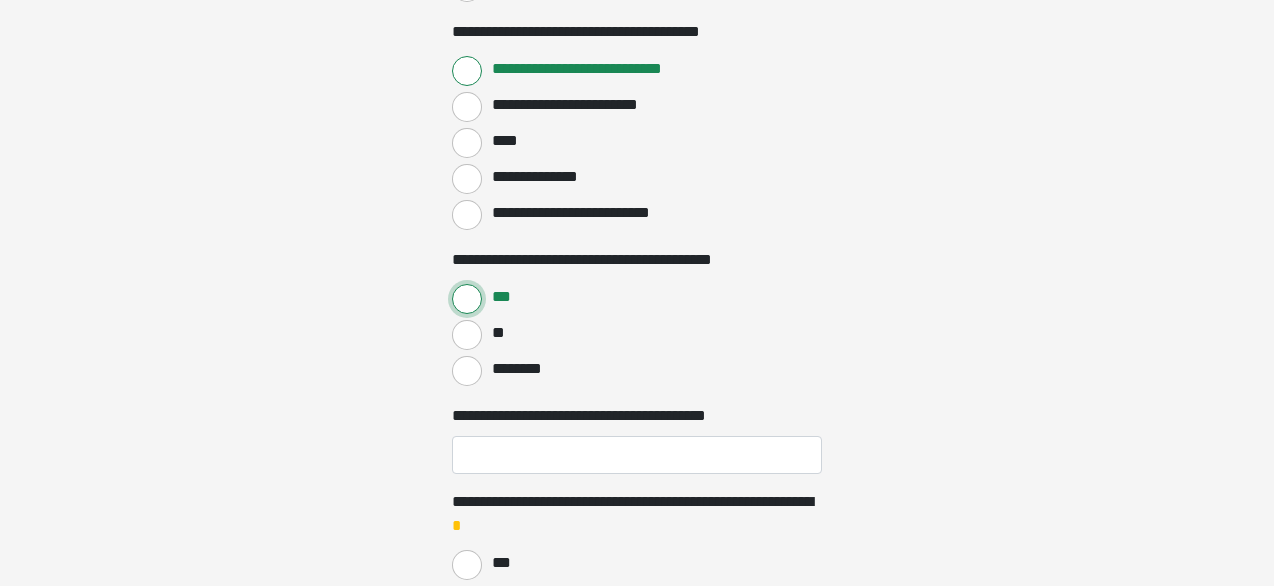 scroll, scrollTop: 1395, scrollLeft: 0, axis: vertical 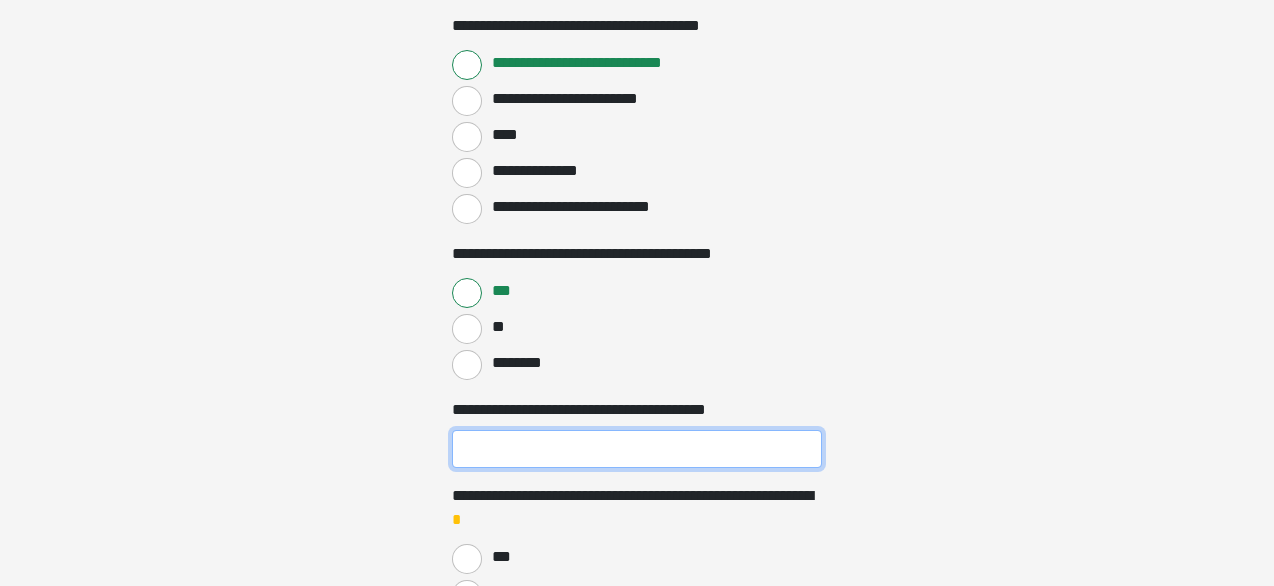click on "**********" at bounding box center (637, 449) 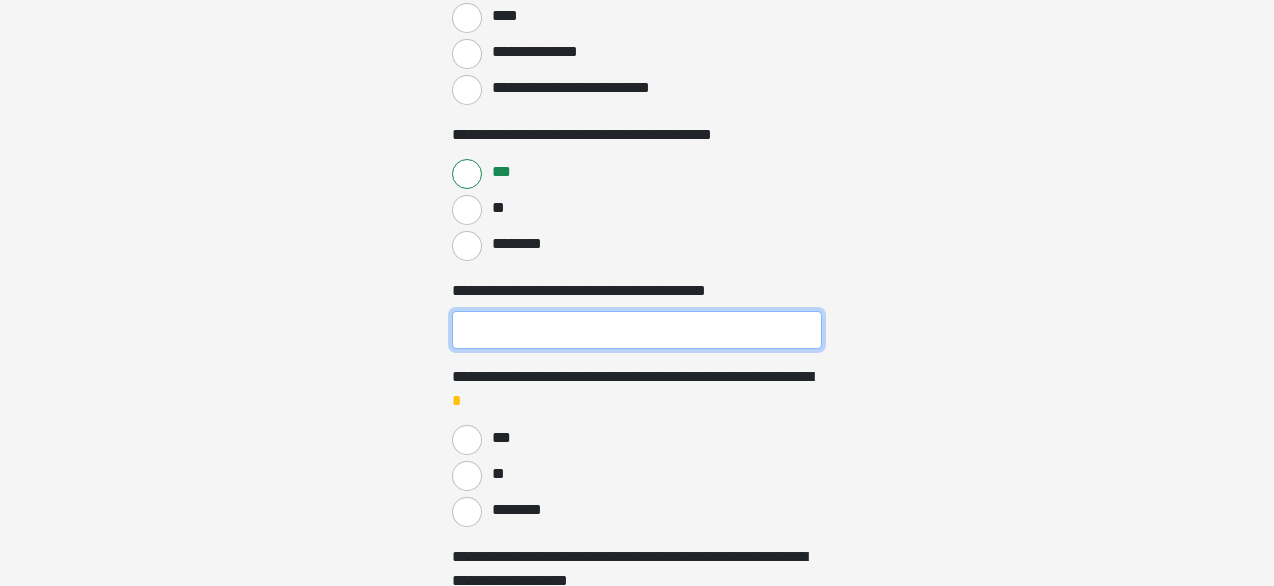 scroll, scrollTop: 1516, scrollLeft: 0, axis: vertical 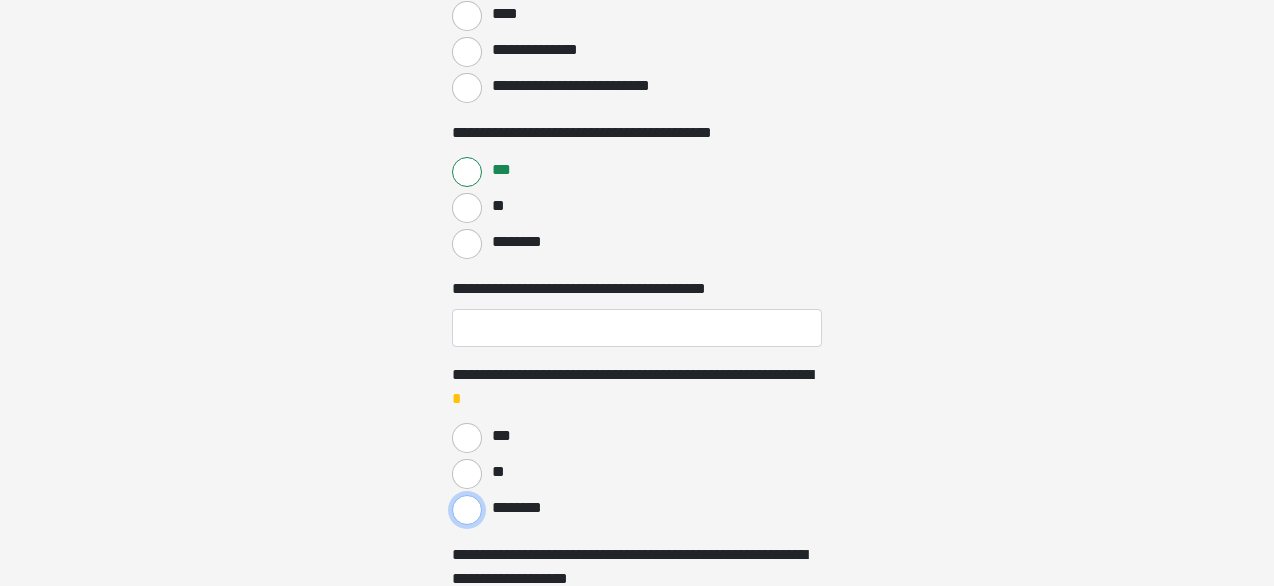 click on "********" at bounding box center [467, 510] 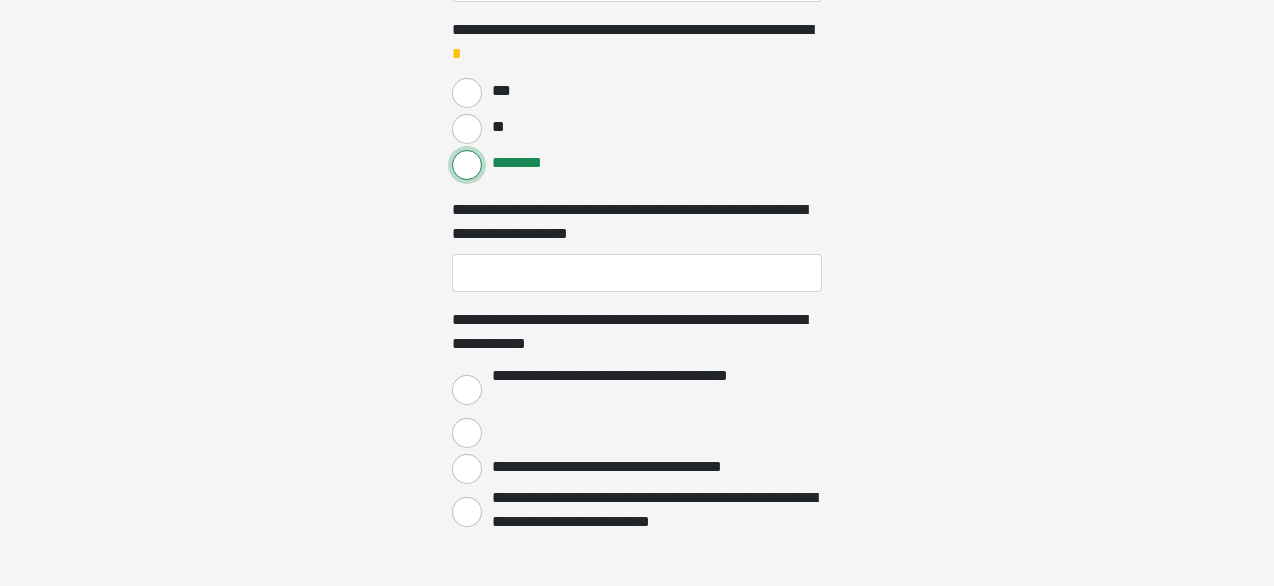 scroll, scrollTop: 1867, scrollLeft: 0, axis: vertical 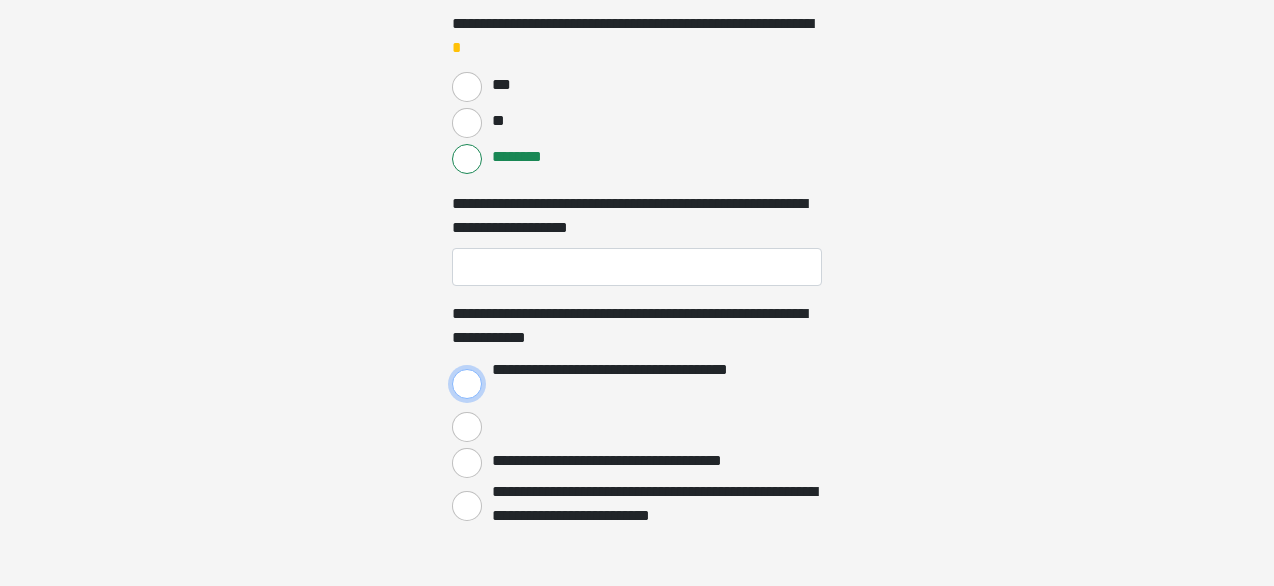 click on "**********" at bounding box center [467, 384] 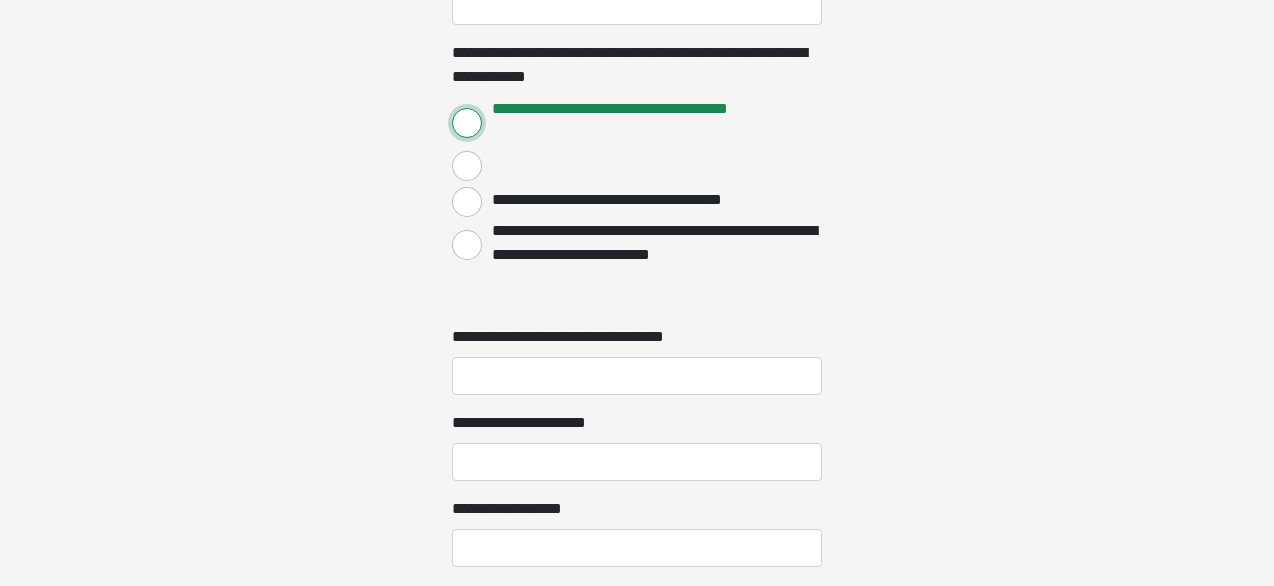 scroll, scrollTop: 2133, scrollLeft: 0, axis: vertical 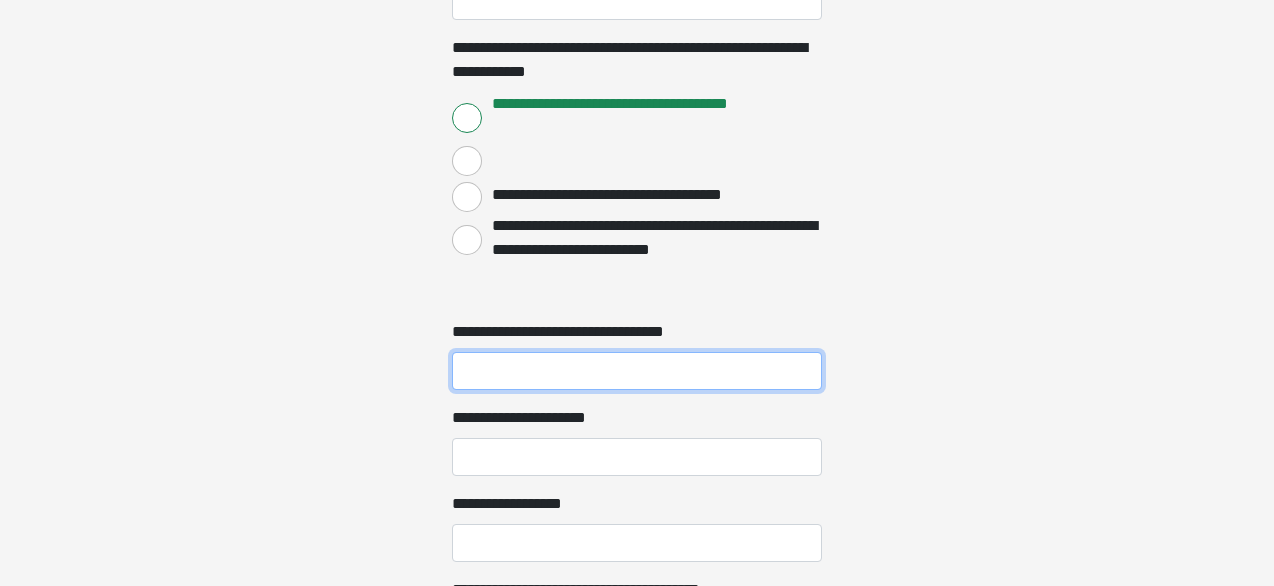 click on "**********" at bounding box center [637, 371] 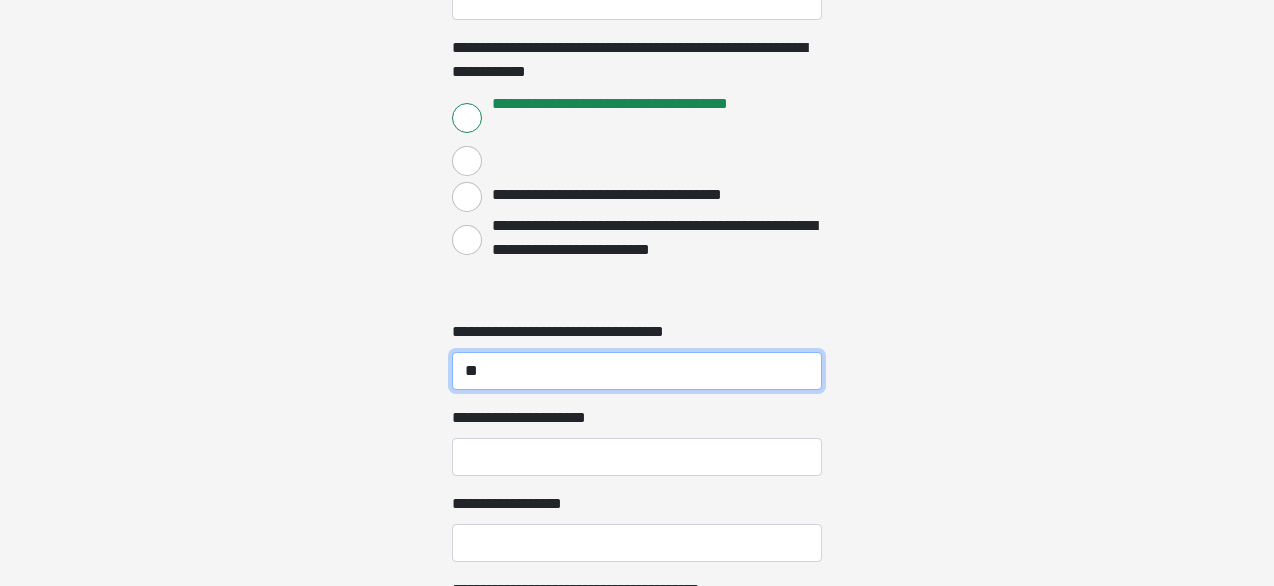 type on "**" 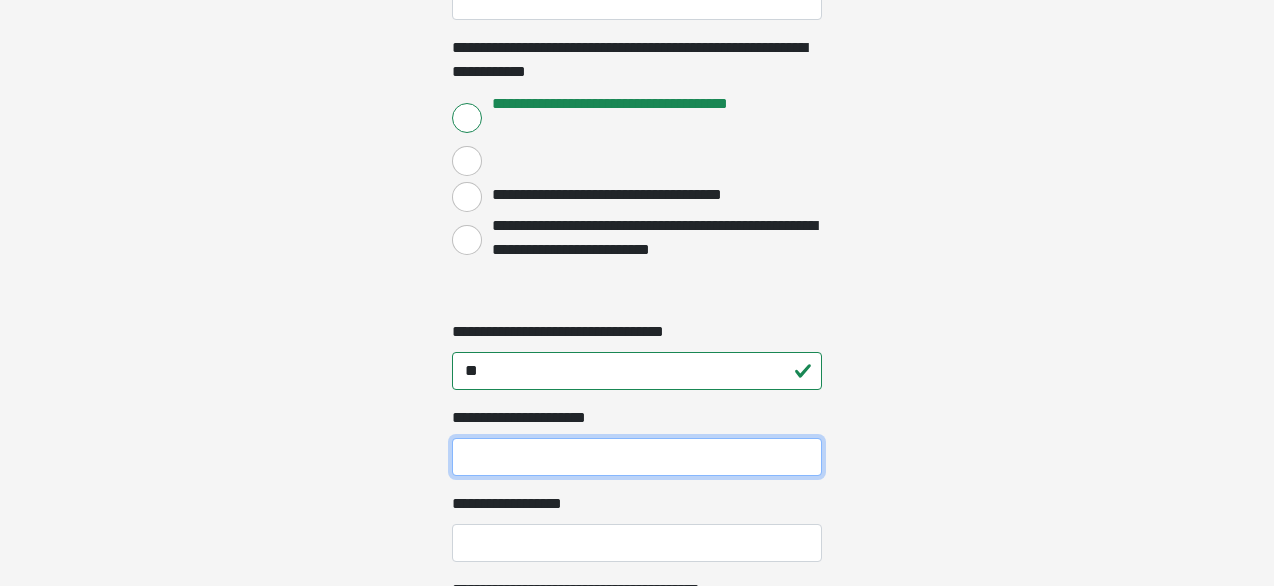 click on "**********" at bounding box center (637, 457) 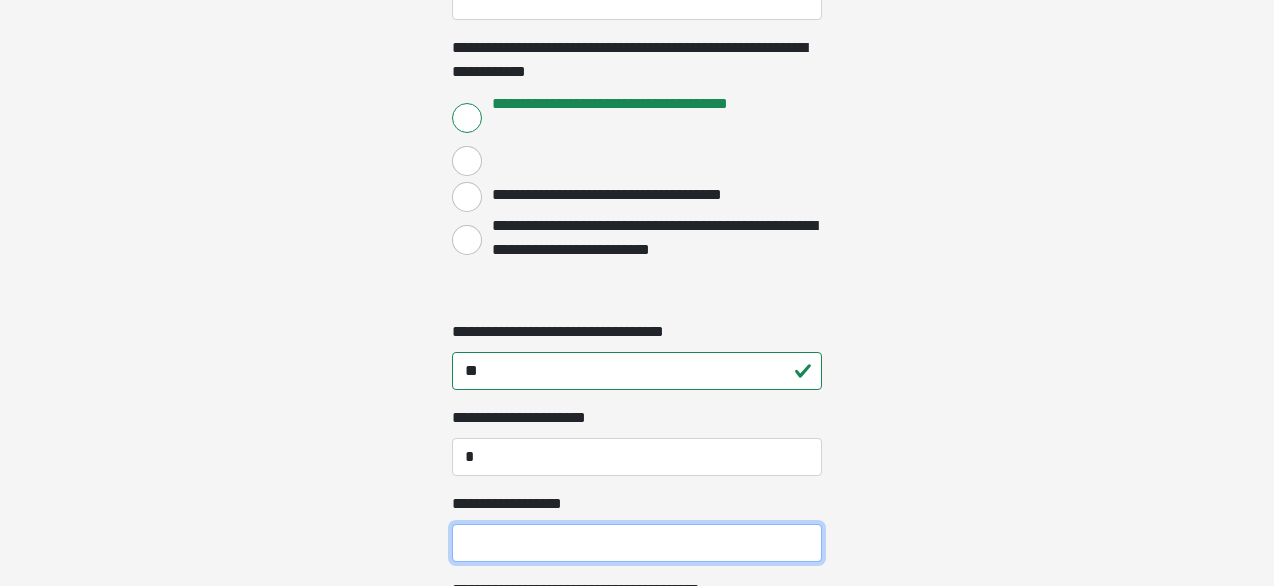 click on "**********" at bounding box center [637, 543] 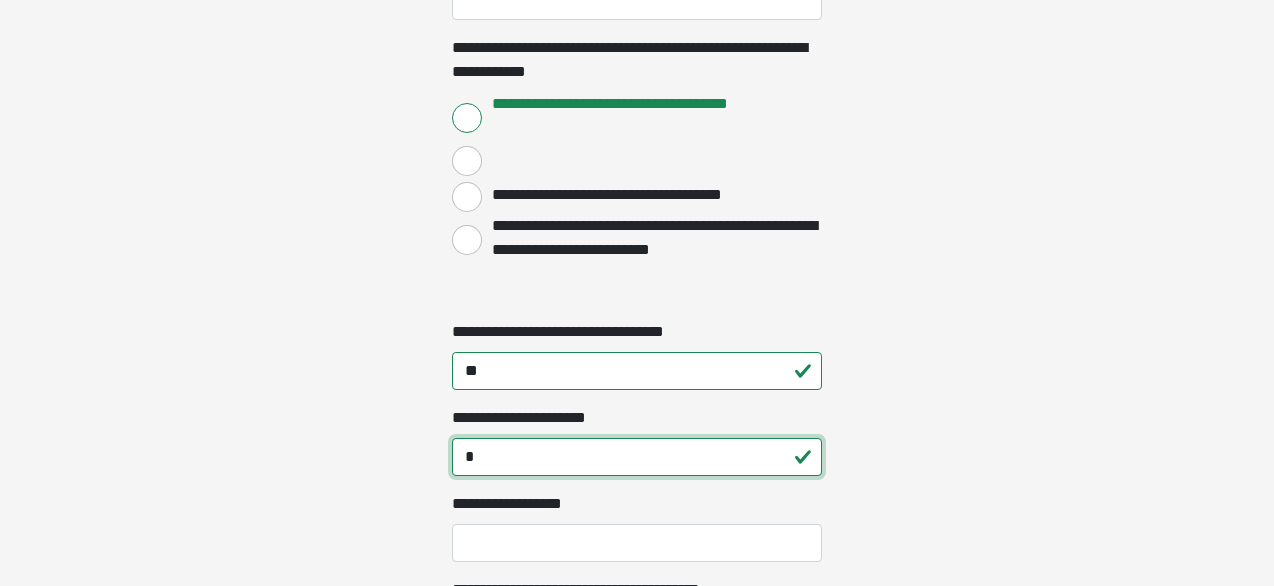 click on "*" at bounding box center (637, 457) 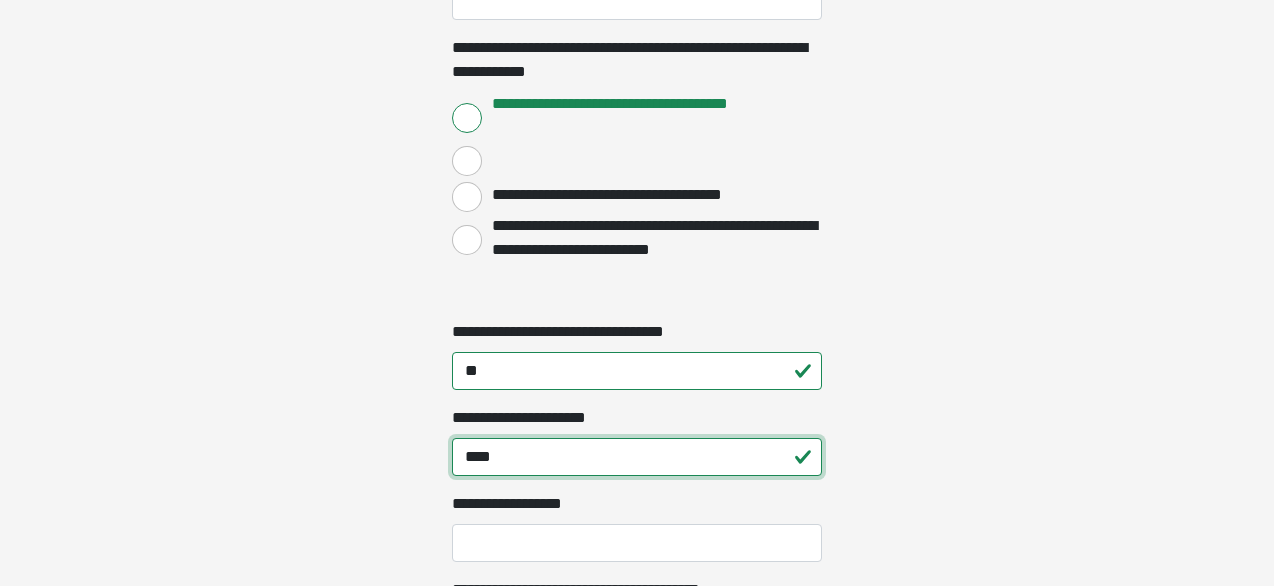 type on "****" 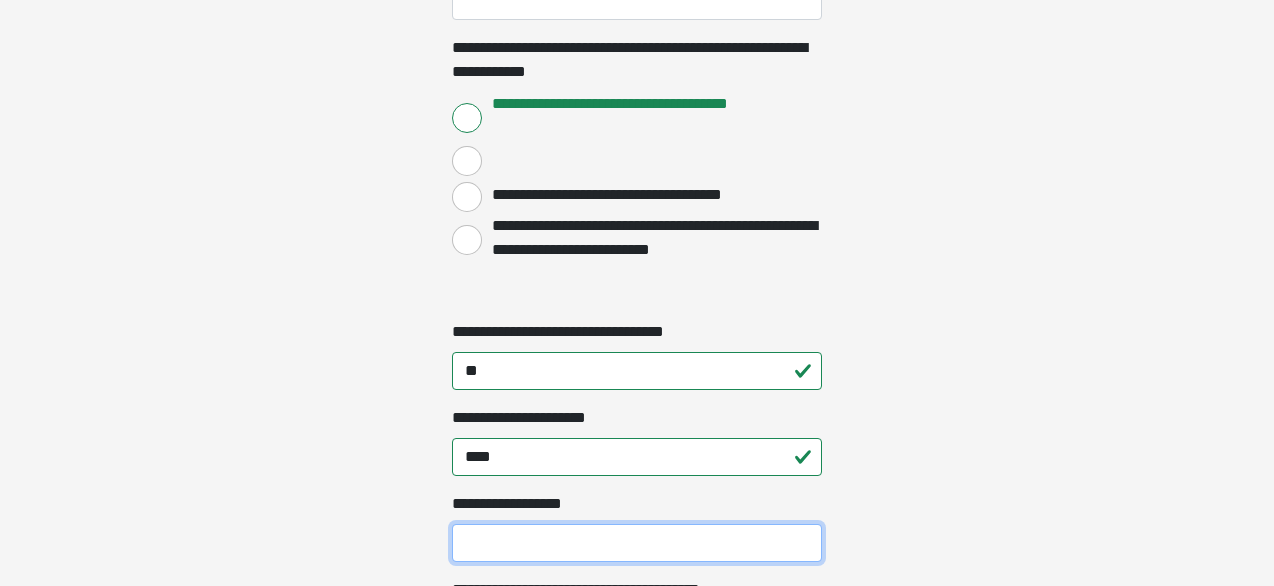 click on "**********" at bounding box center (637, 543) 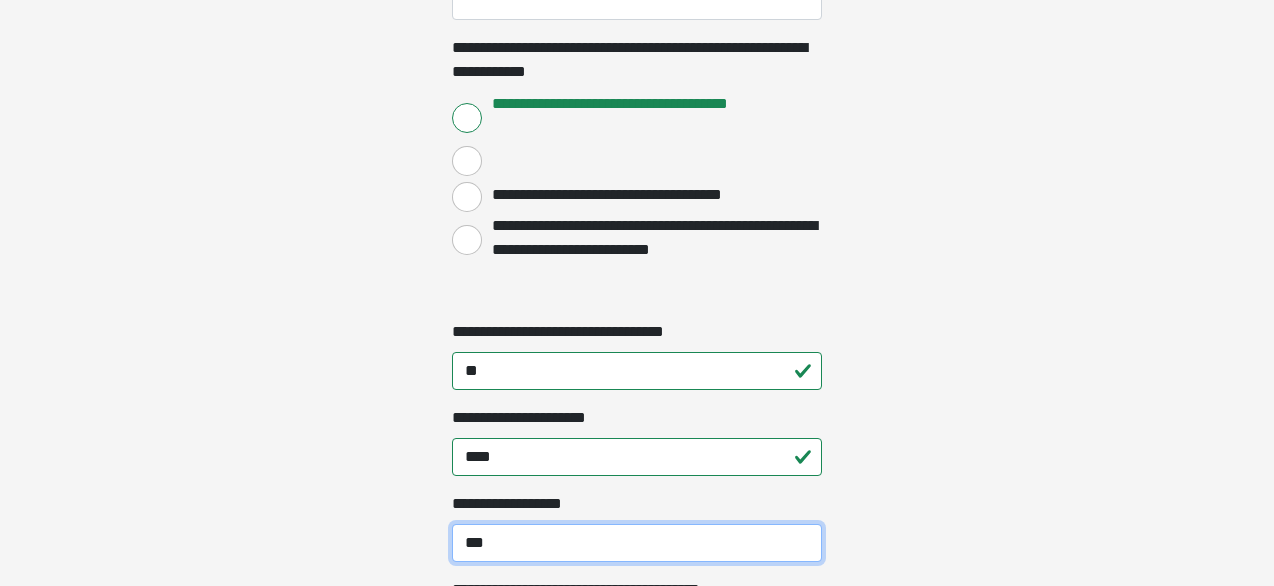 type on "***" 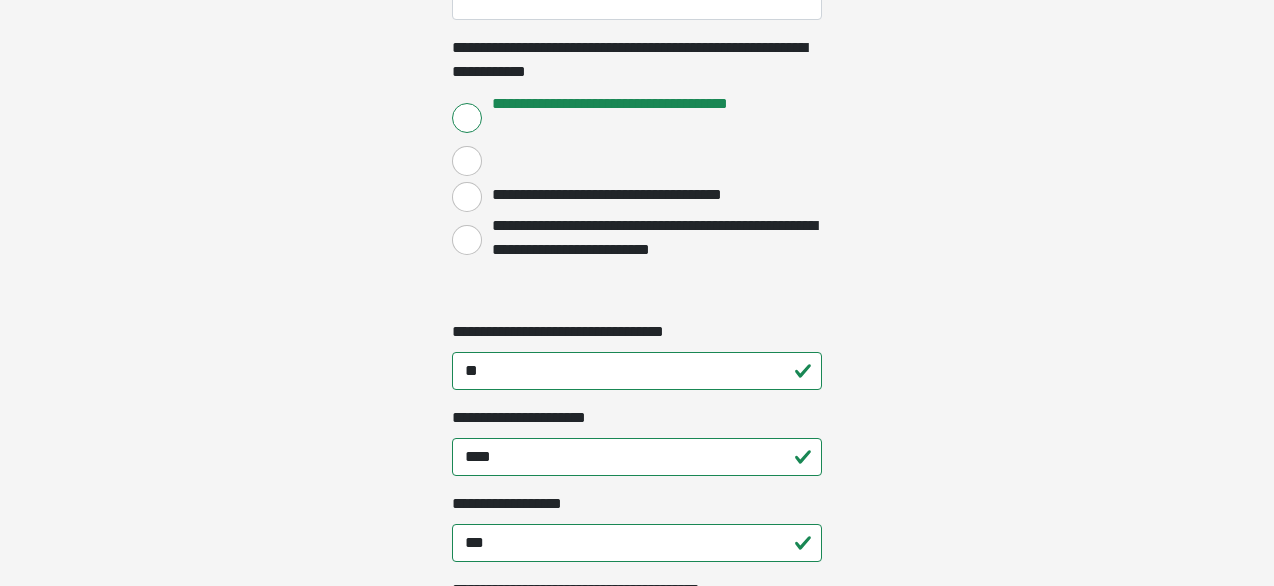 click on "**********" at bounding box center (637, -1840) 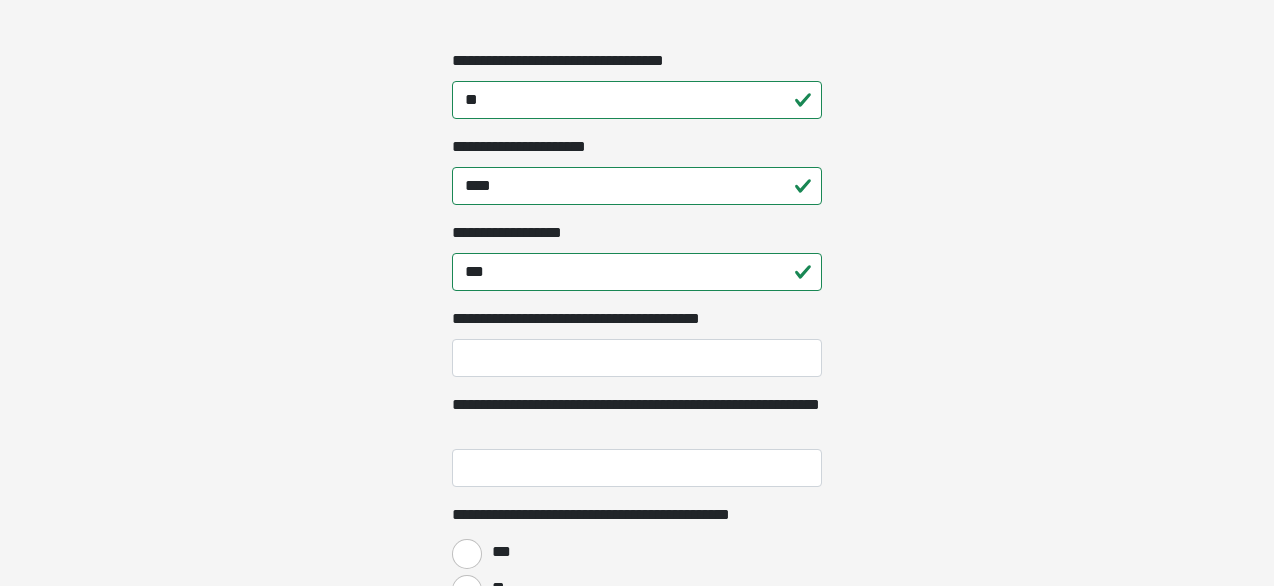 scroll, scrollTop: 2406, scrollLeft: 0, axis: vertical 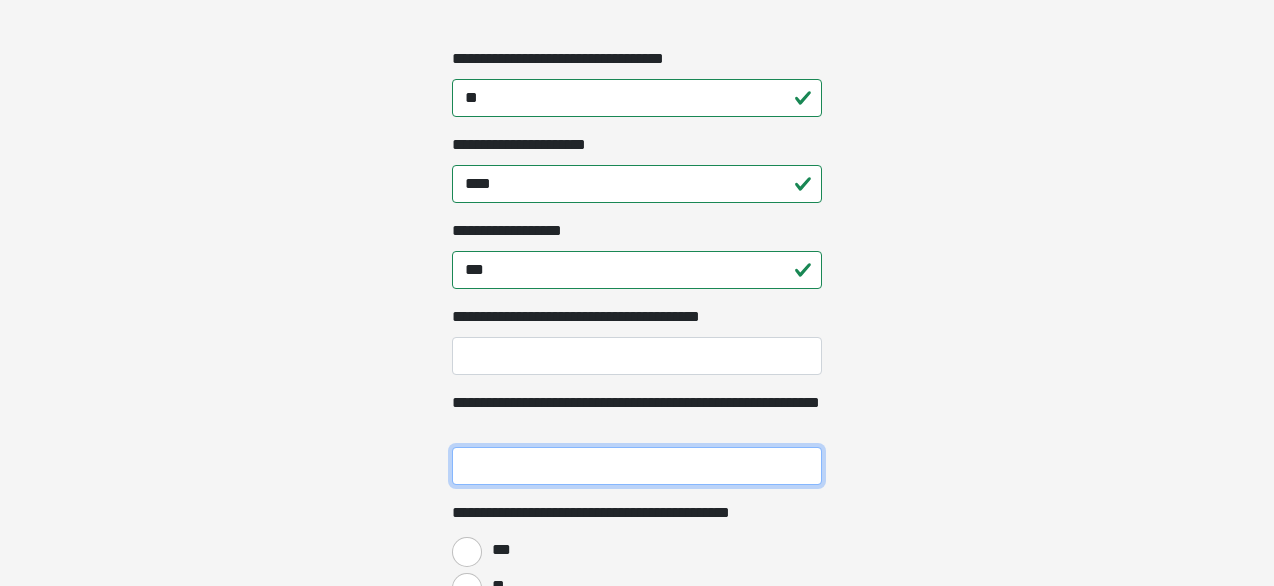 click on "**********" at bounding box center (637, 466) 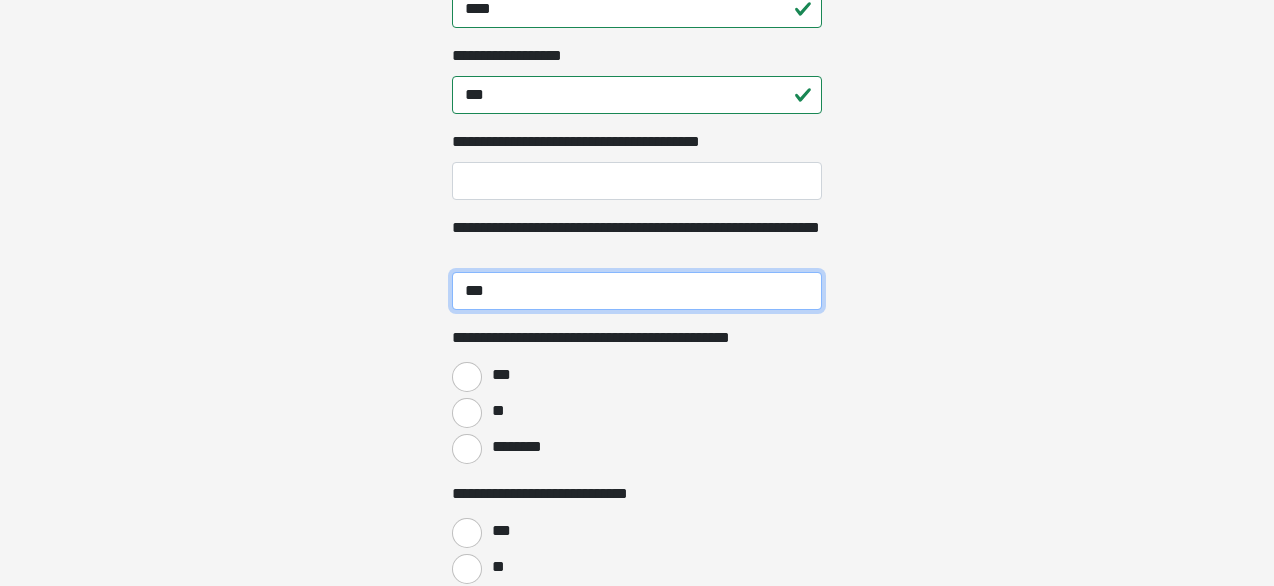 scroll, scrollTop: 2597, scrollLeft: 0, axis: vertical 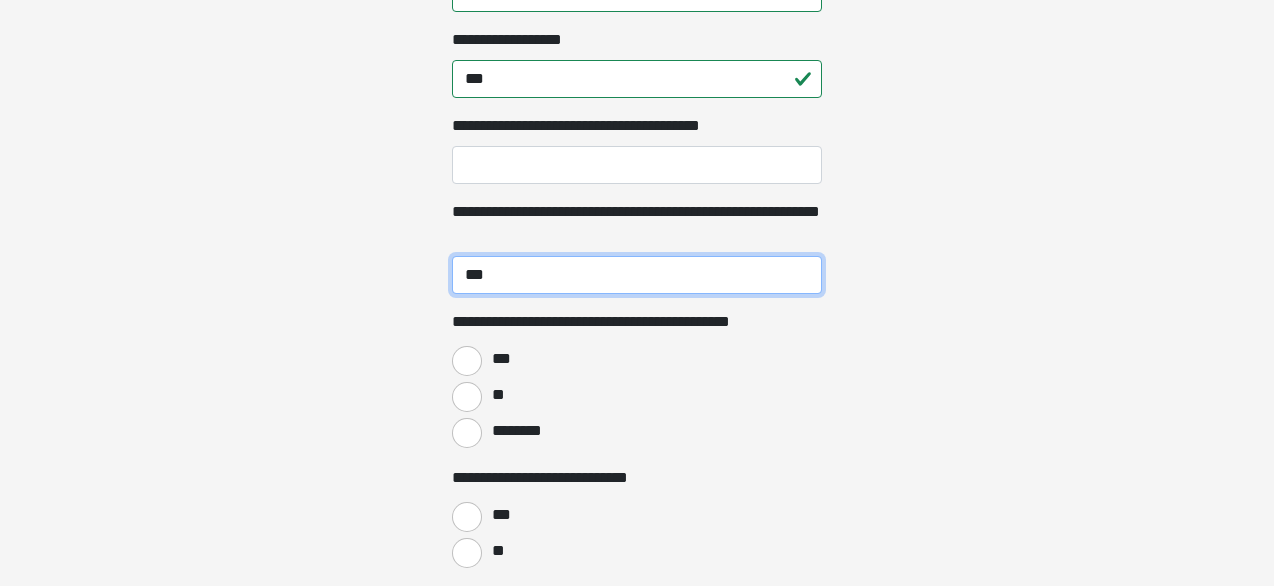 type on "***" 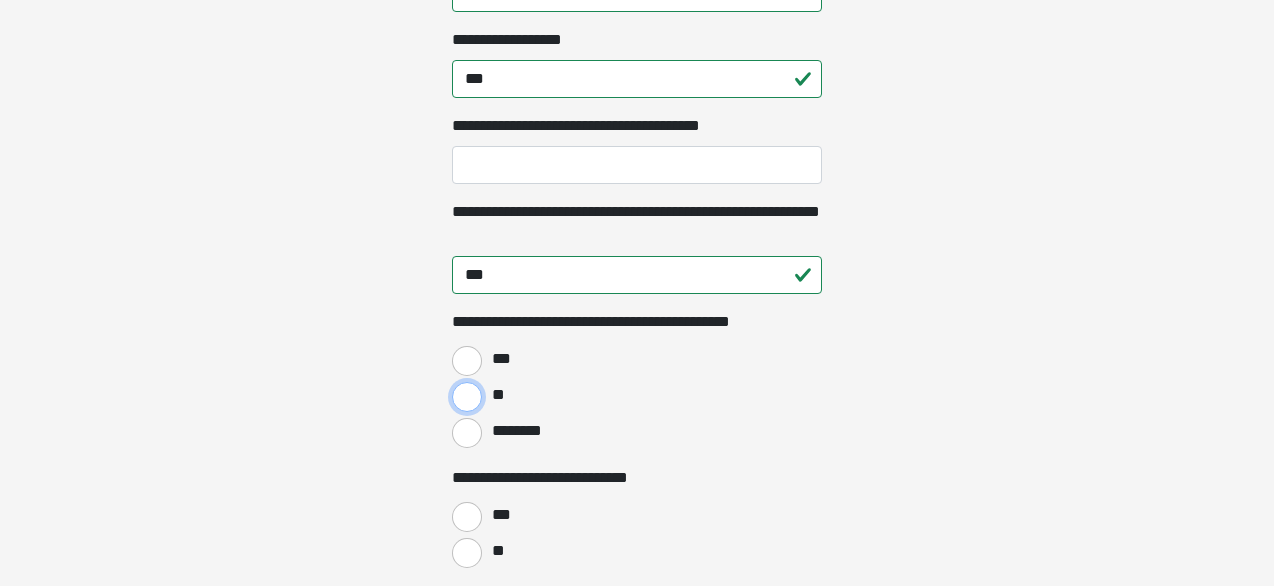 click on "**" at bounding box center [467, 397] 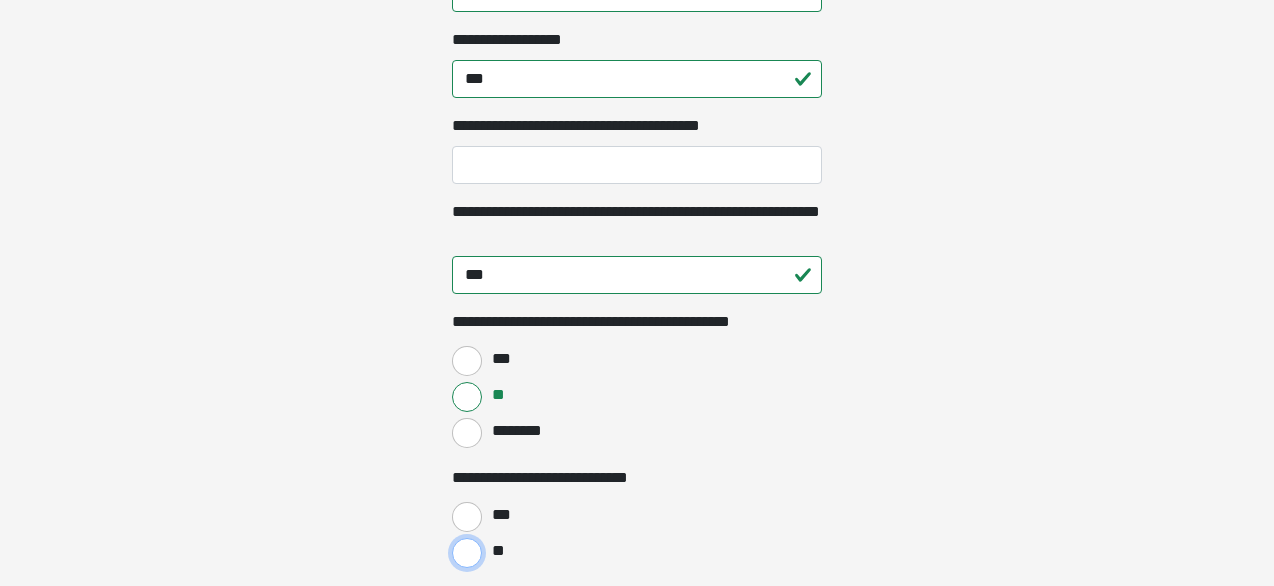 click on "**" at bounding box center [467, 553] 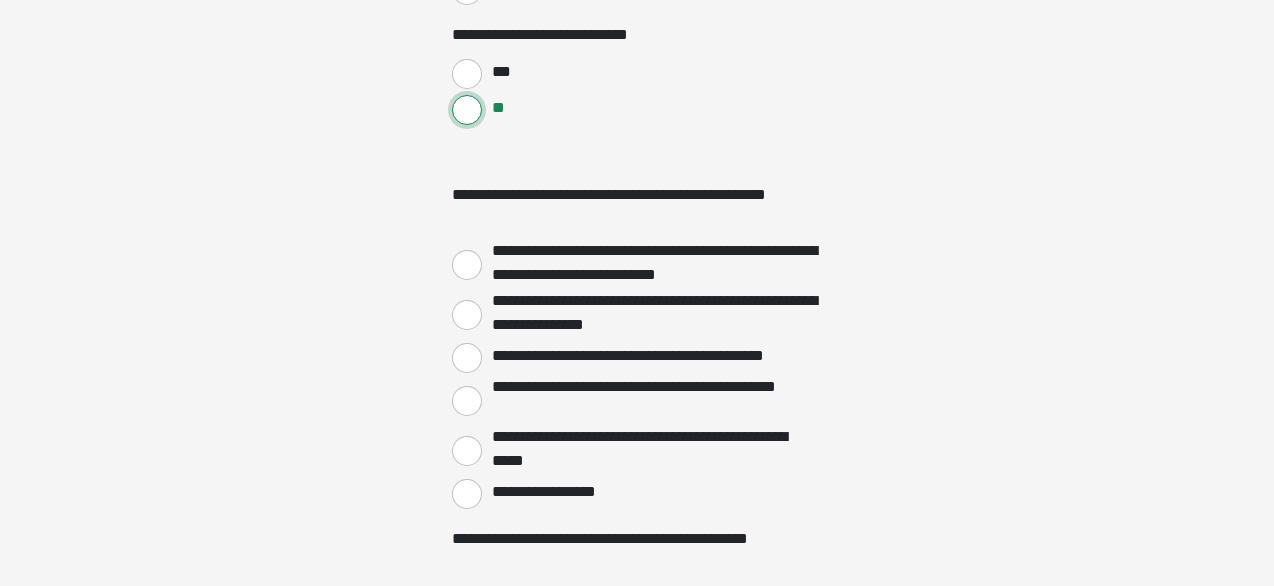 scroll, scrollTop: 3038, scrollLeft: 0, axis: vertical 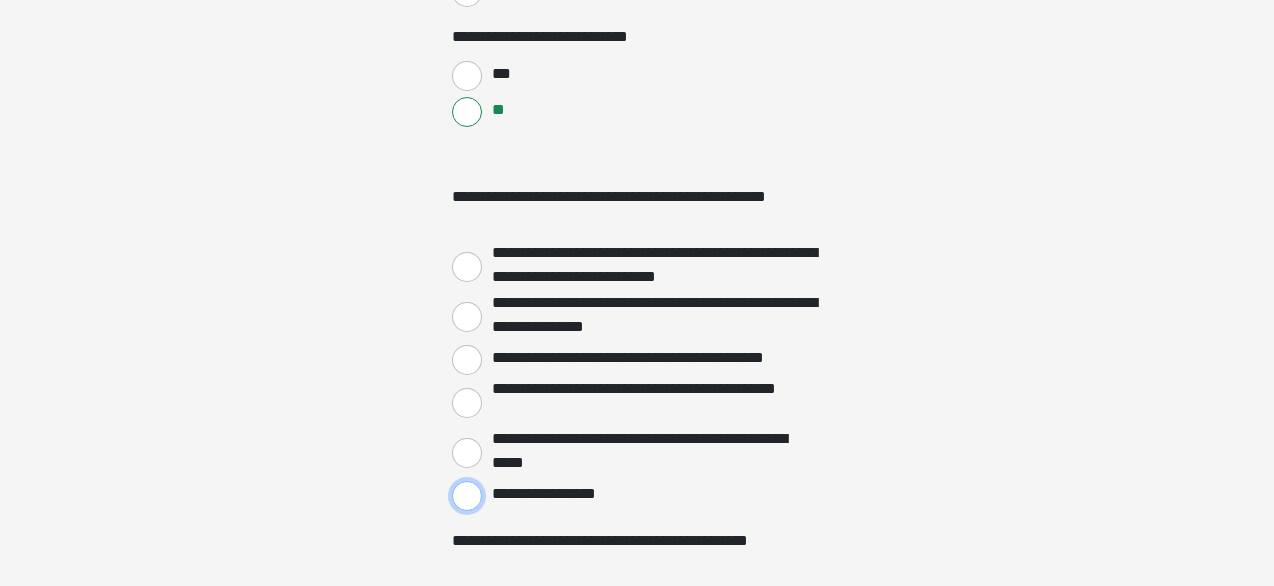 click on "**********" at bounding box center [467, 496] 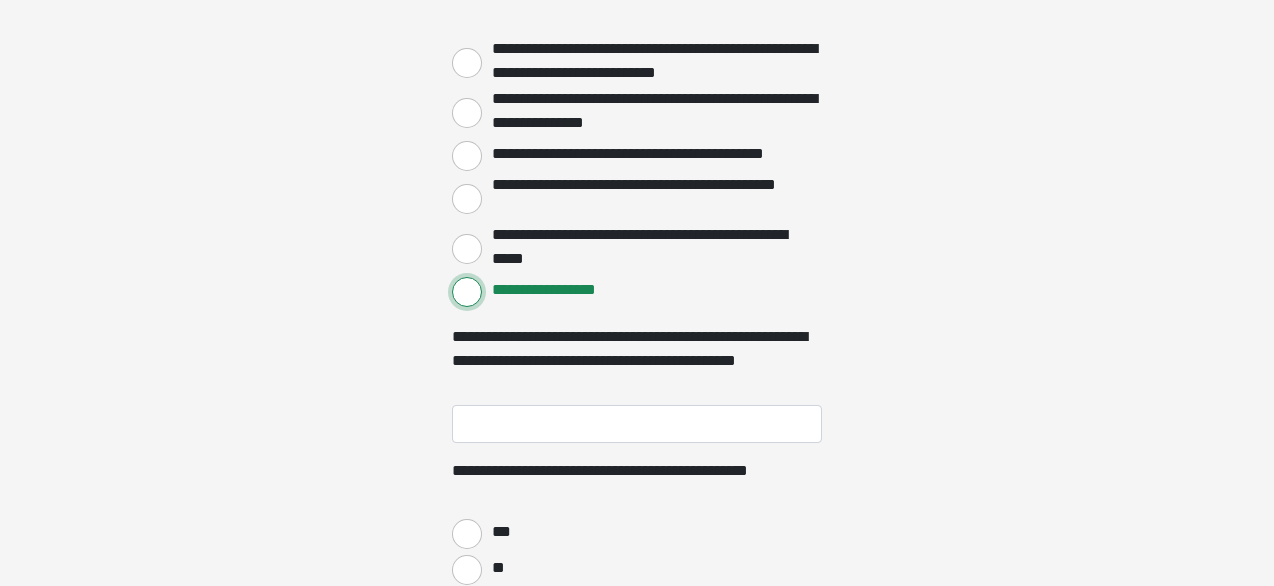 scroll, scrollTop: 3243, scrollLeft: 0, axis: vertical 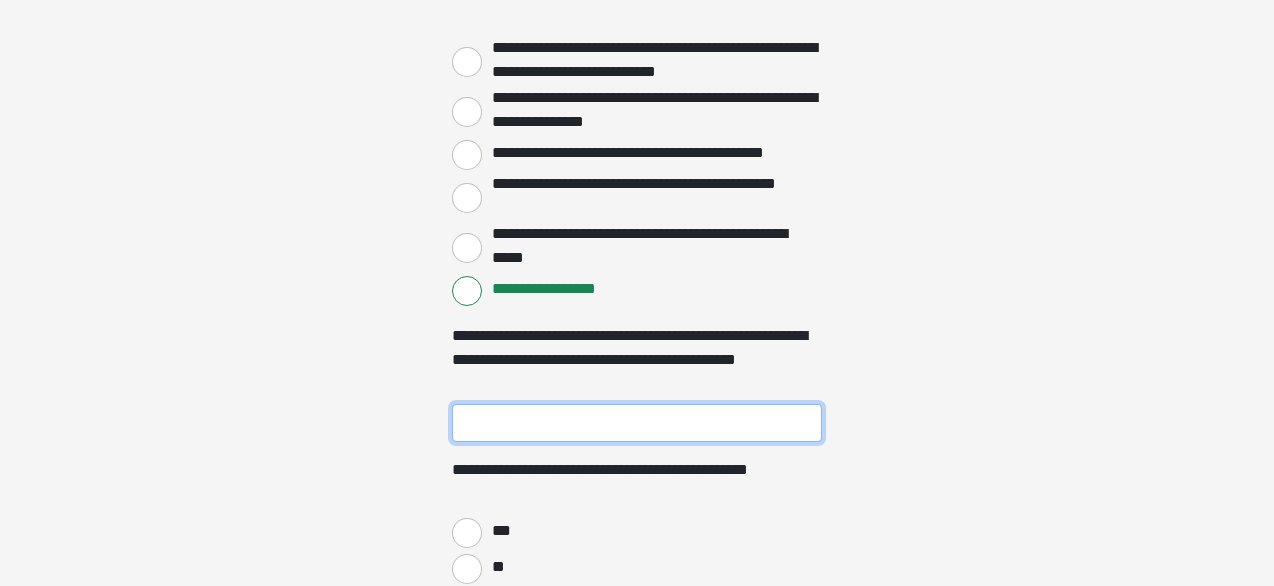 click on "**********" at bounding box center (637, 423) 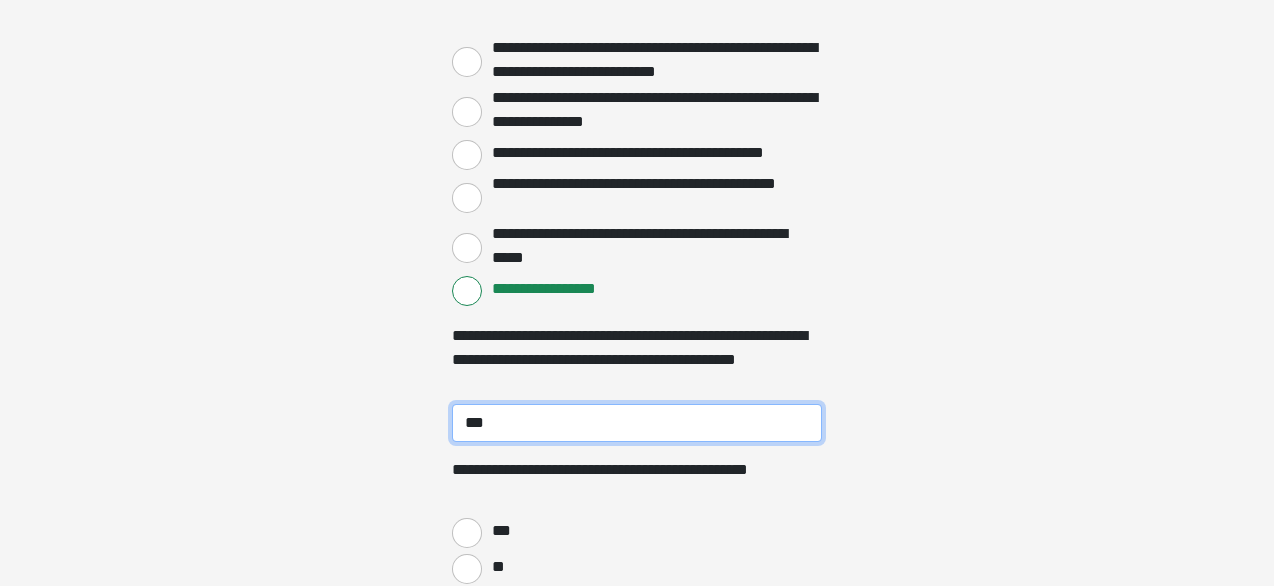 type on "***" 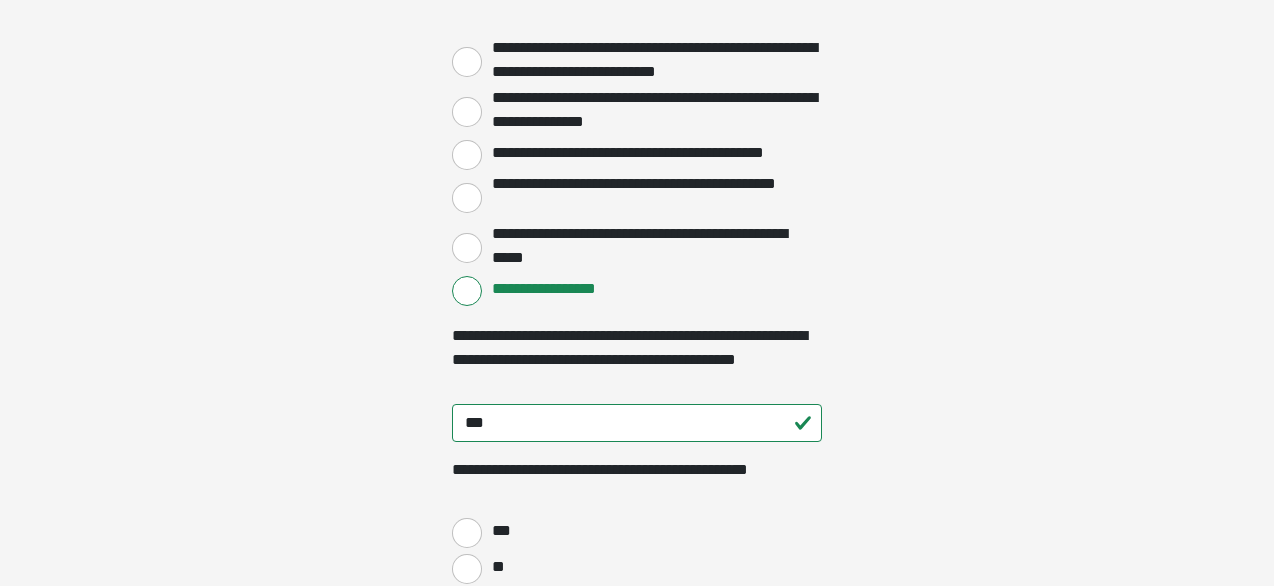 click on "**********" at bounding box center (637, -61) 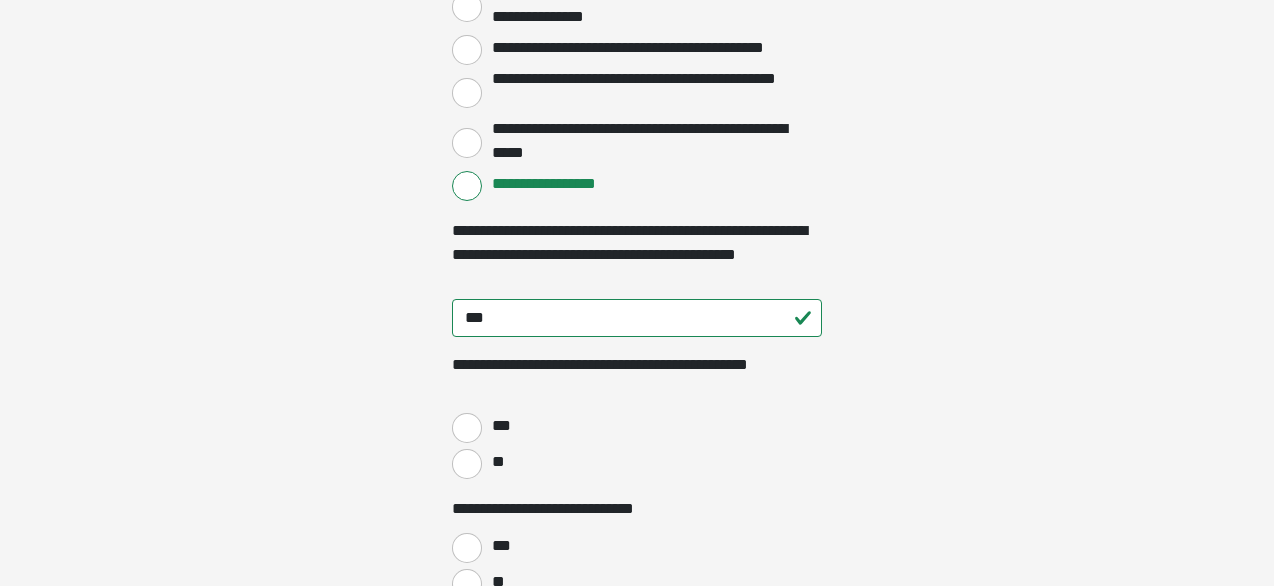 scroll, scrollTop: 3418, scrollLeft: 0, axis: vertical 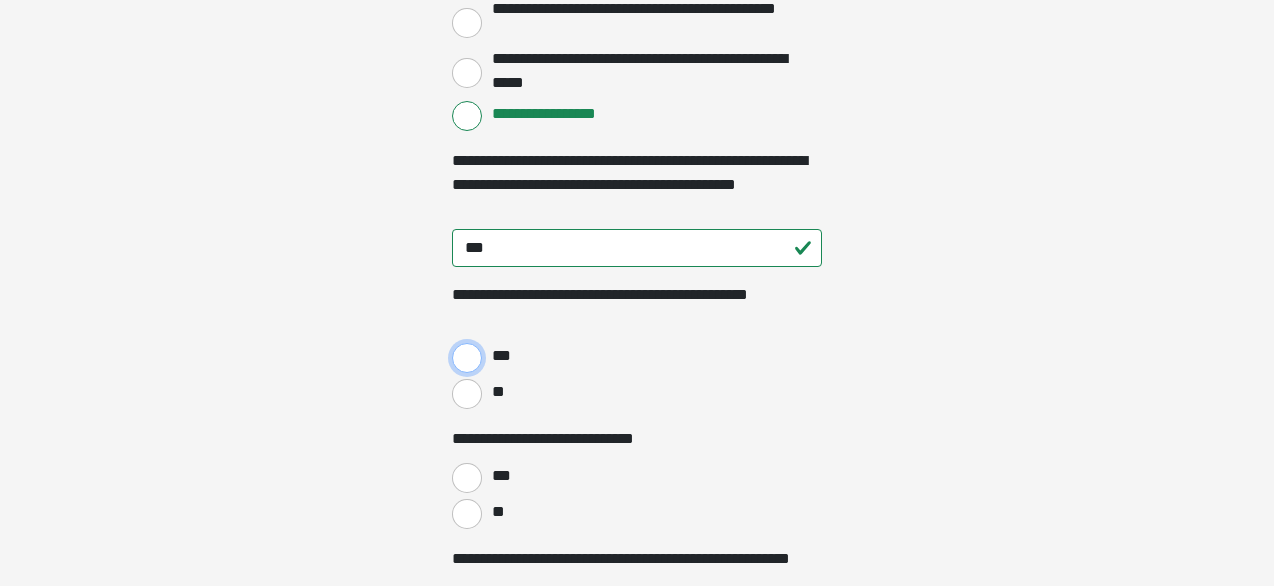 click on "***" at bounding box center [467, 358] 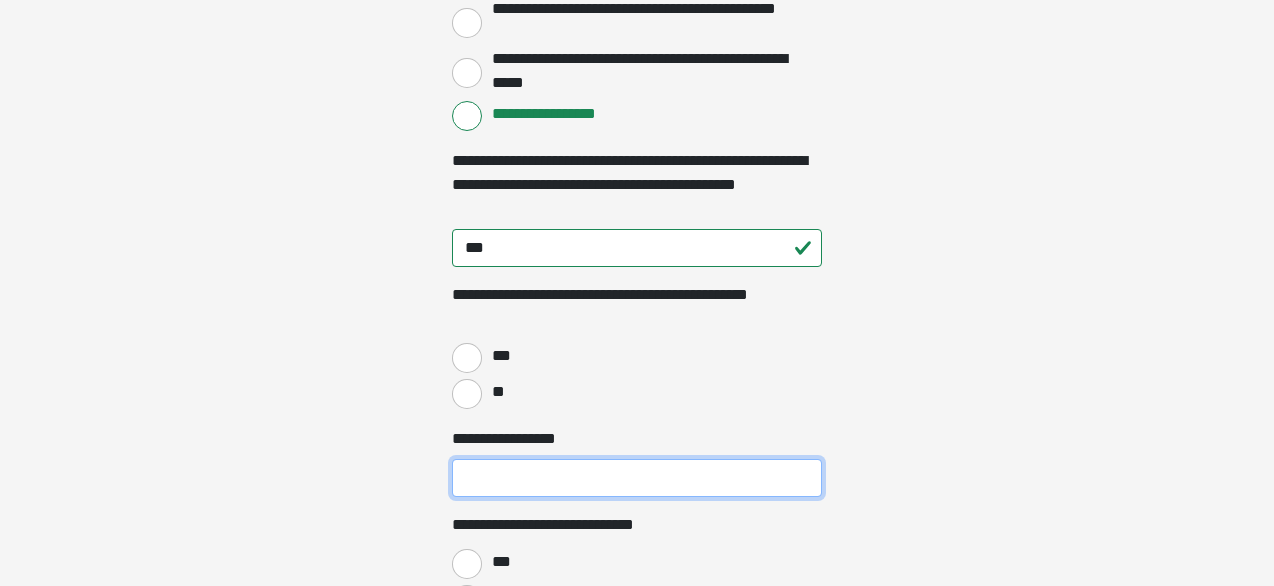 click on "**********" at bounding box center (637, 478) 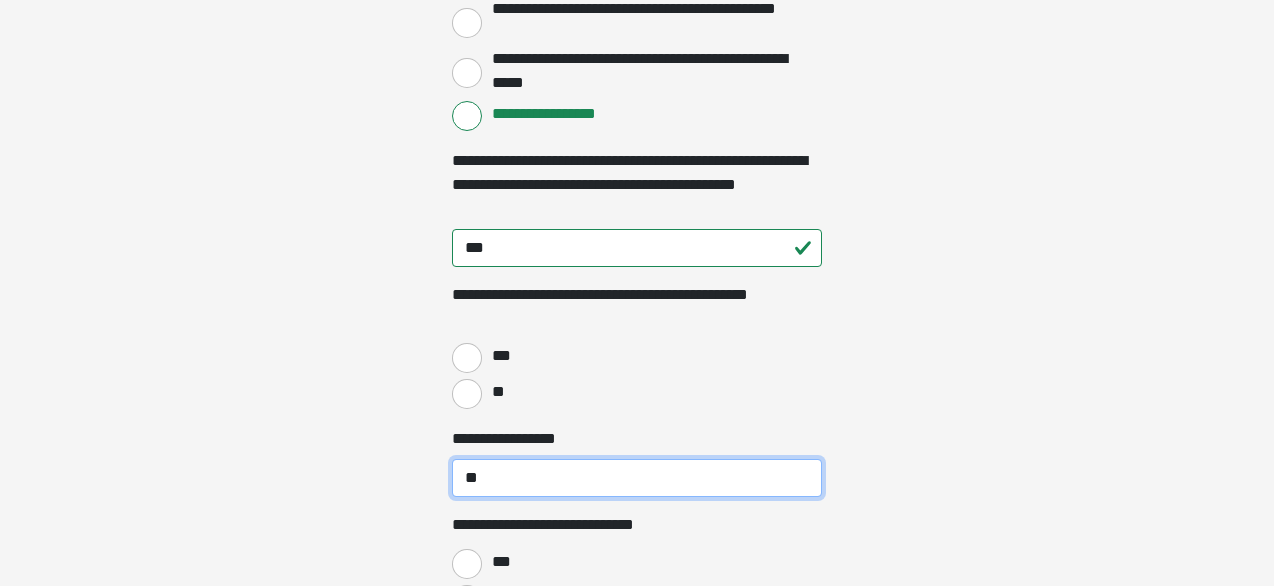 type on "**" 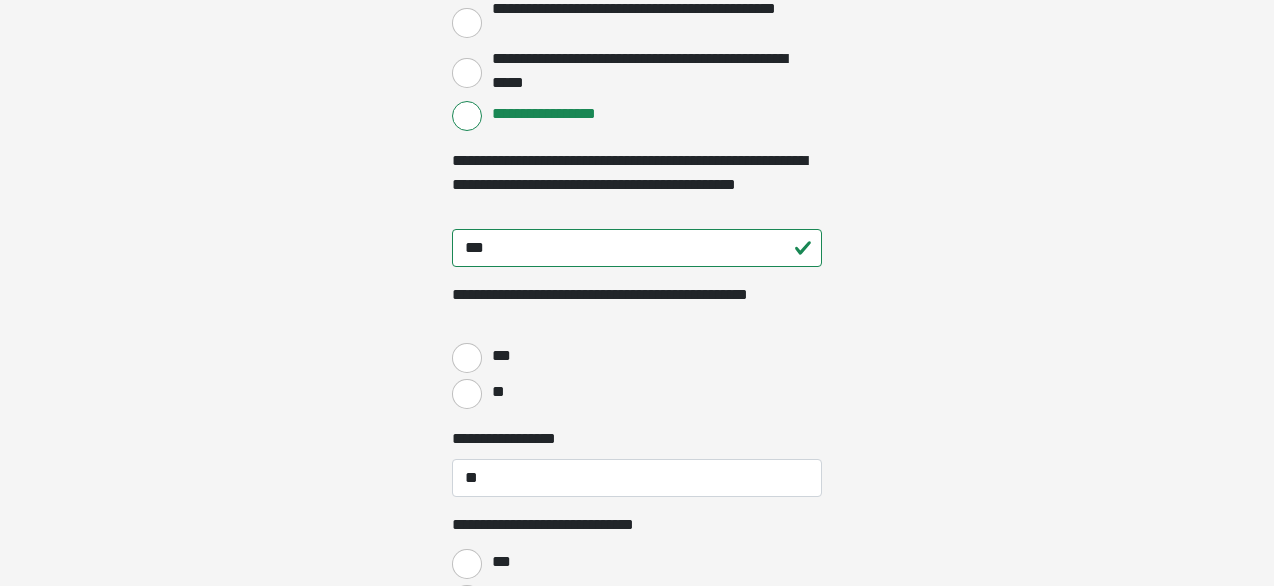 click on "**********" at bounding box center [637, -3125] 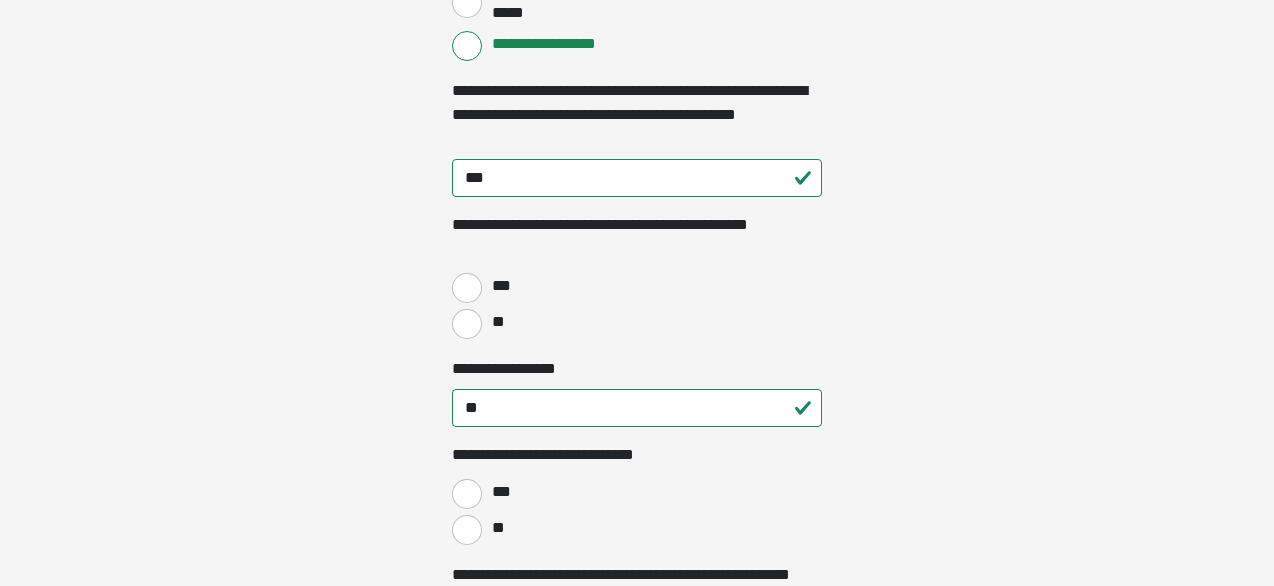 scroll, scrollTop: 3492, scrollLeft: 0, axis: vertical 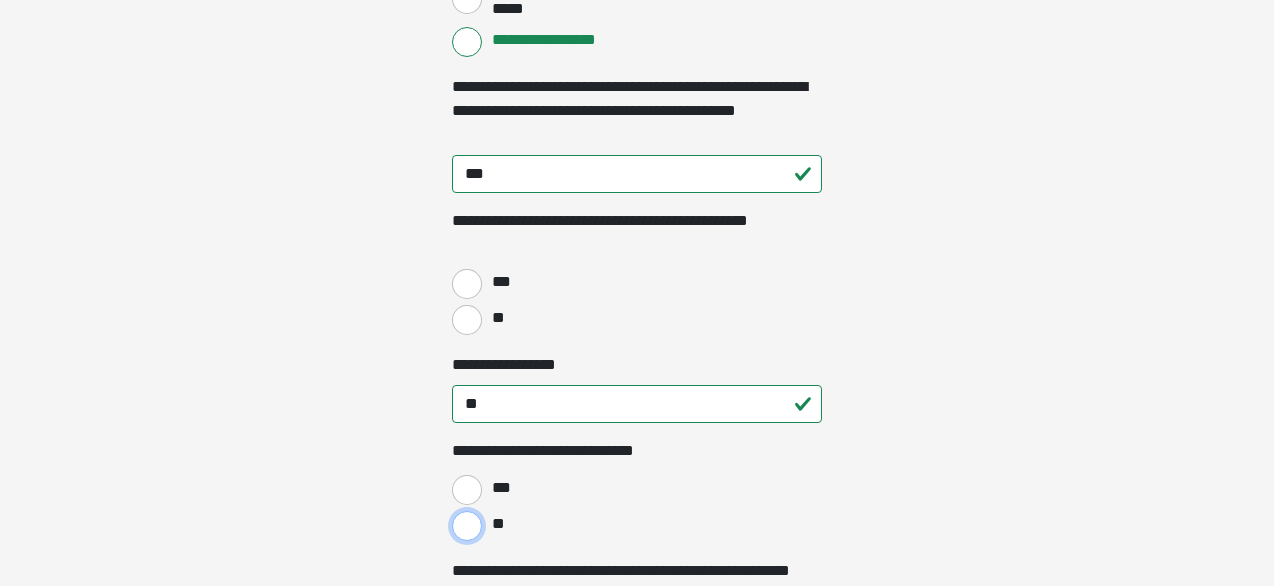 click on "**" at bounding box center (467, 526) 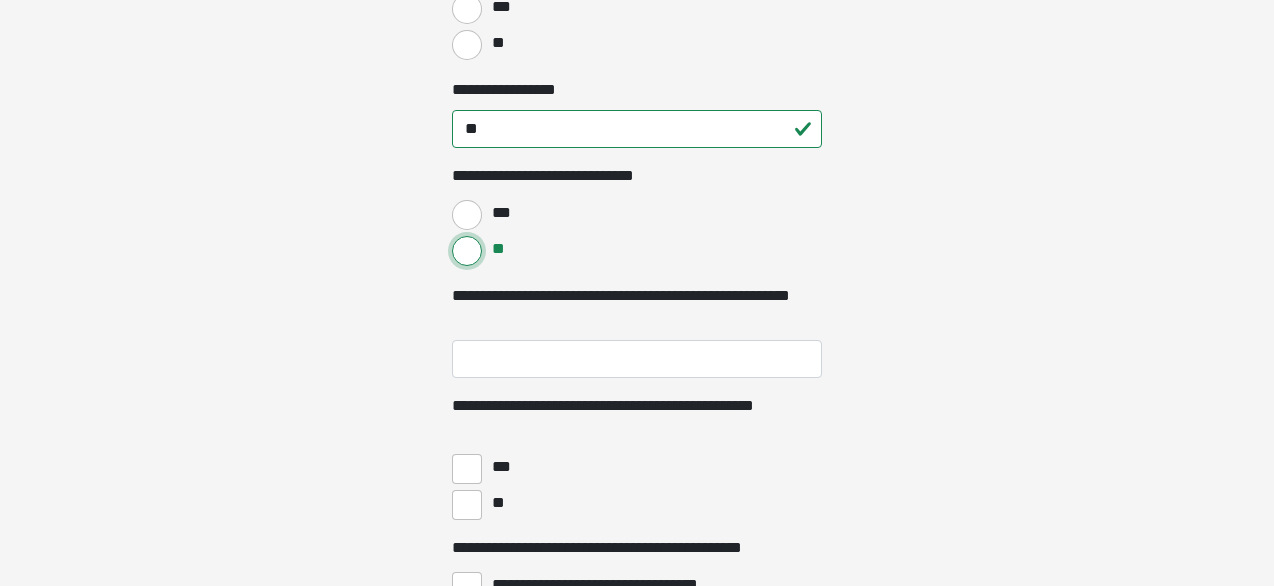 scroll, scrollTop: 3768, scrollLeft: 0, axis: vertical 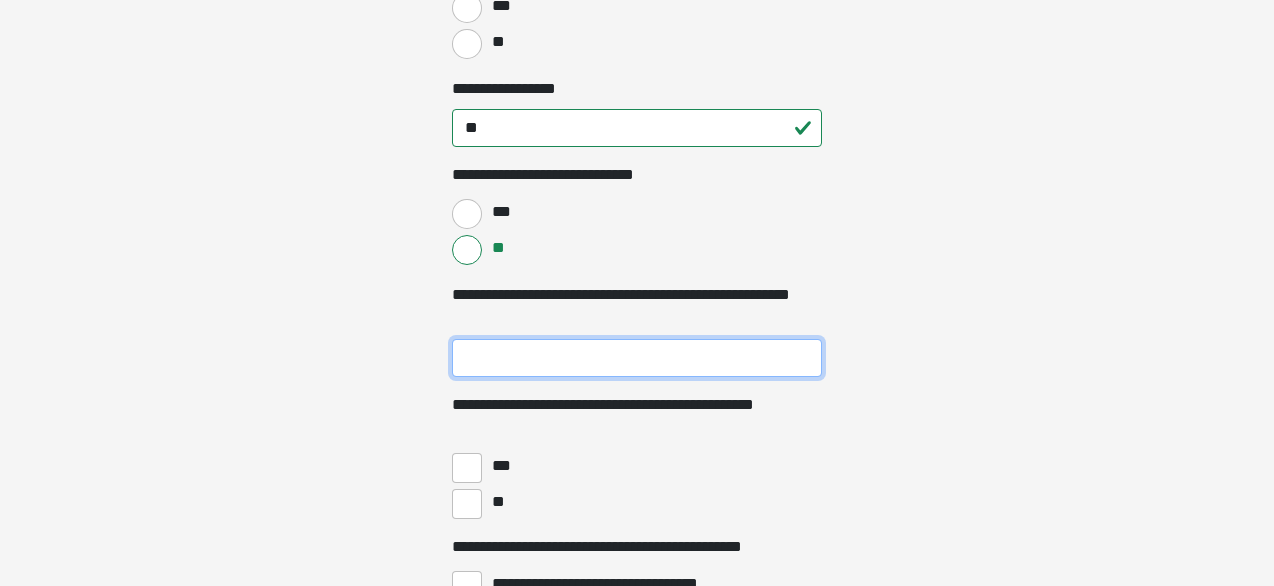 click on "**********" at bounding box center [637, 358] 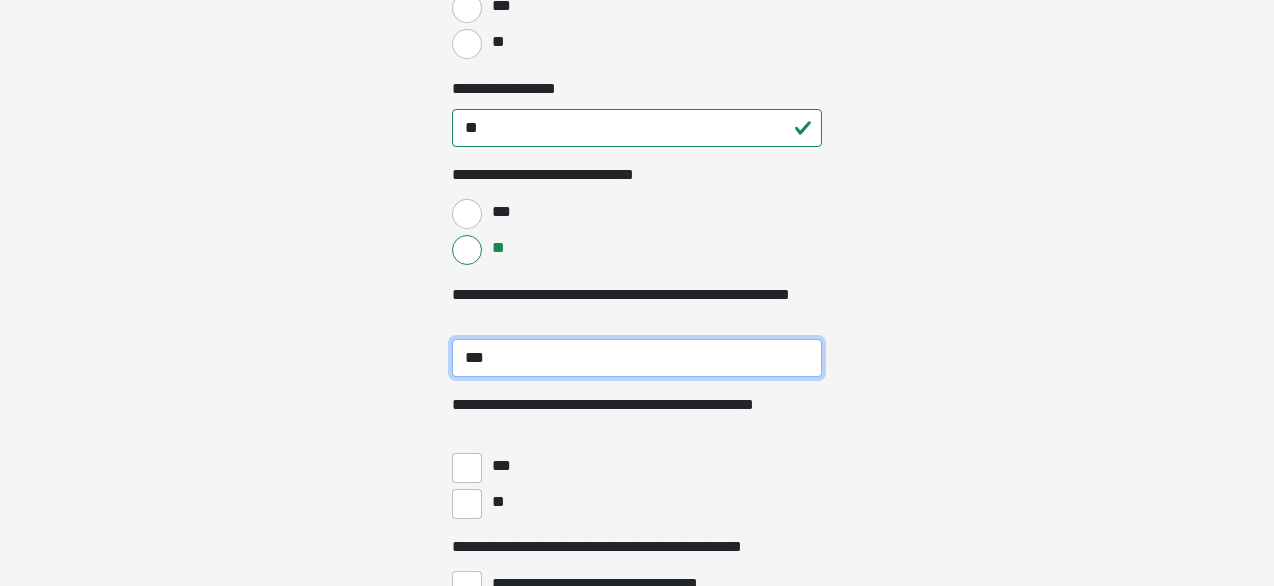 type on "***" 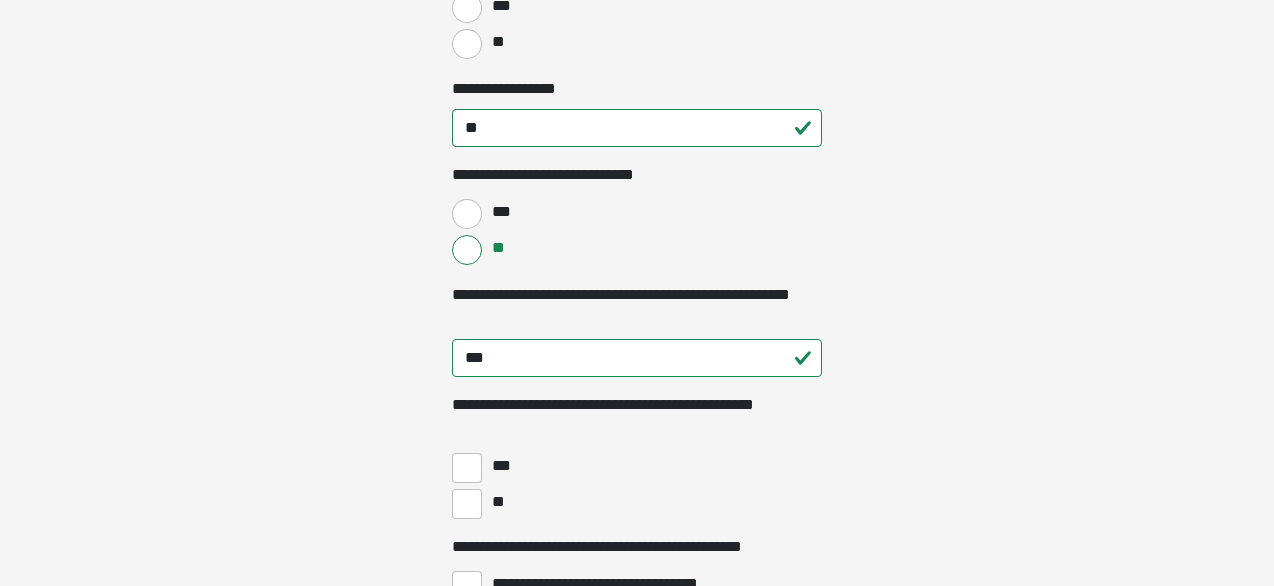 click on "**********" at bounding box center (637, -3475) 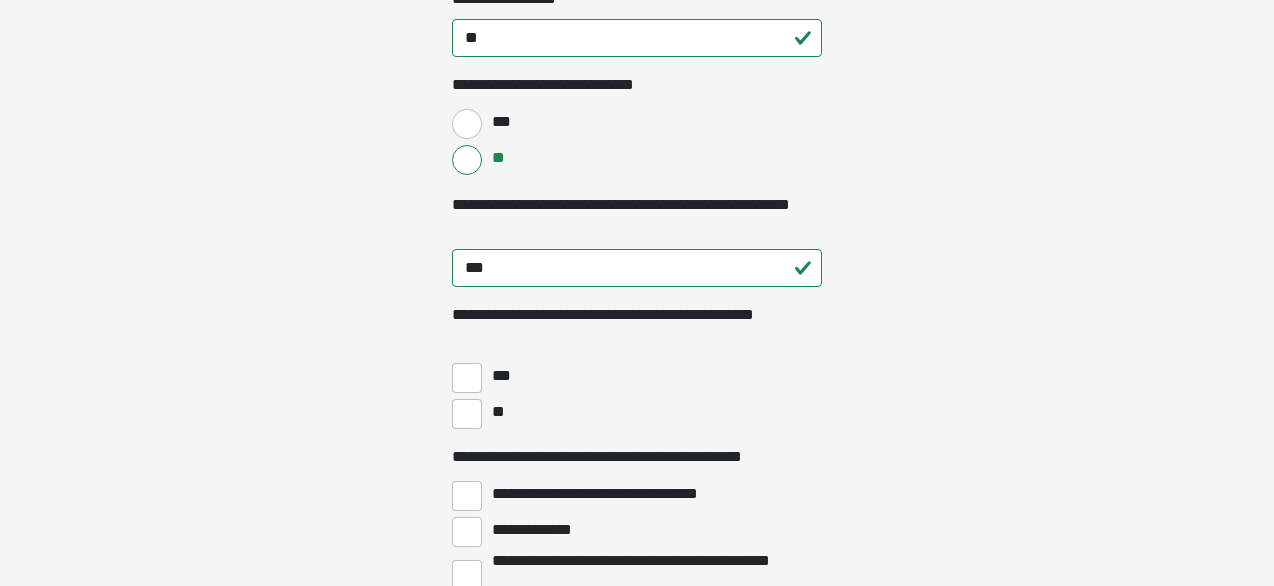 scroll, scrollTop: 3908, scrollLeft: 0, axis: vertical 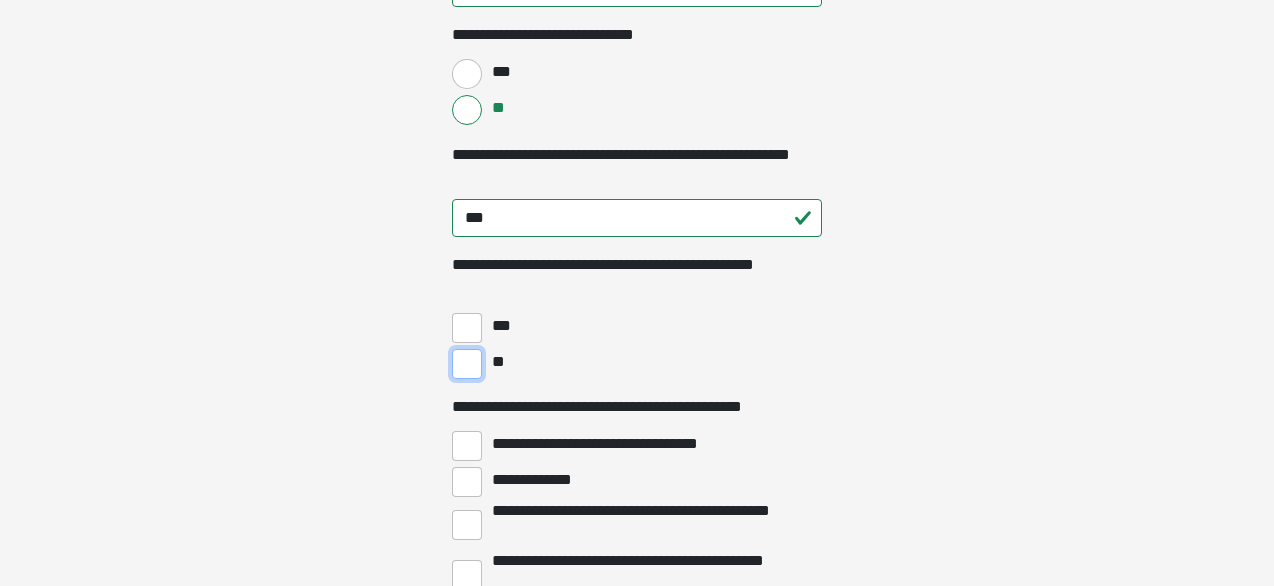 click on "**" at bounding box center [467, 364] 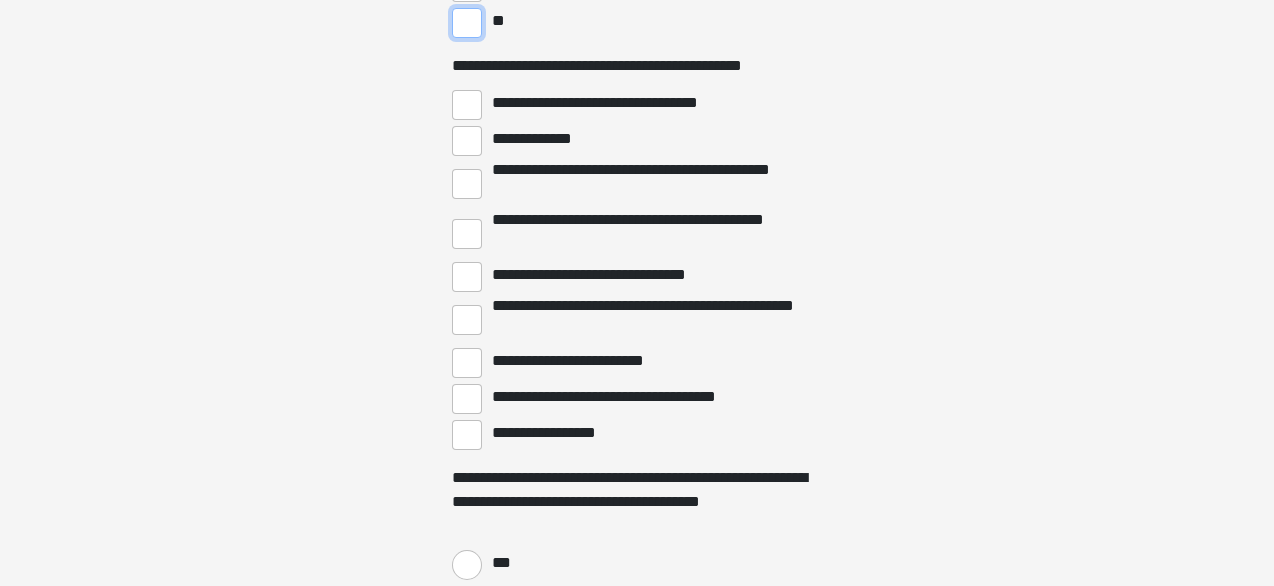 scroll, scrollTop: 4272, scrollLeft: 0, axis: vertical 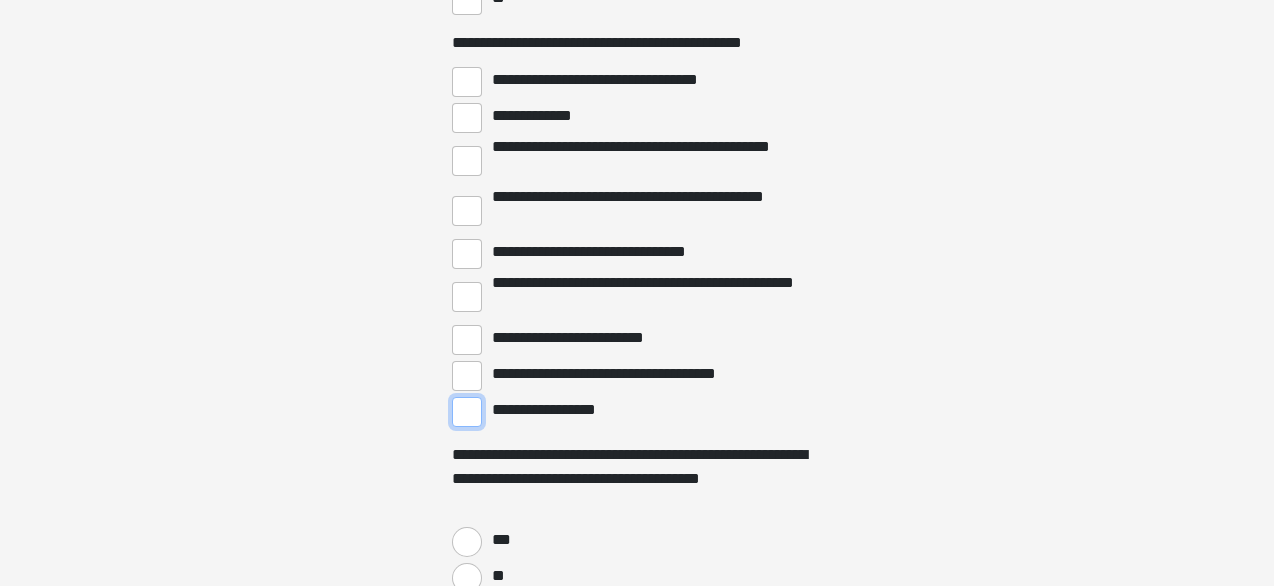 click on "**********" at bounding box center (467, 412) 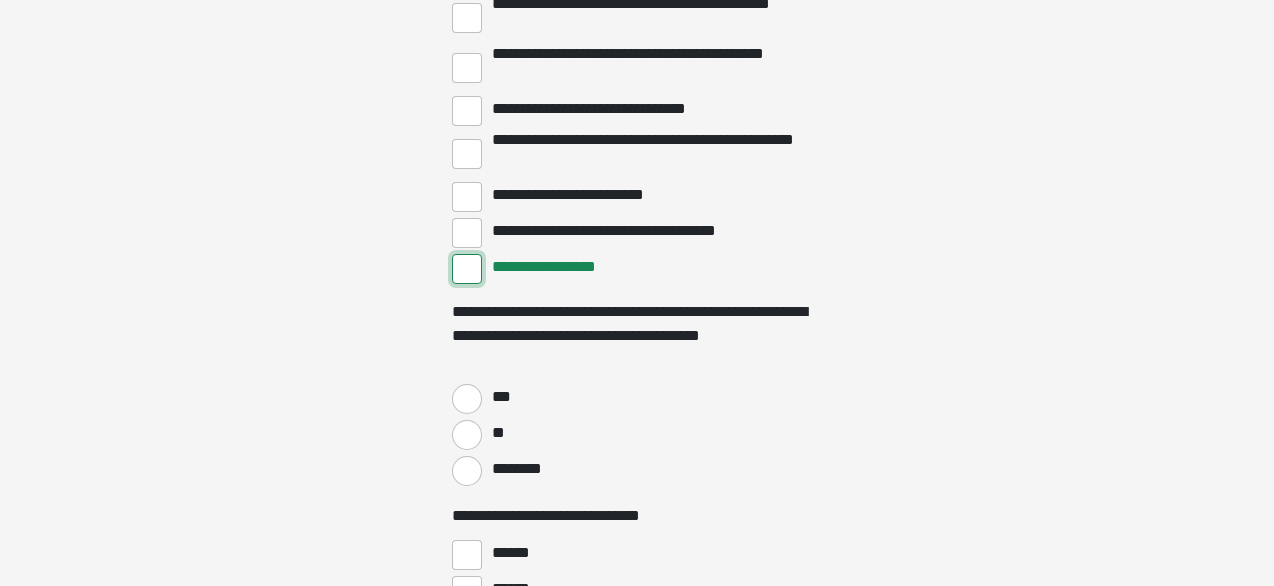 scroll, scrollTop: 4416, scrollLeft: 0, axis: vertical 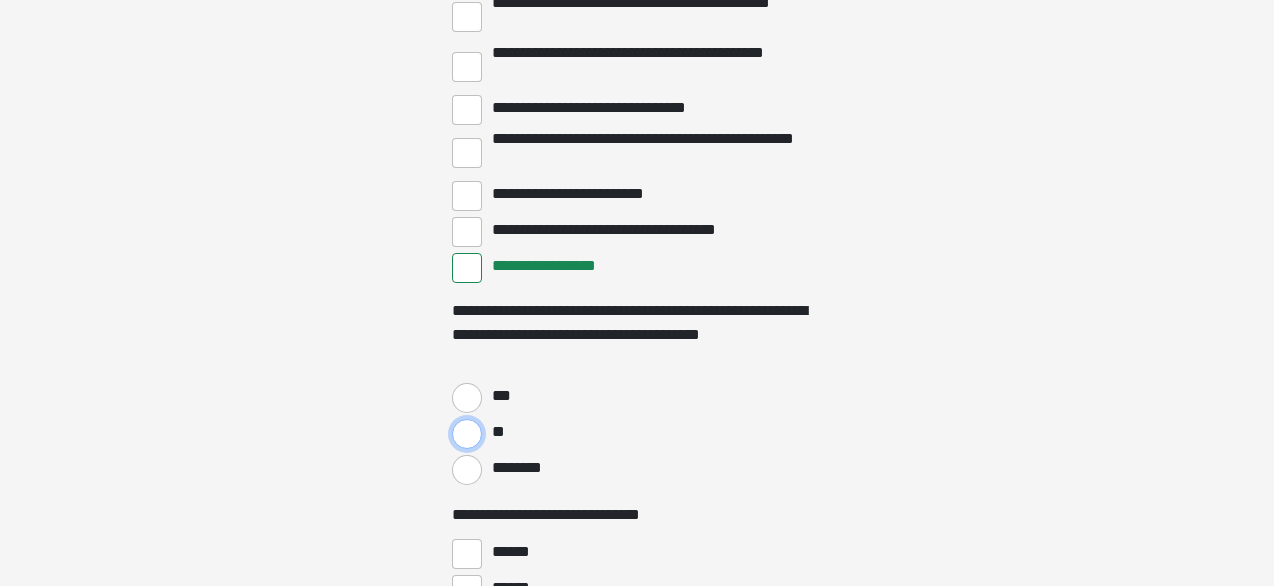 click on "**" at bounding box center [467, 434] 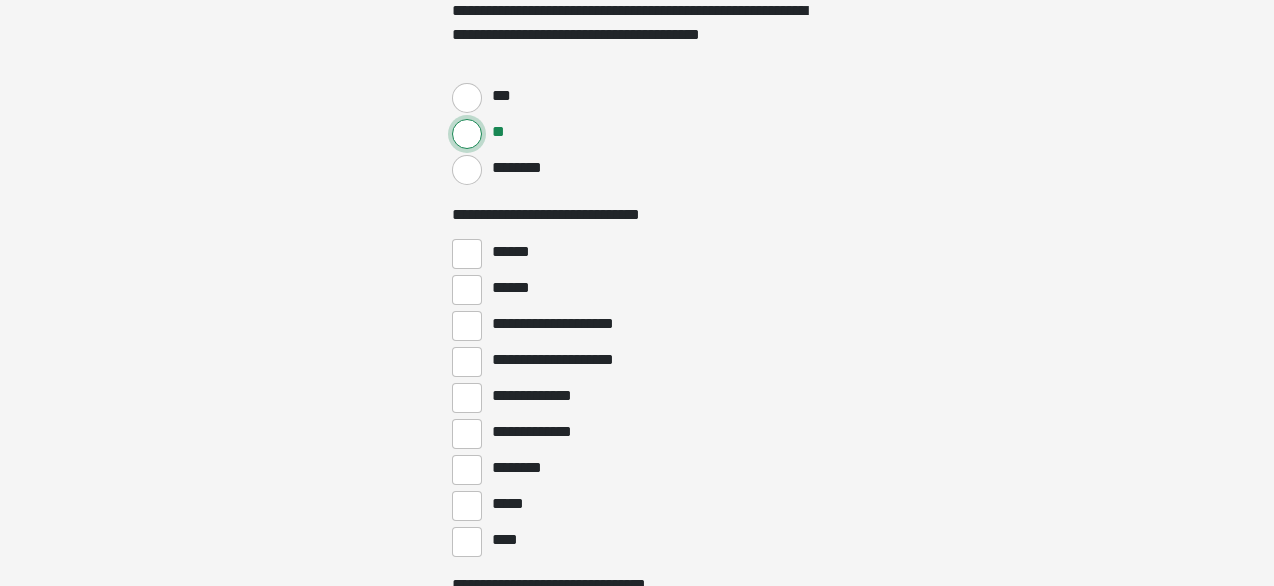 scroll, scrollTop: 4767, scrollLeft: 0, axis: vertical 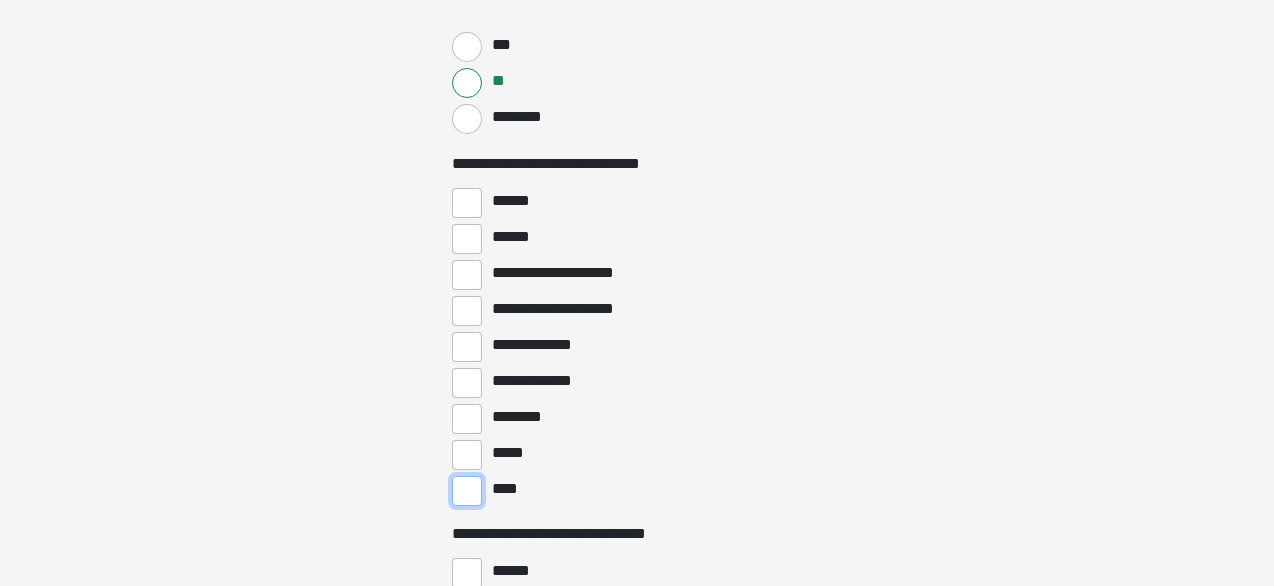 click on "****" at bounding box center [467, 491] 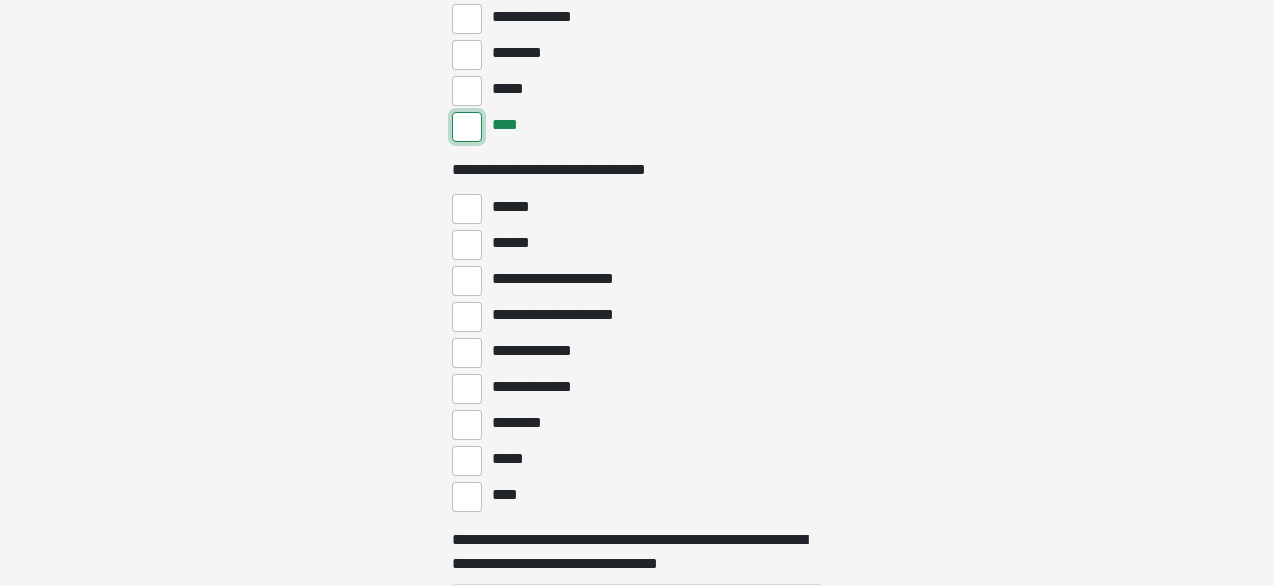 scroll, scrollTop: 5190, scrollLeft: 0, axis: vertical 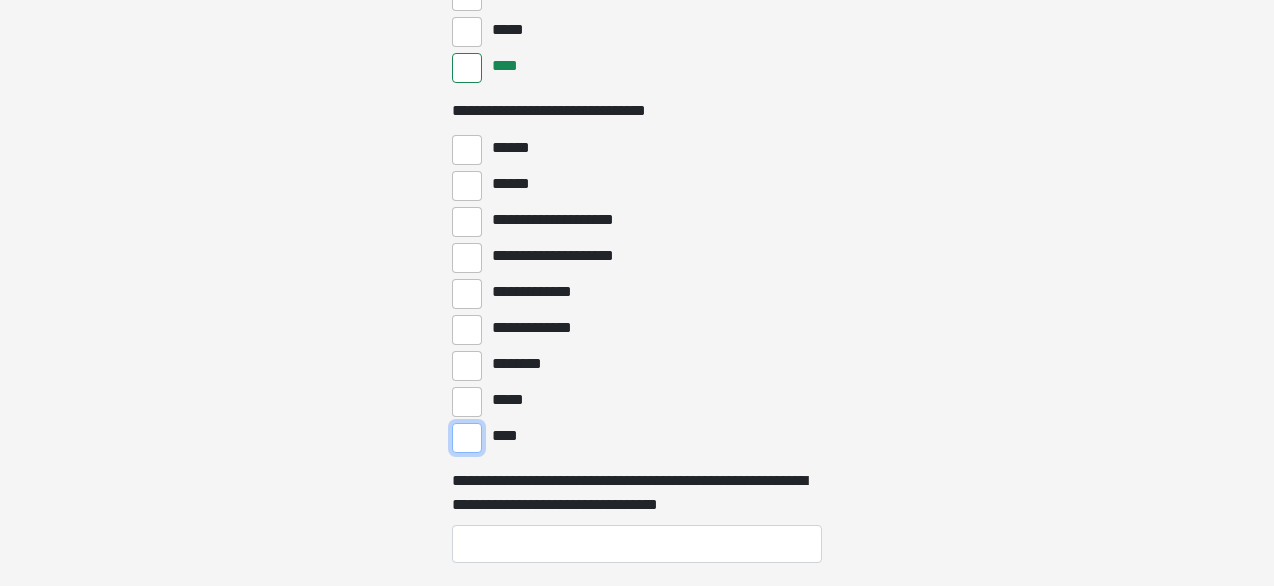 click on "****" at bounding box center (467, 438) 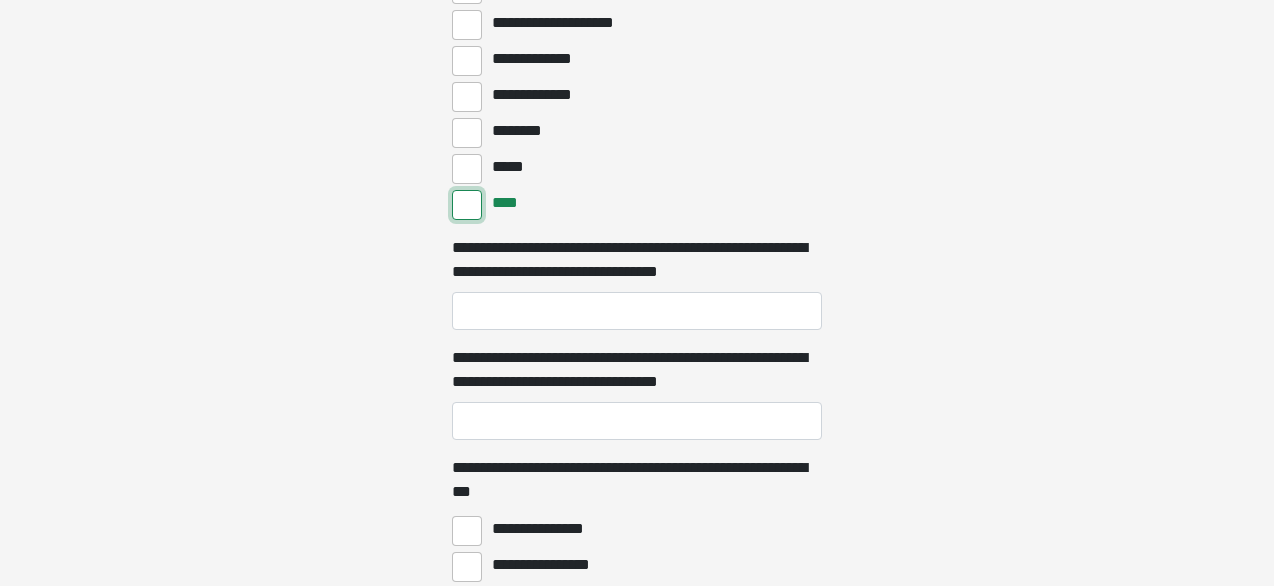 scroll, scrollTop: 5424, scrollLeft: 0, axis: vertical 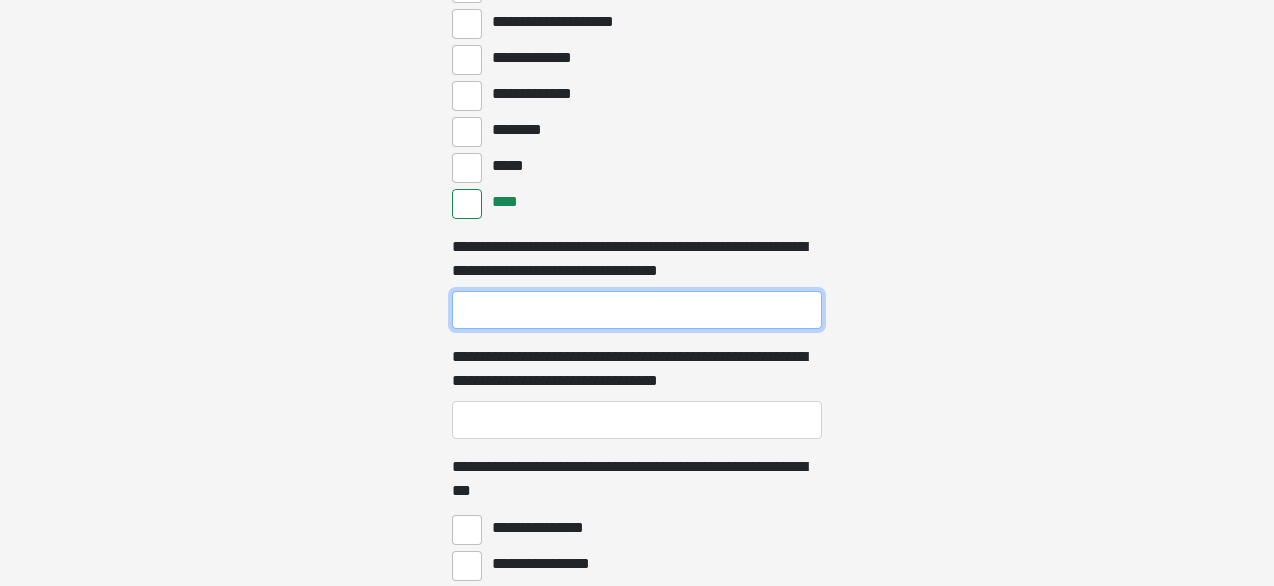 click on "**********" at bounding box center (637, 310) 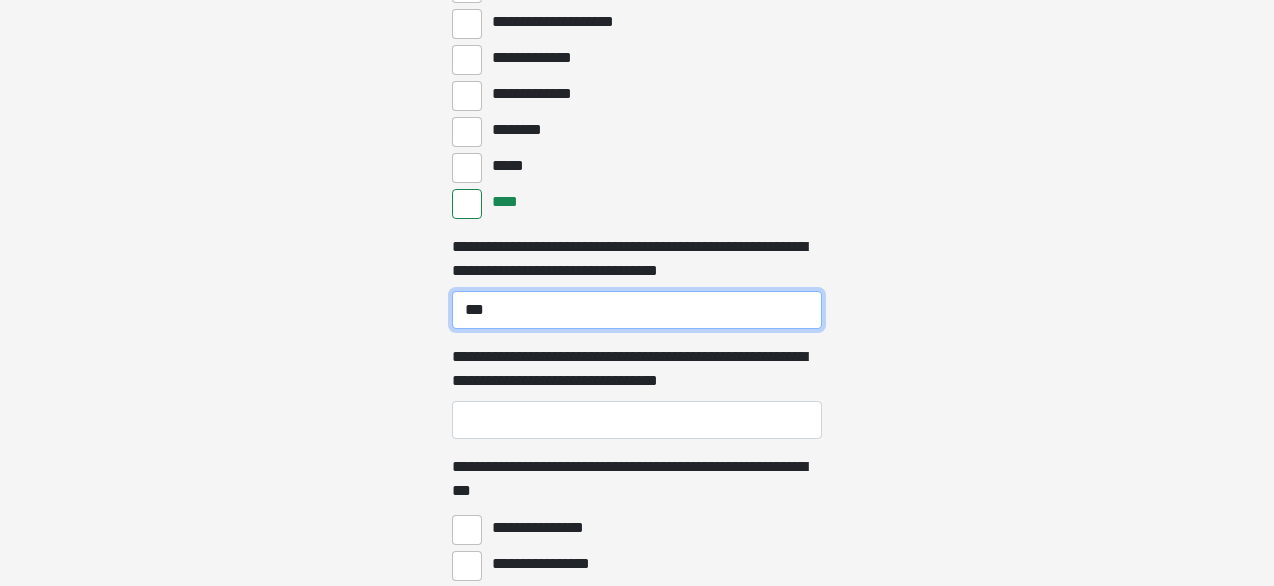 type on "***" 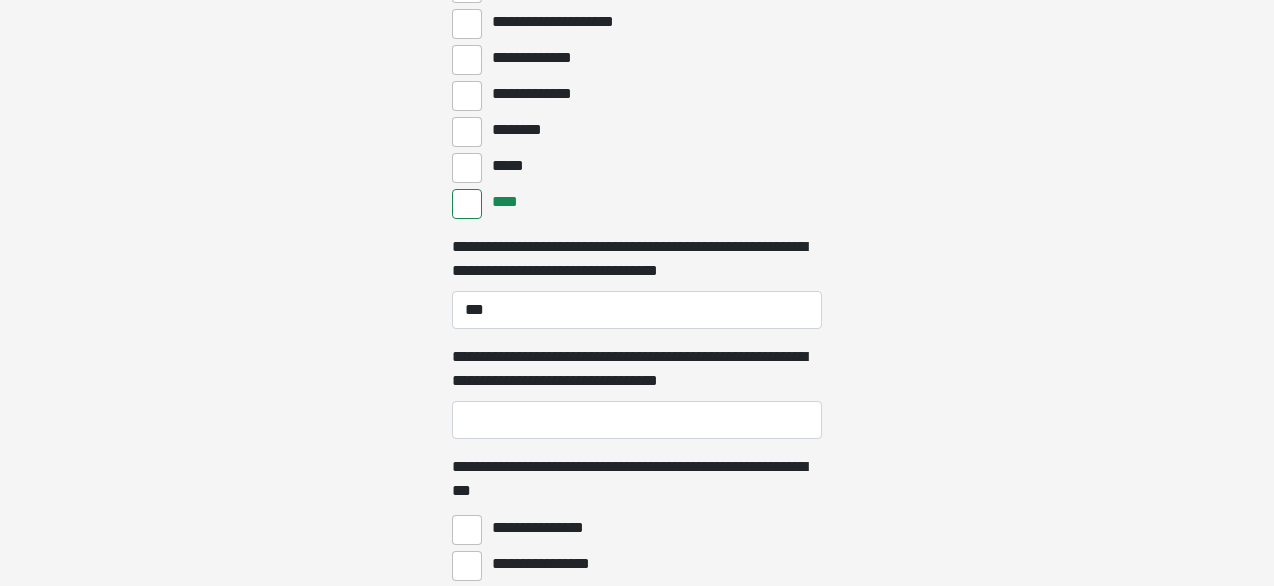 click on "**********" at bounding box center [637, -5131] 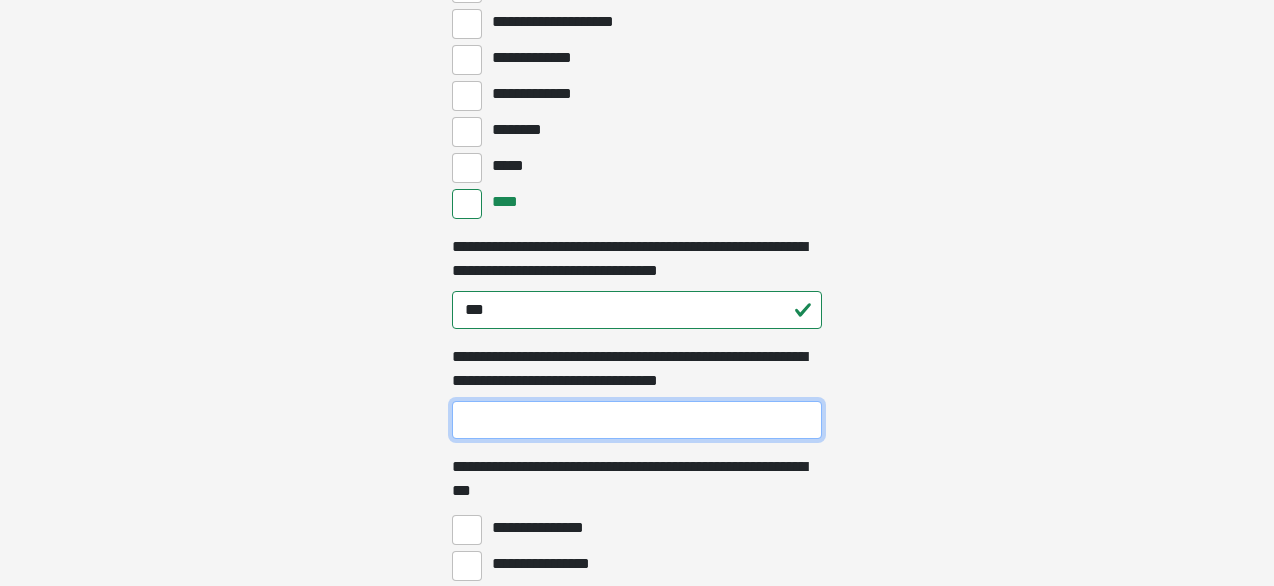 click on "**********" at bounding box center [637, 420] 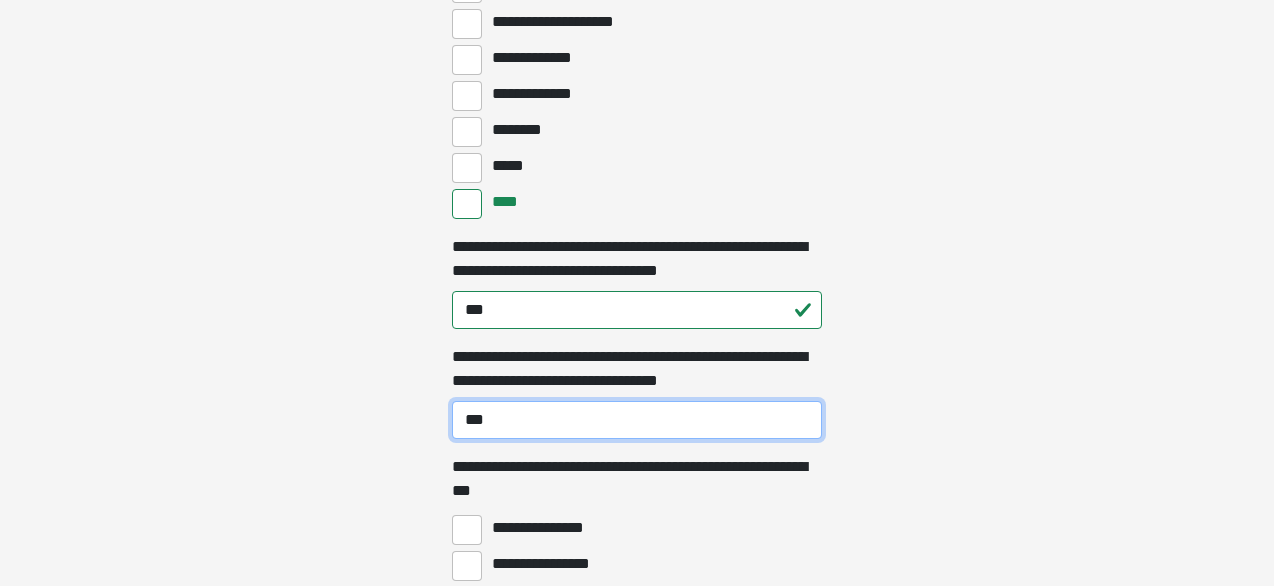 type on "***" 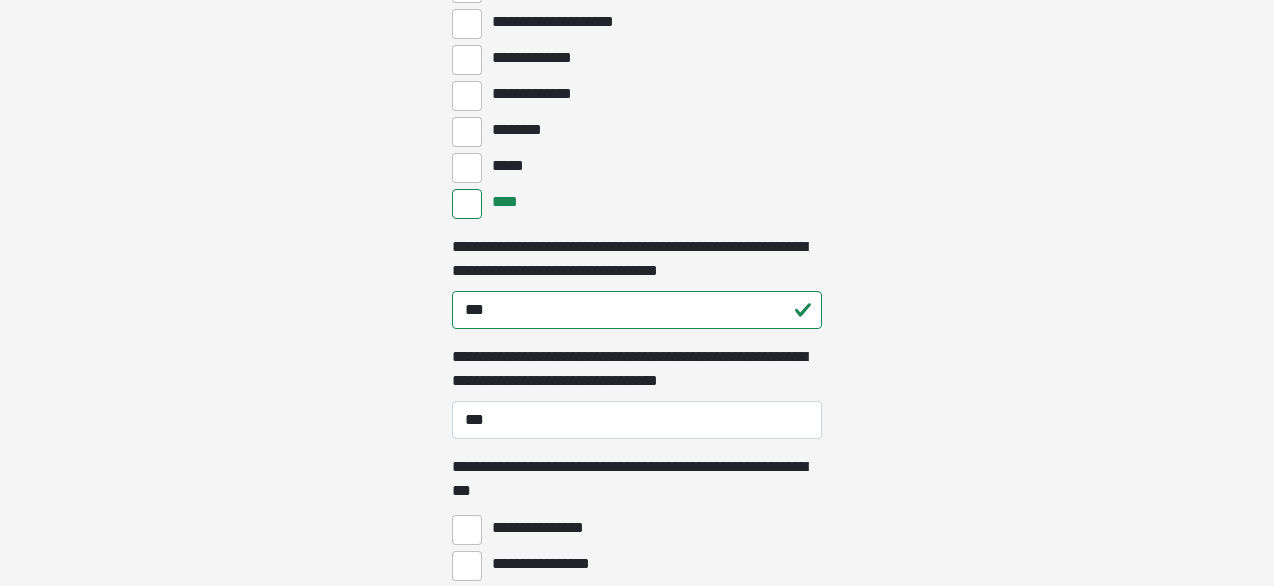 click on "**********" at bounding box center (637, -5131) 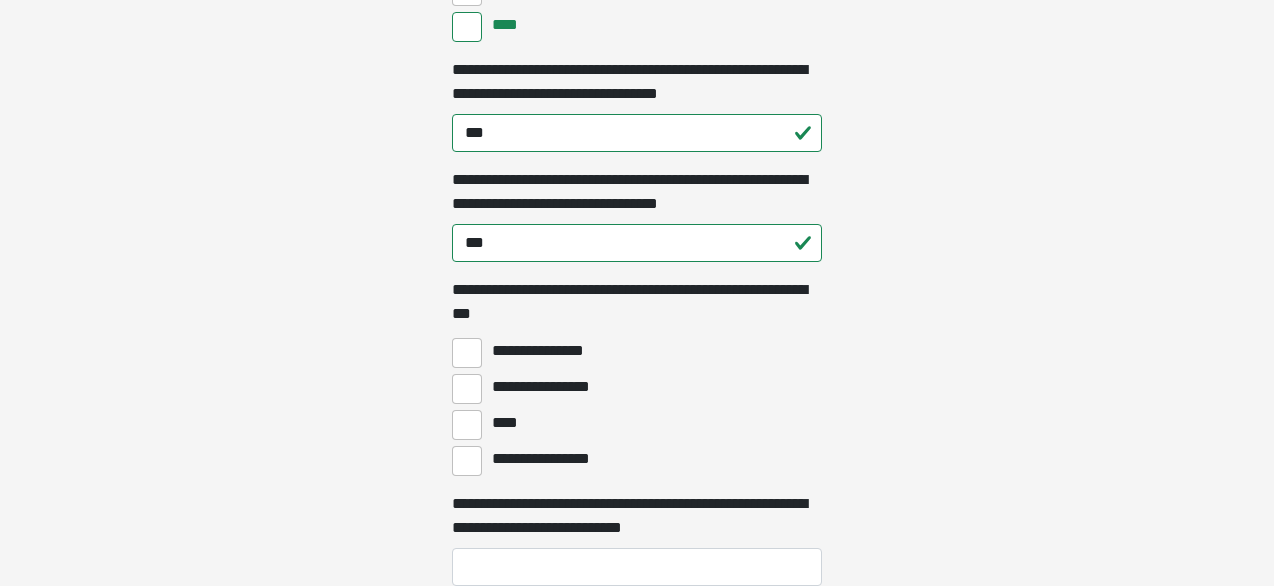 scroll, scrollTop: 5604, scrollLeft: 0, axis: vertical 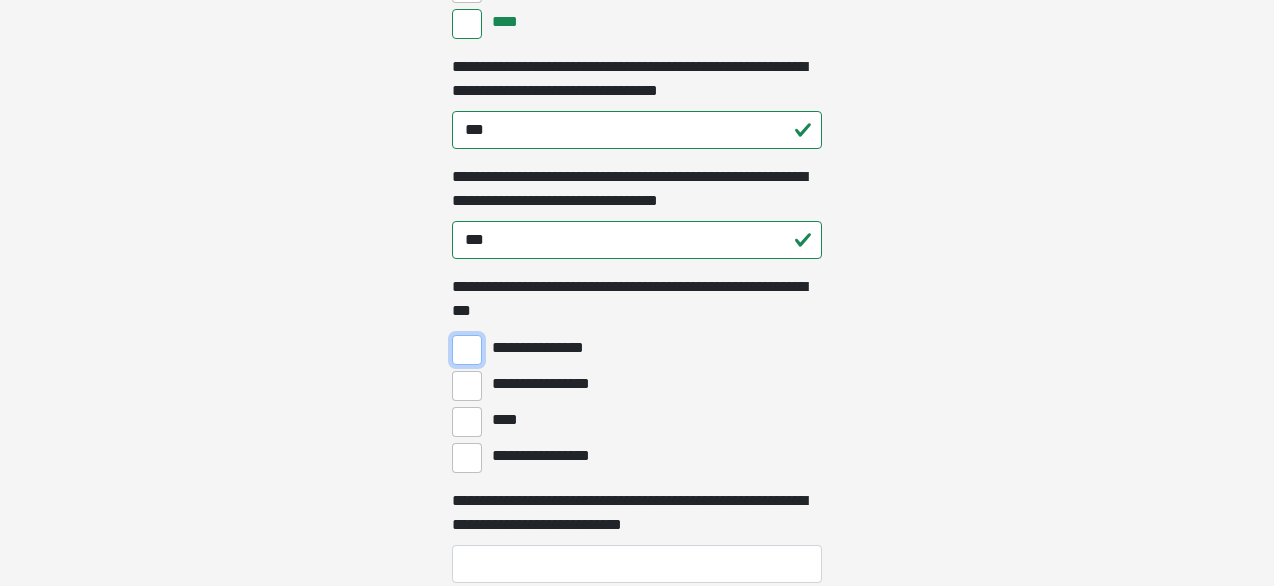 click on "**********" at bounding box center [467, 350] 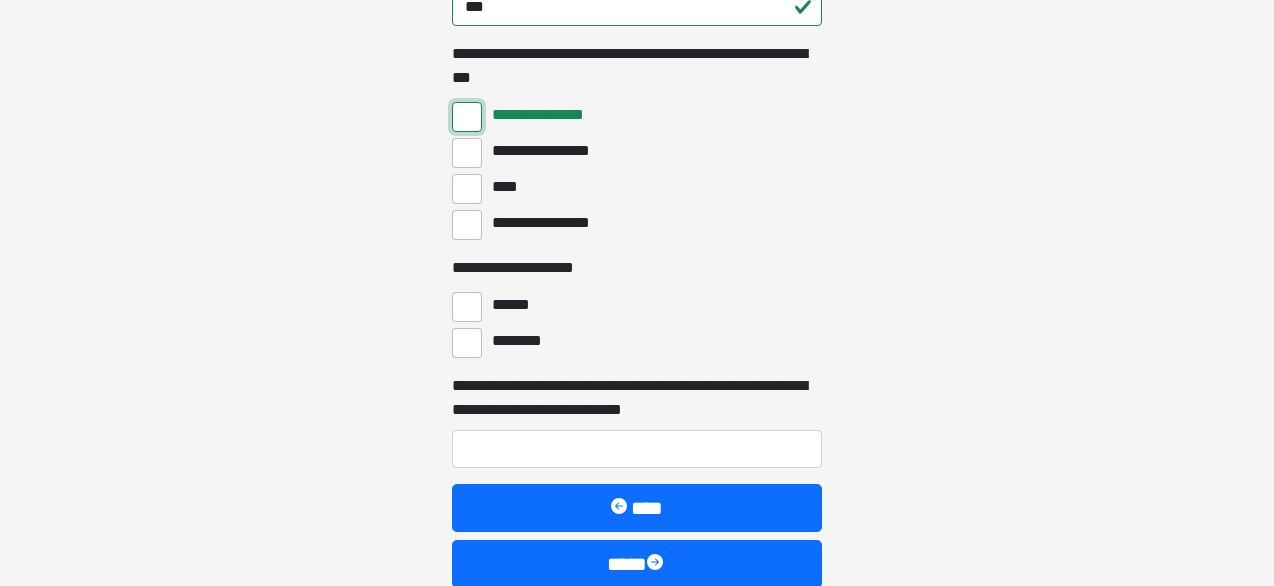 scroll, scrollTop: 5852, scrollLeft: 0, axis: vertical 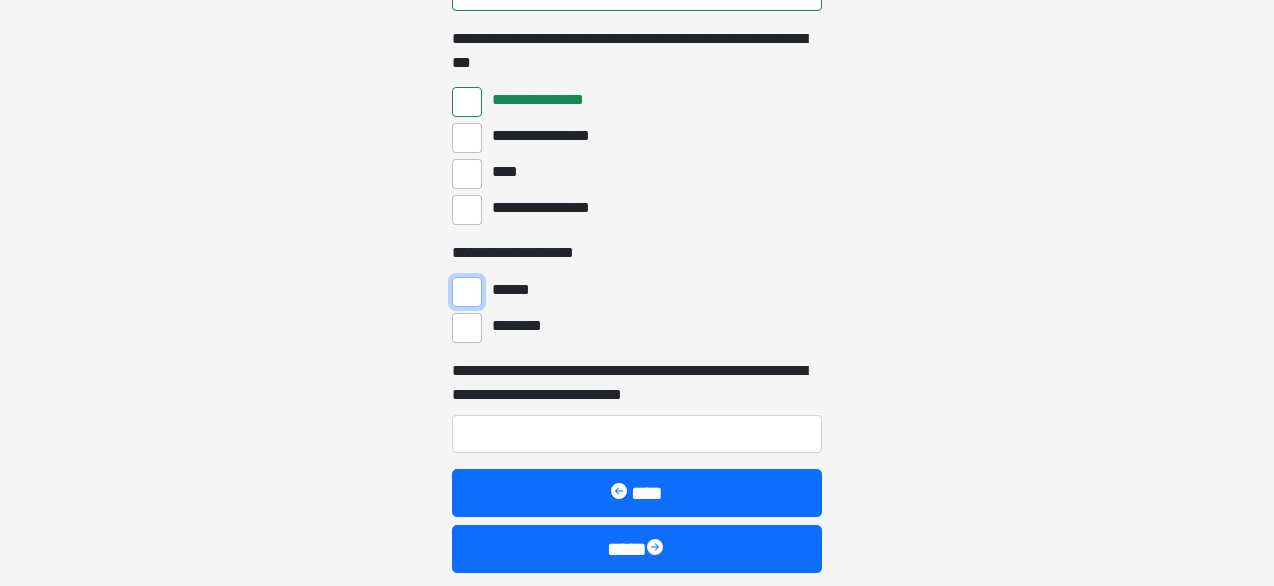 click on "******" at bounding box center [467, 292] 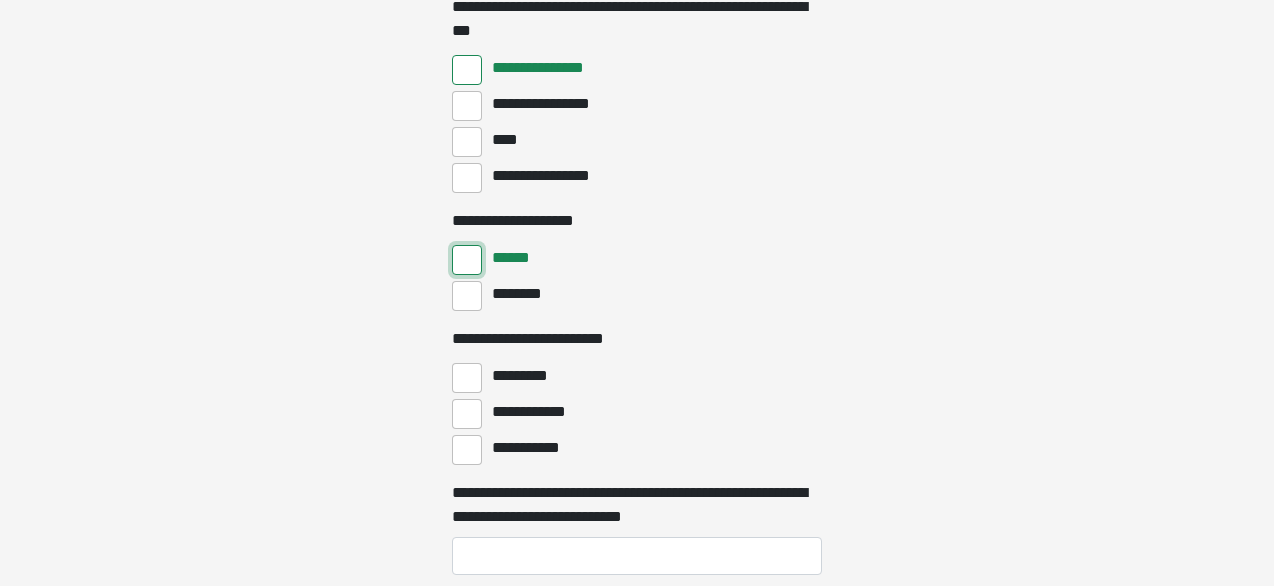 scroll, scrollTop: 5891, scrollLeft: 0, axis: vertical 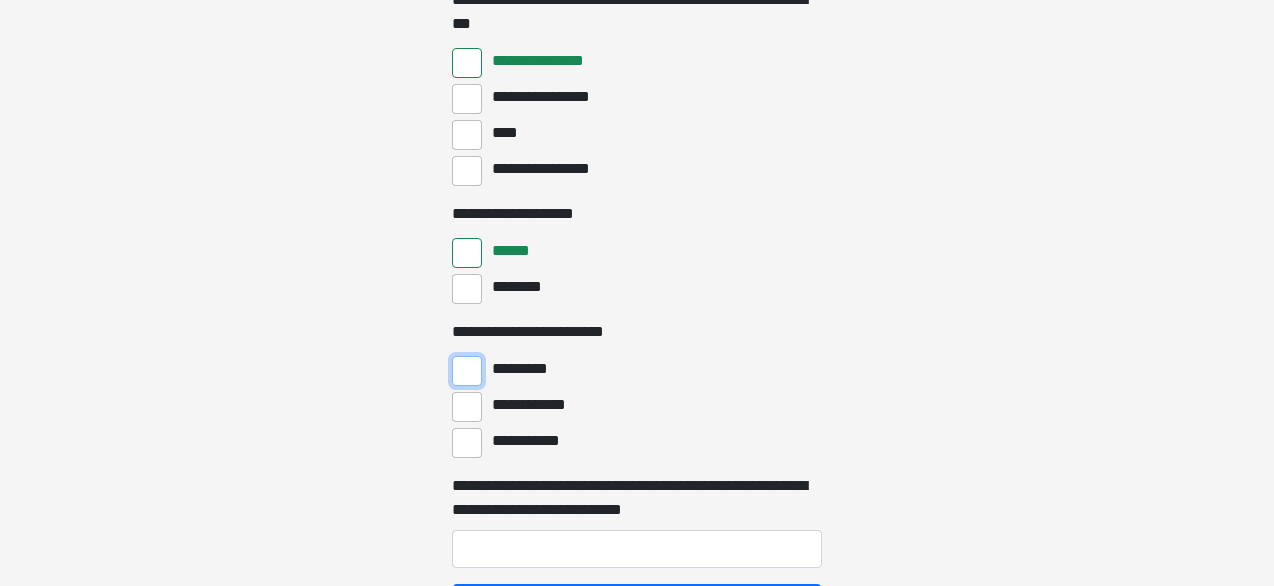 click on "*********" at bounding box center [467, 371] 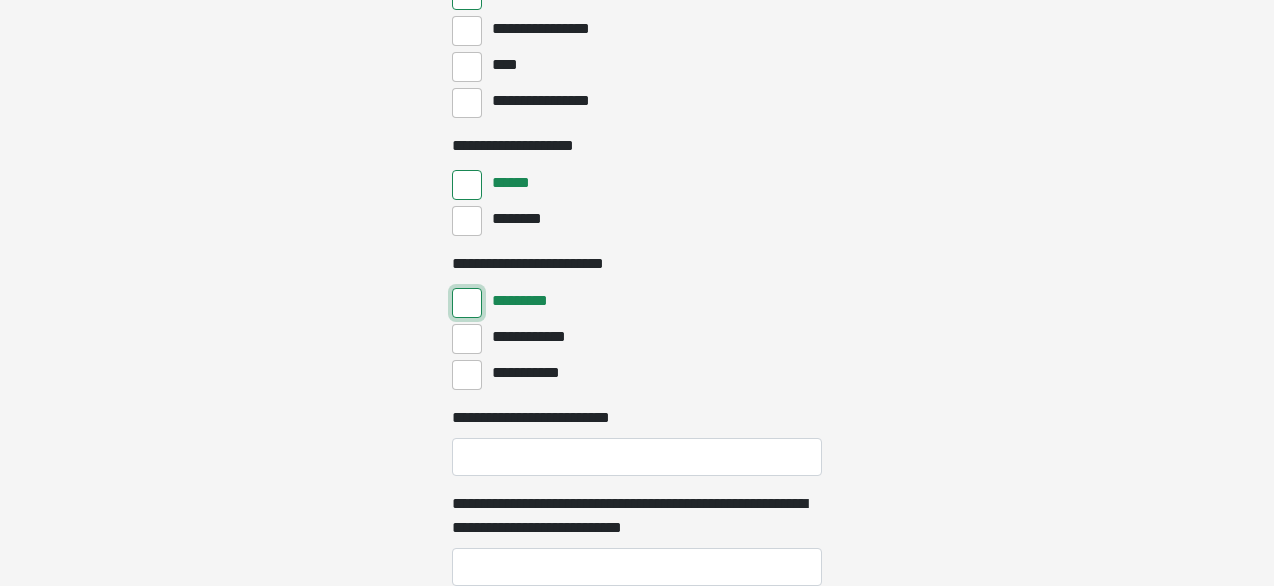 scroll, scrollTop: 5963, scrollLeft: 0, axis: vertical 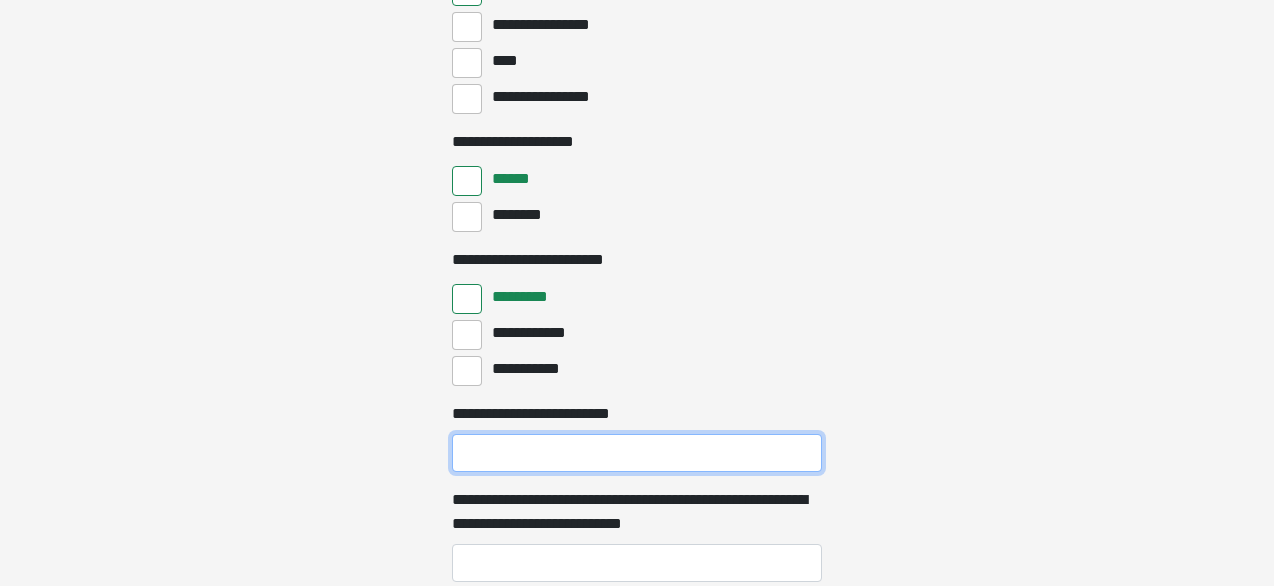 click on "**********" at bounding box center (637, 453) 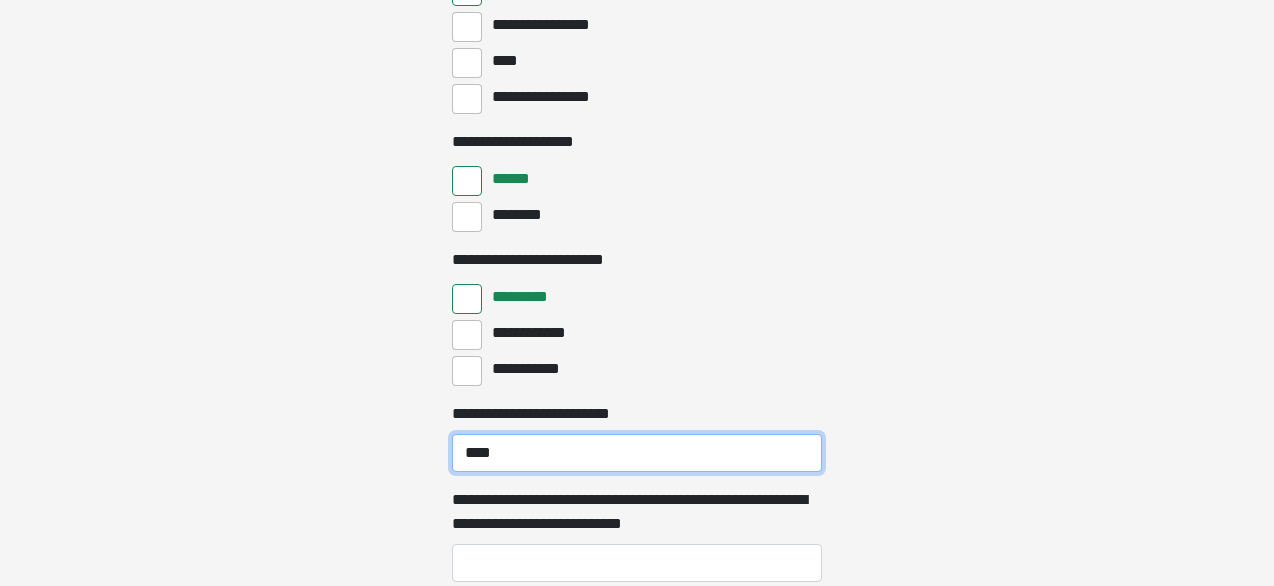 type on "****" 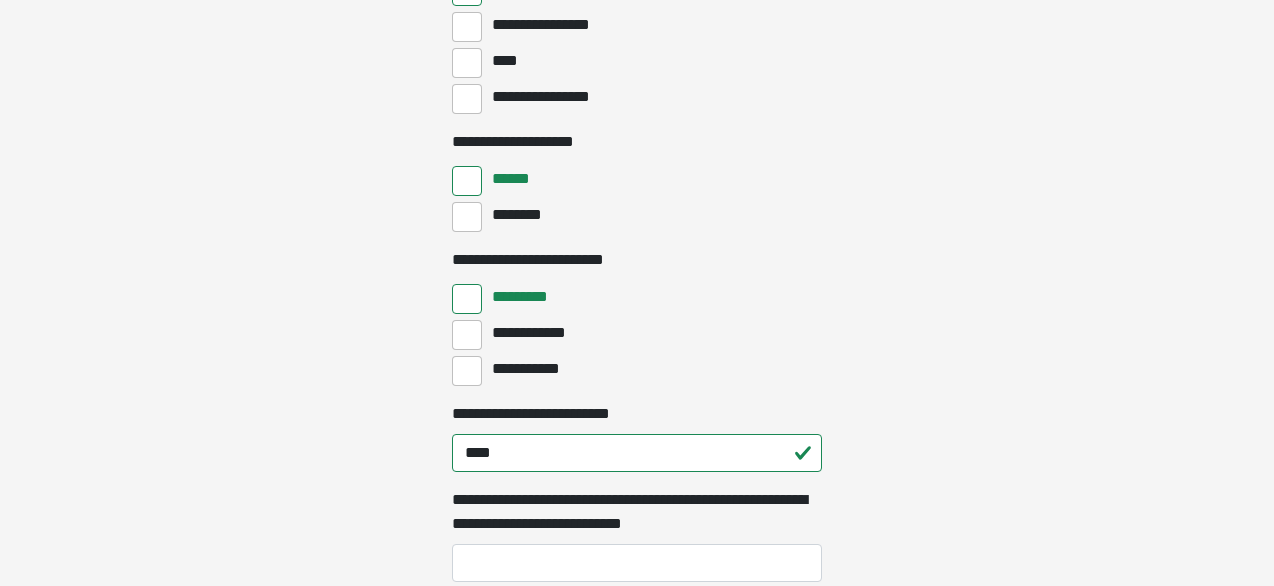 click on "**********" at bounding box center (637, -5670) 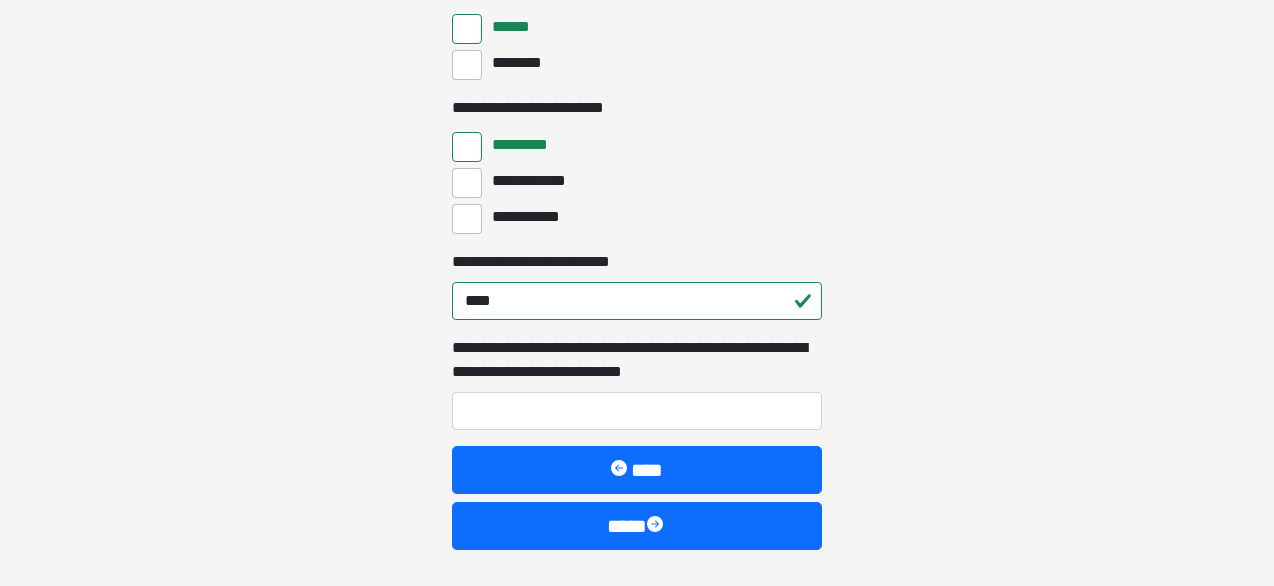 scroll, scrollTop: 6161, scrollLeft: 0, axis: vertical 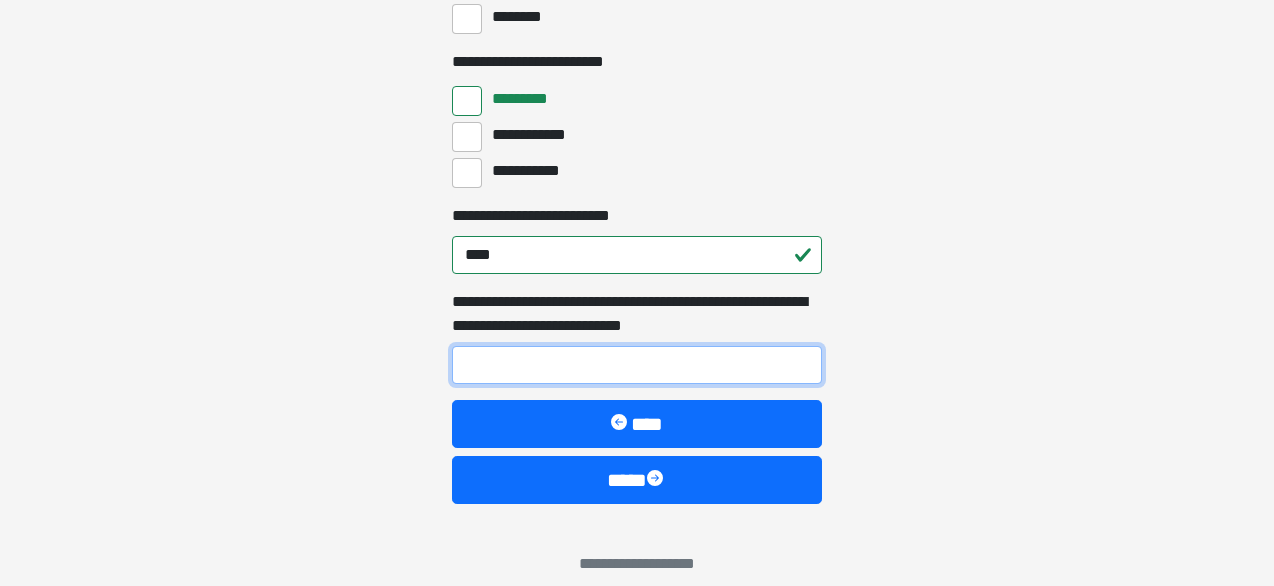 click on "**********" at bounding box center (637, 365) 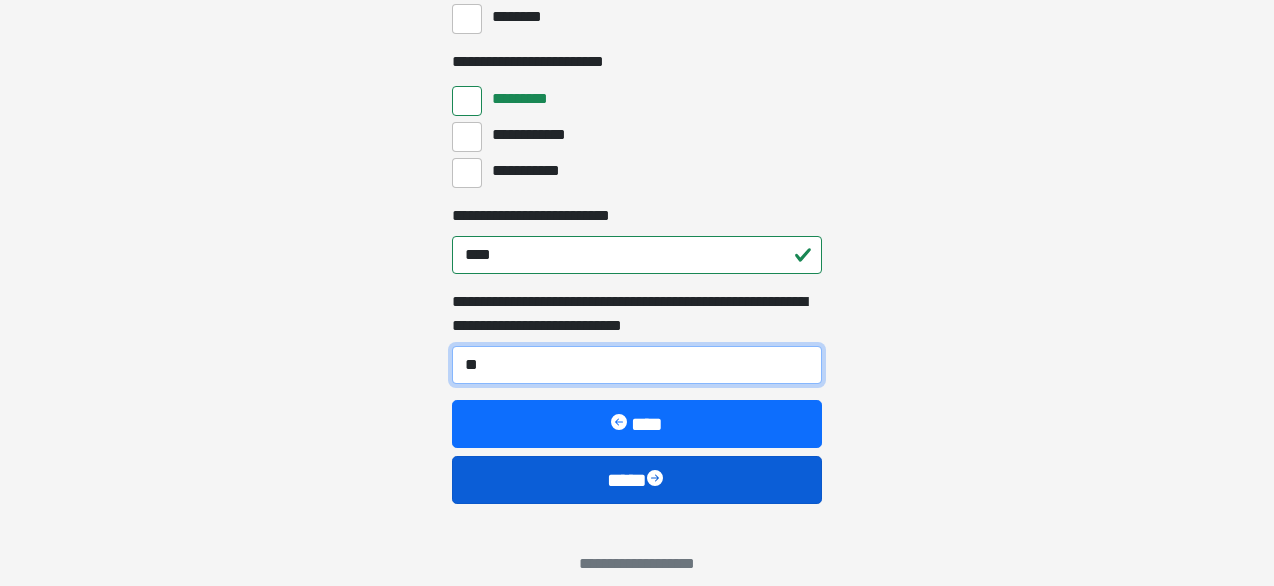 type on "**" 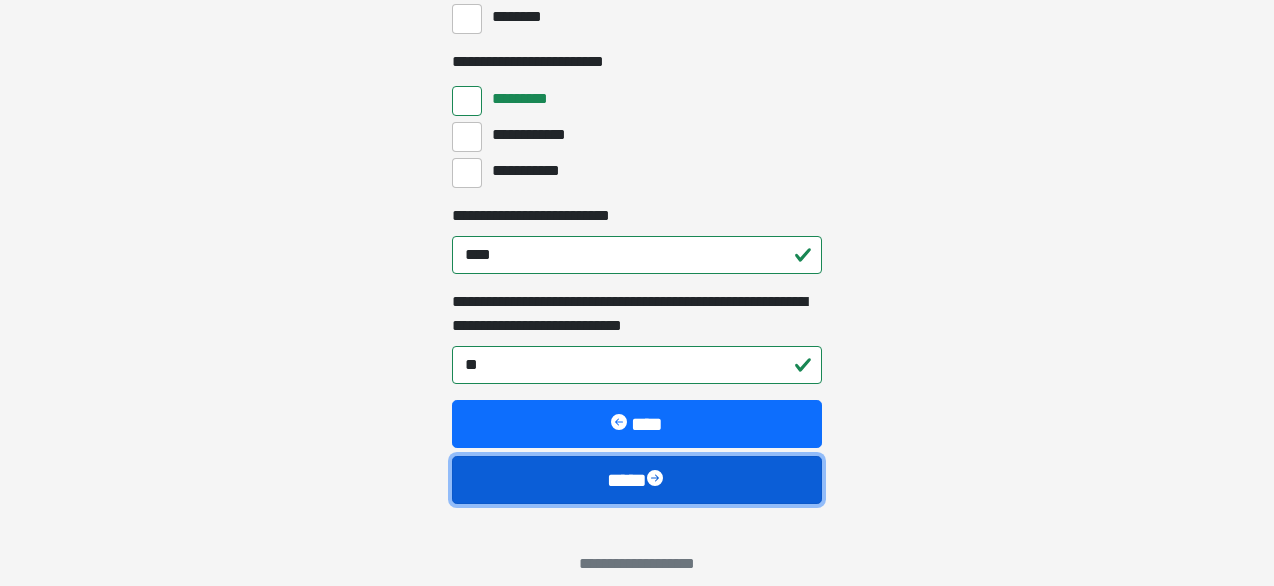 click on "****" at bounding box center [637, 480] 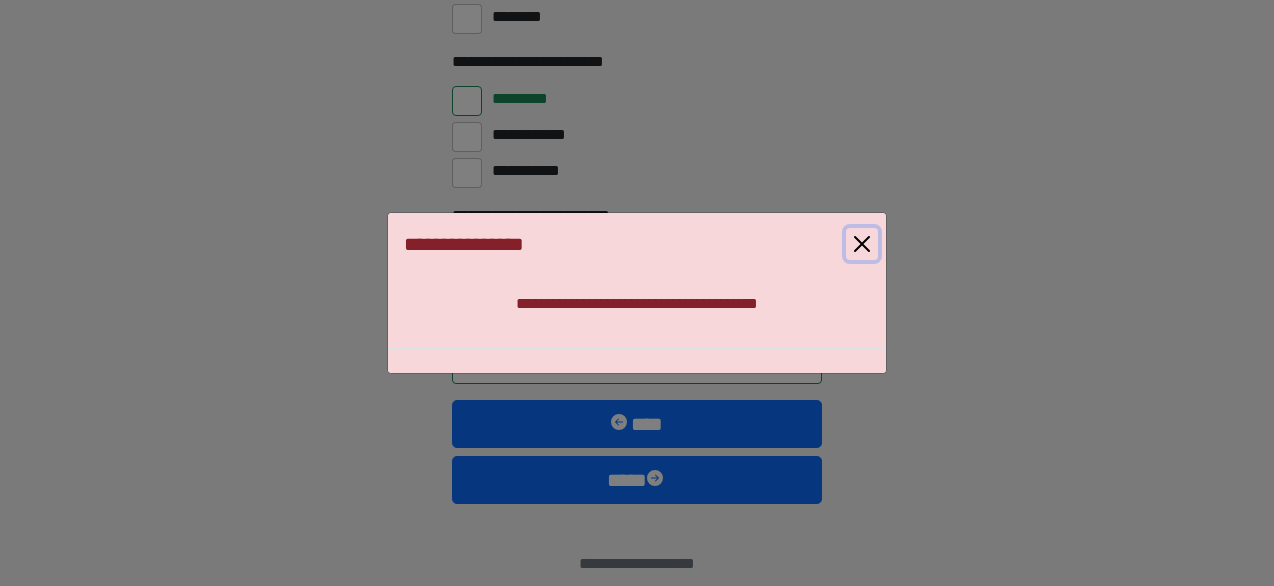 click at bounding box center [862, 244] 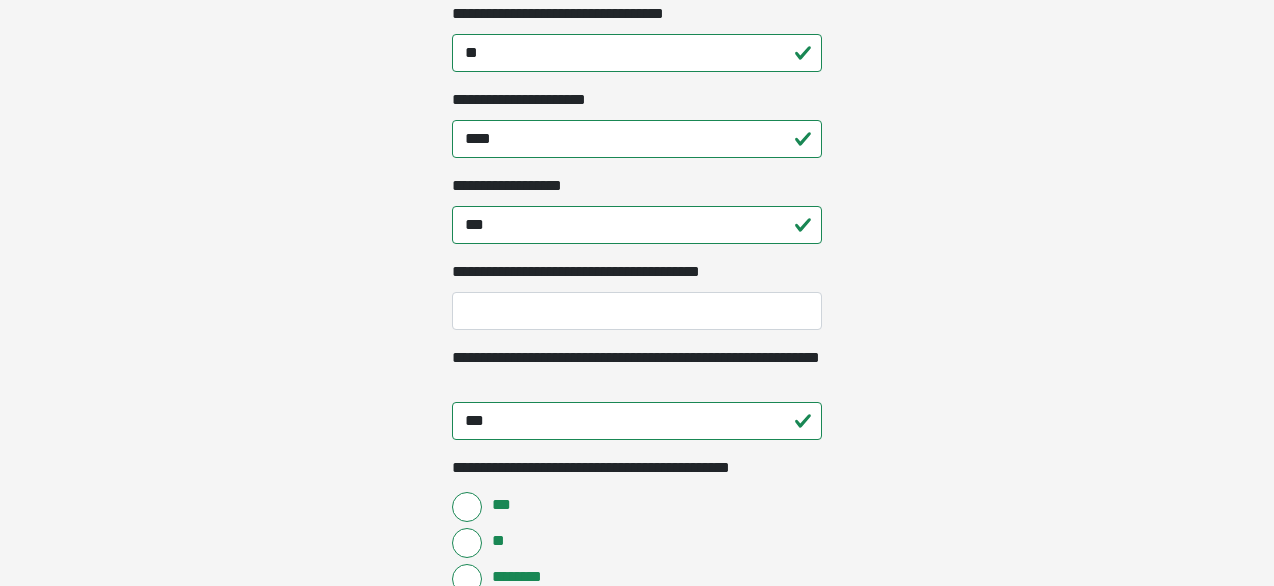 scroll, scrollTop: 2450, scrollLeft: 0, axis: vertical 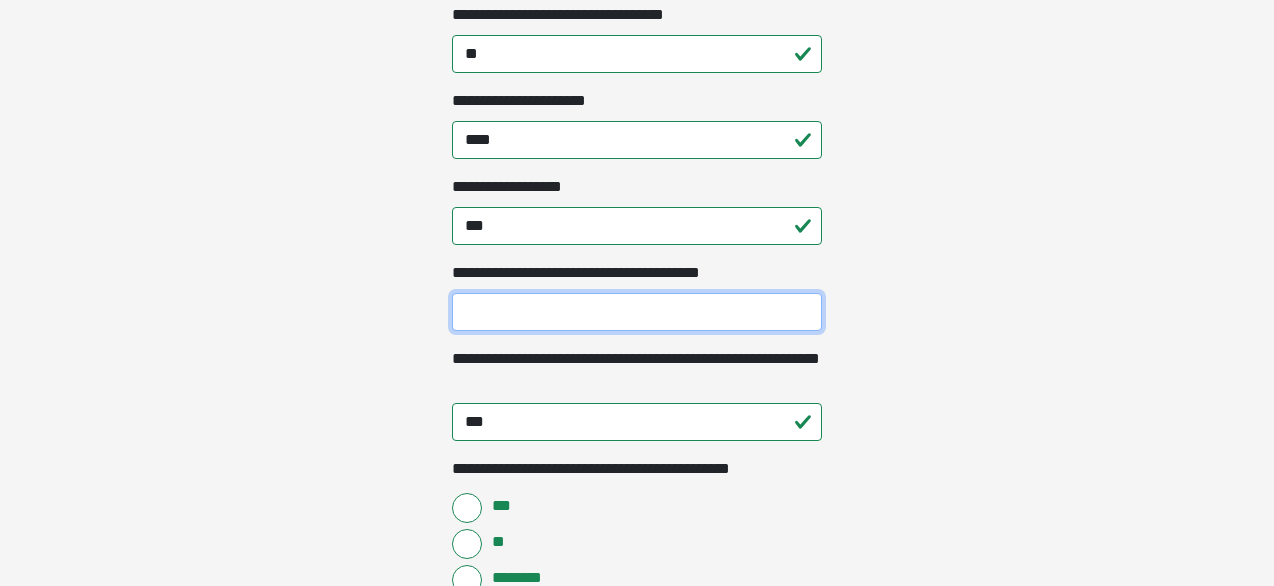 click on "**********" at bounding box center (637, 312) 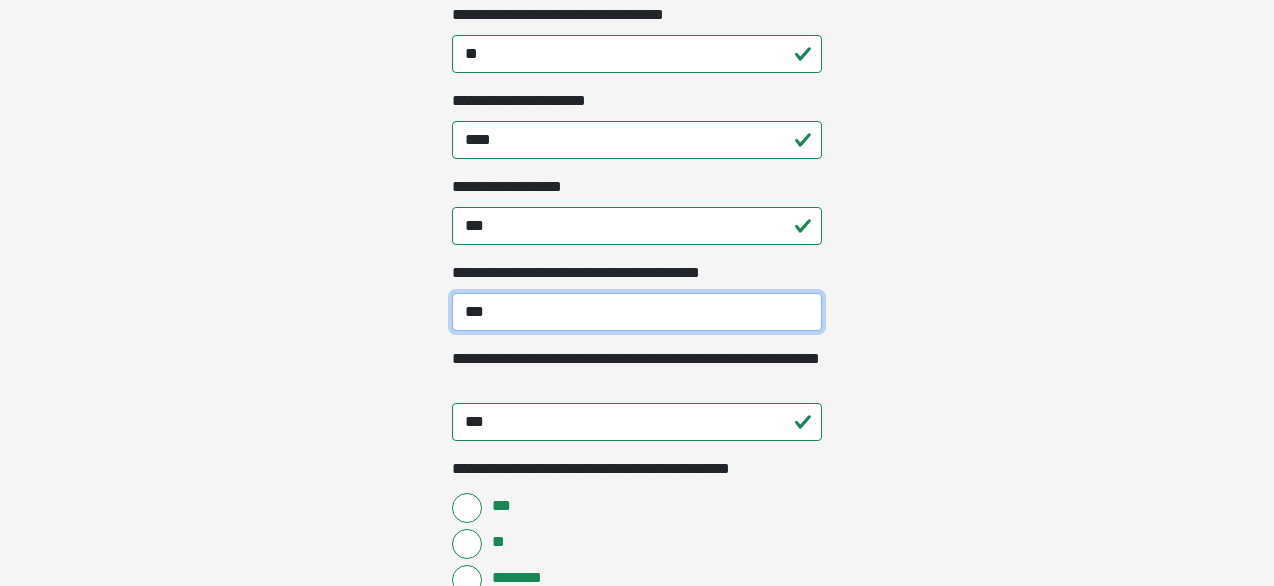type on "***" 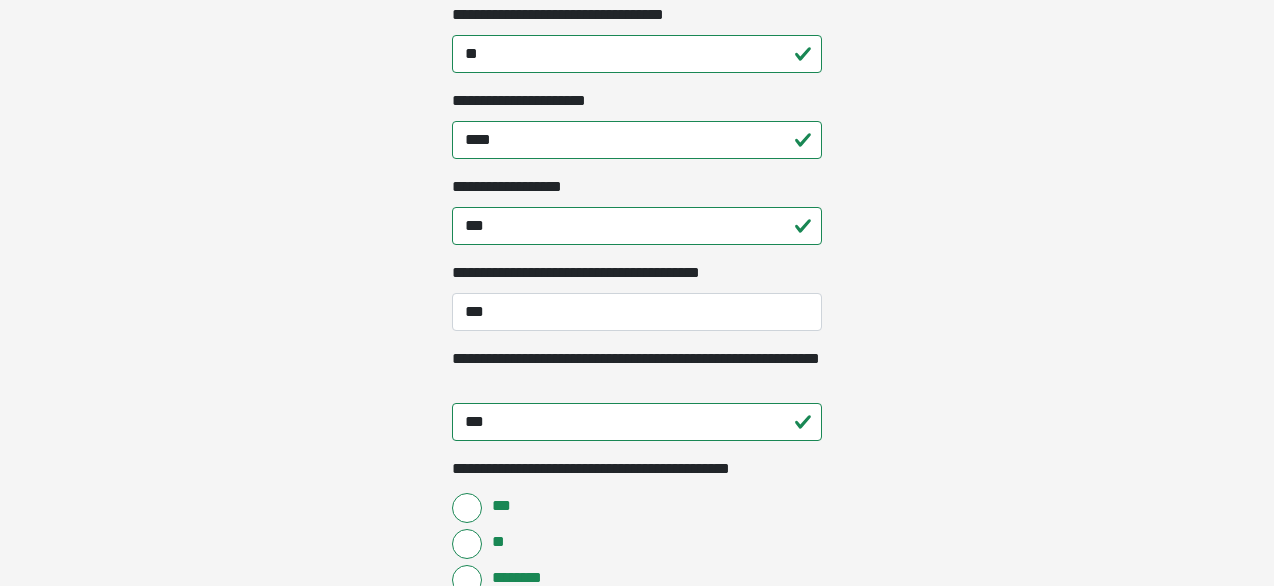 click on "**********" at bounding box center [637, -2157] 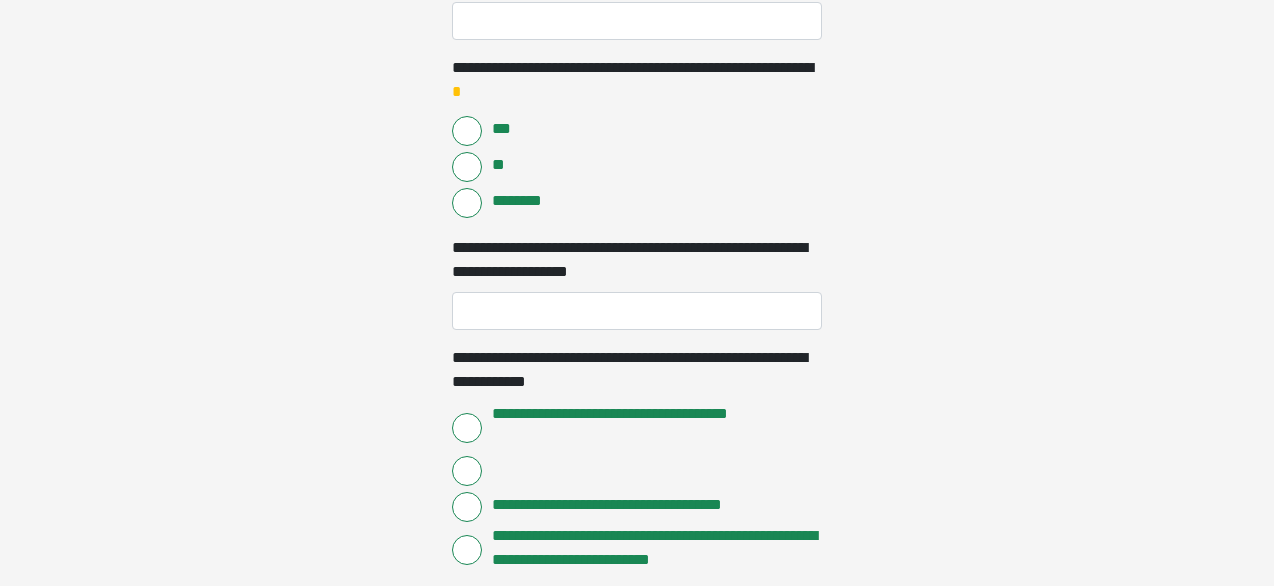 scroll, scrollTop: 1824, scrollLeft: 0, axis: vertical 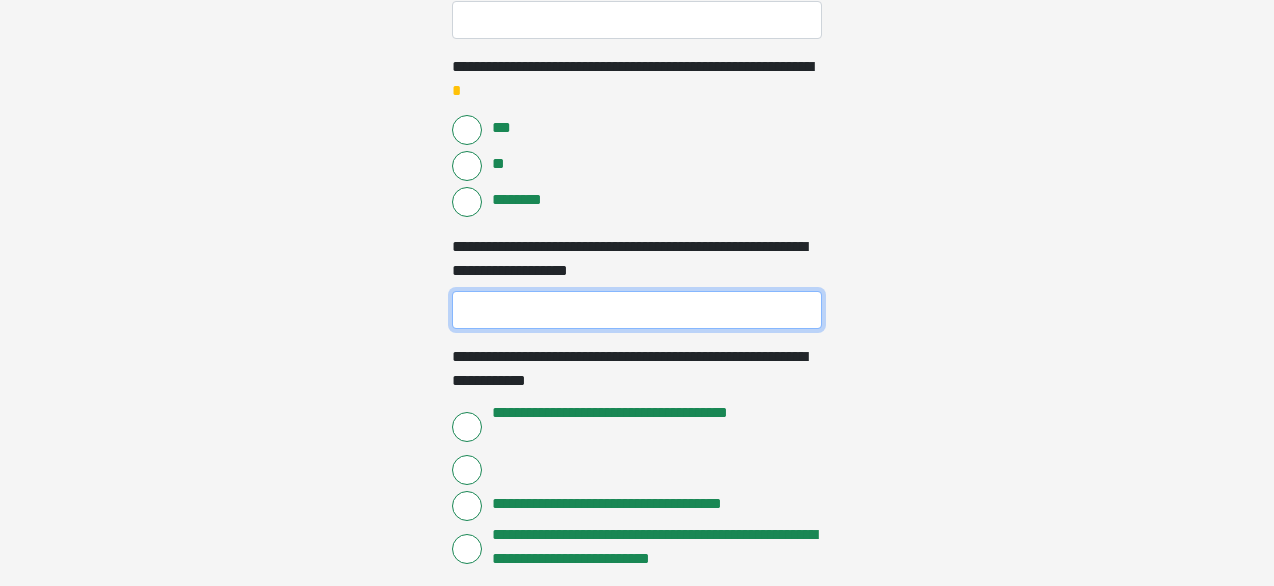 click on "**********" at bounding box center [637, 310] 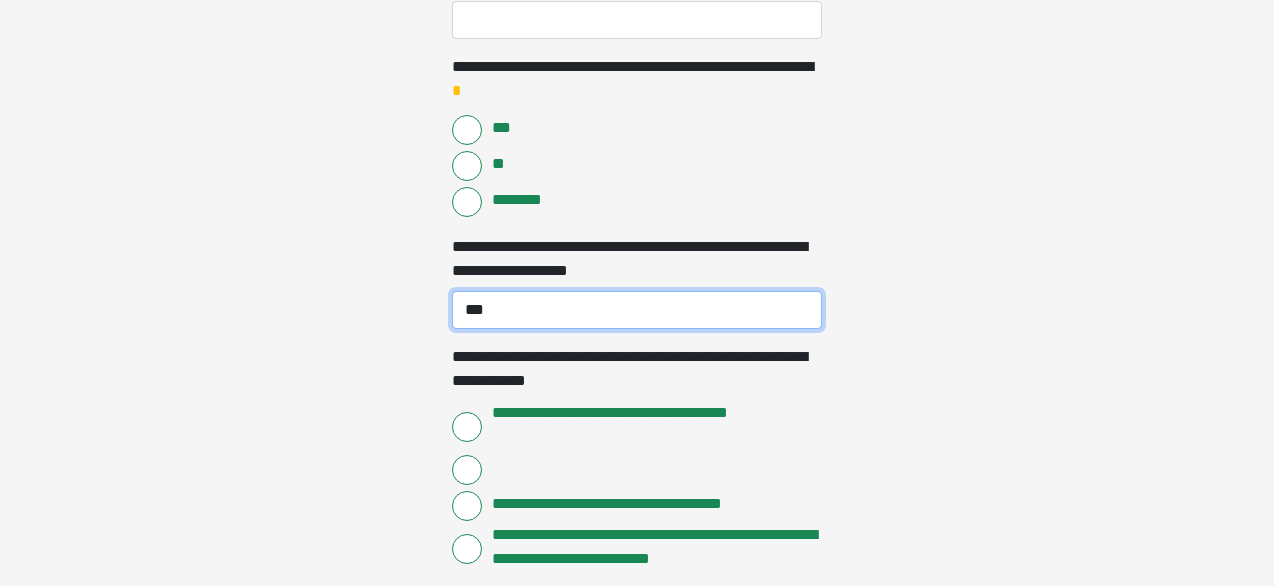 type on "***" 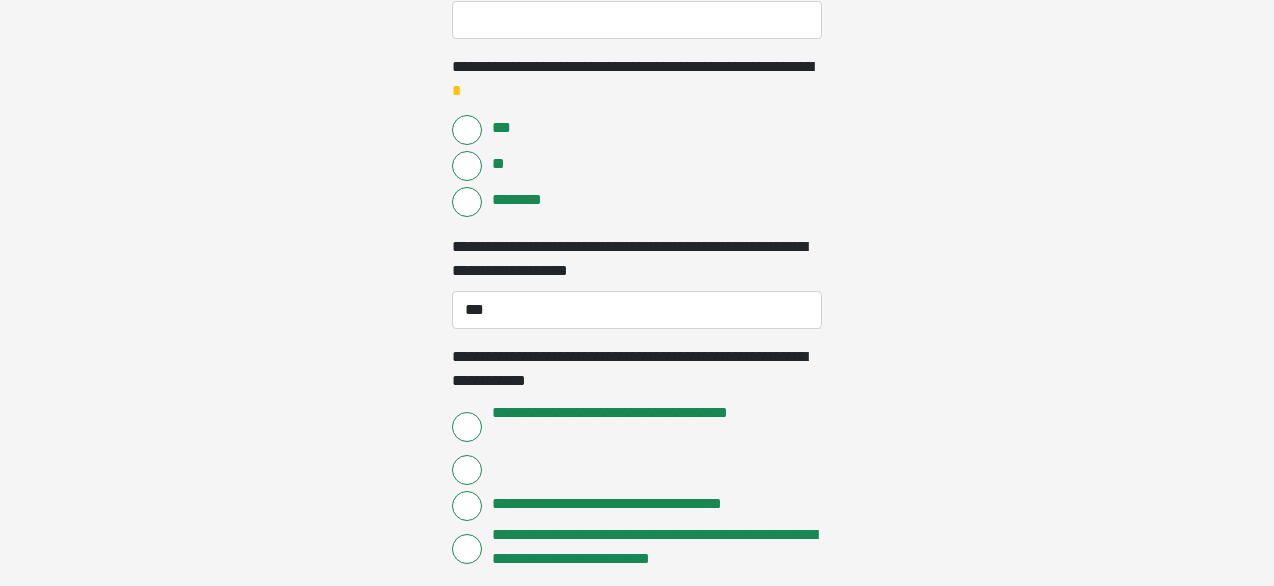 click on "**********" at bounding box center (637, -1531) 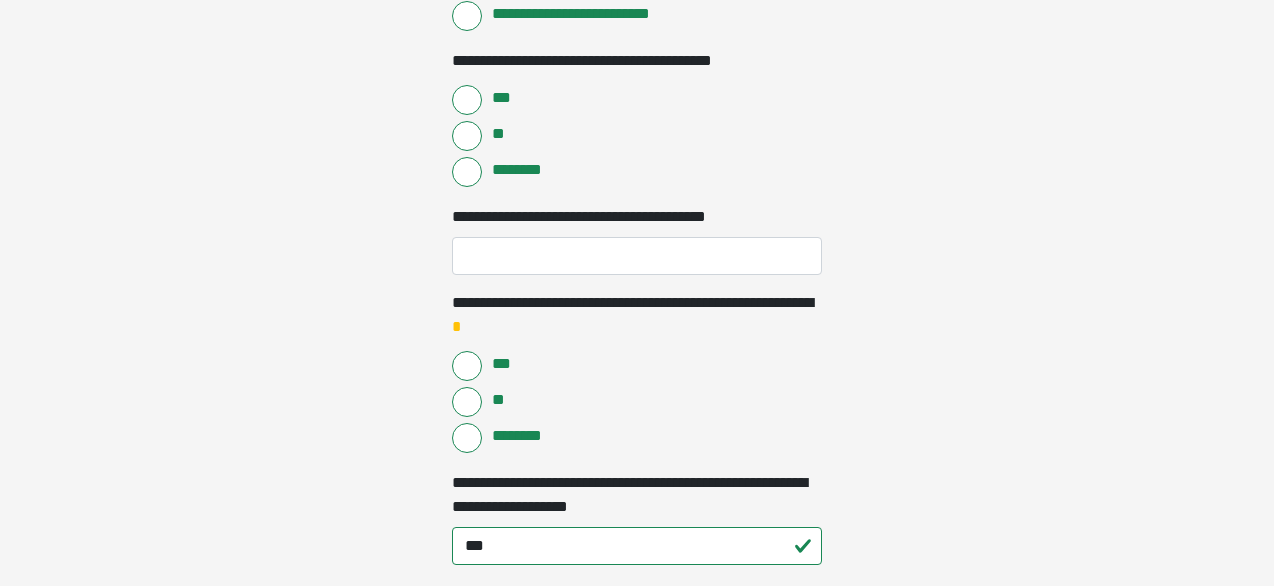 scroll, scrollTop: 1568, scrollLeft: 0, axis: vertical 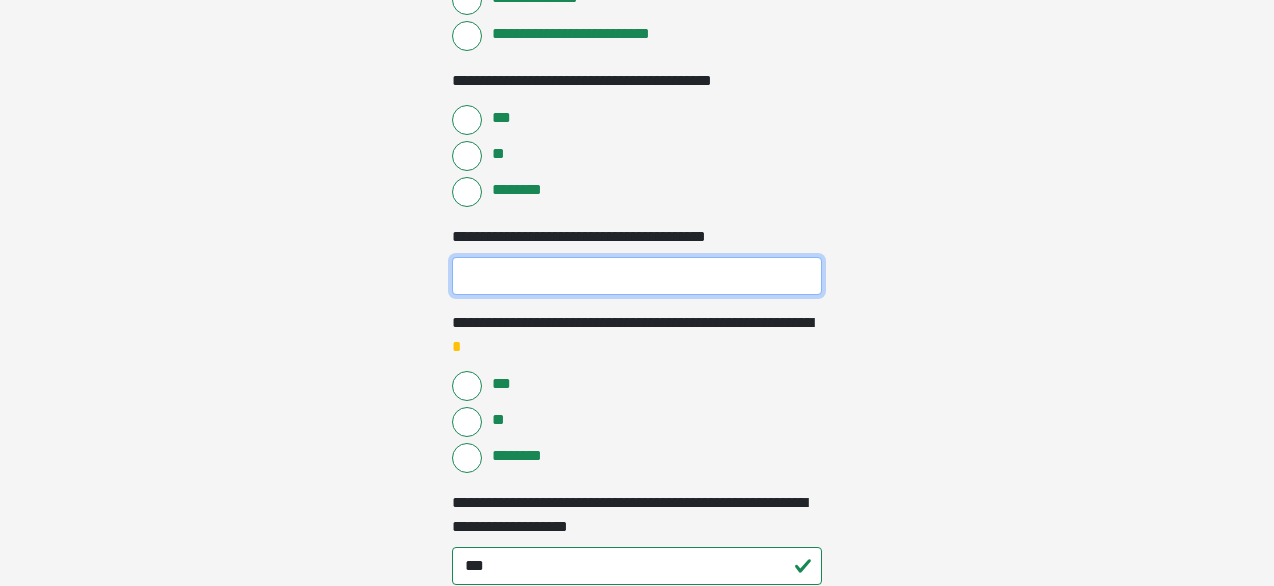 click on "**********" at bounding box center (637, 276) 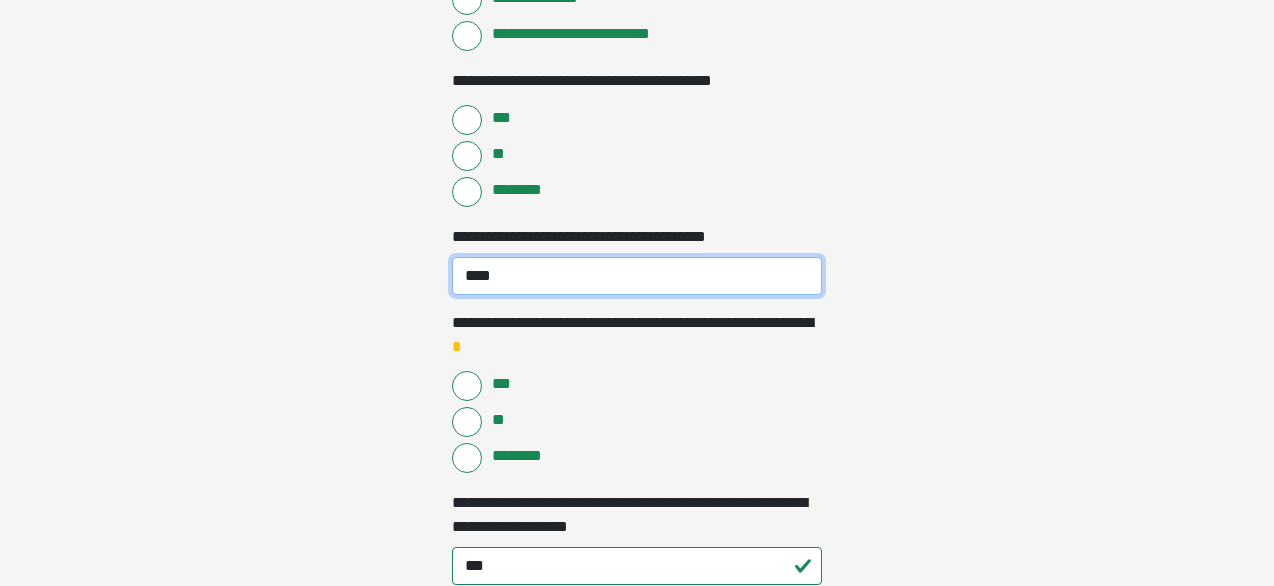 type on "****" 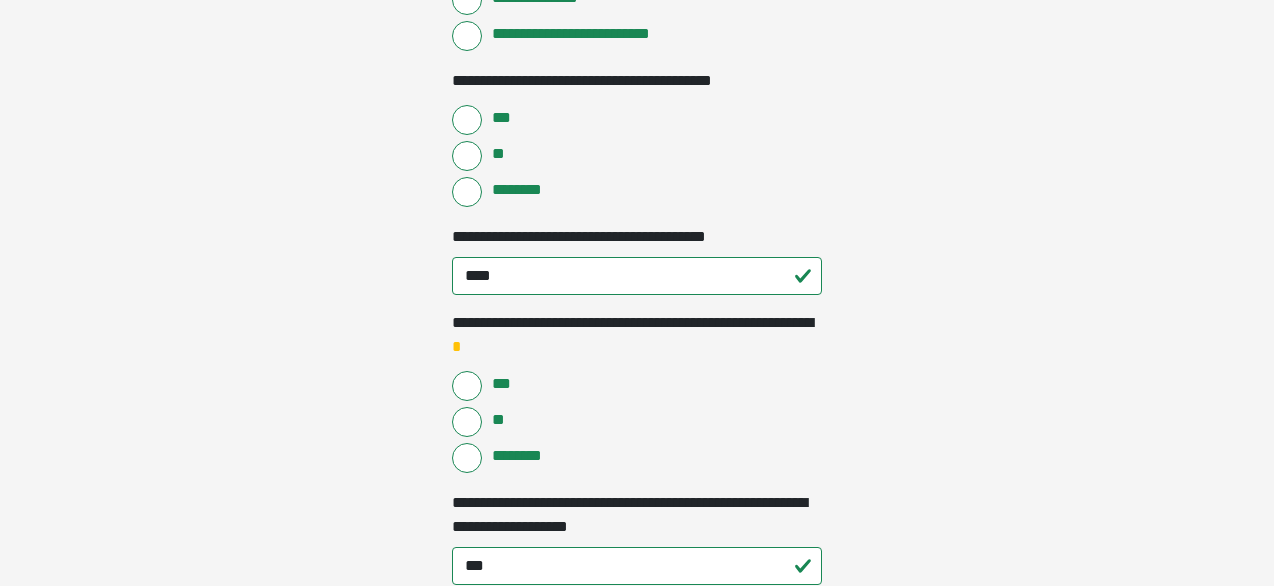 click on "**********" at bounding box center (637, -1275) 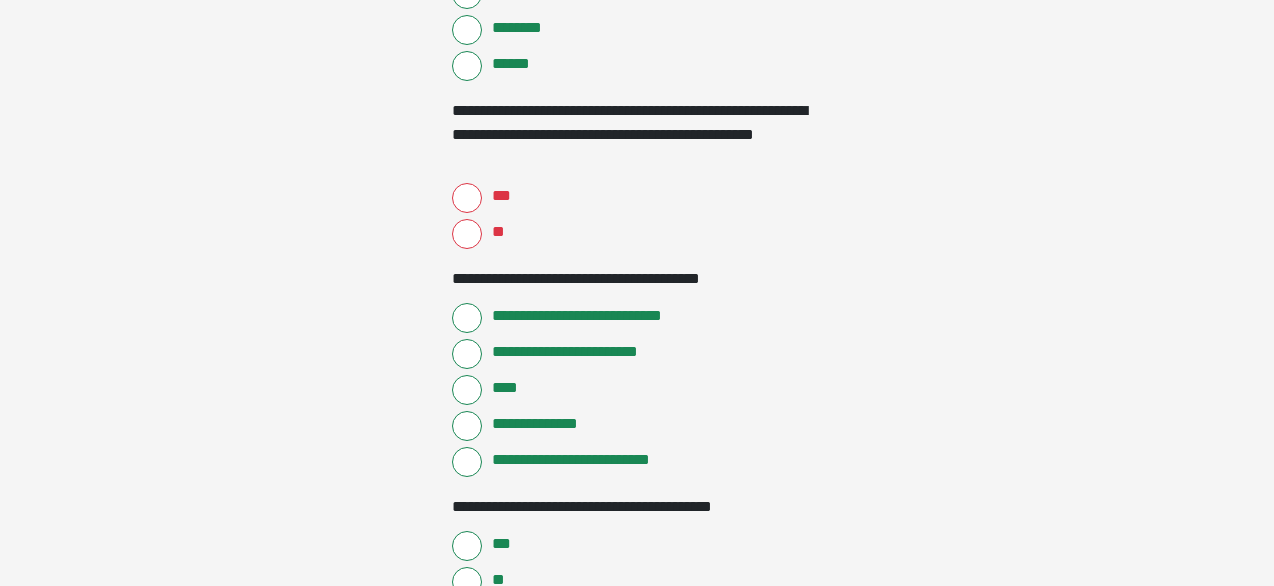 scroll, scrollTop: 1136, scrollLeft: 0, axis: vertical 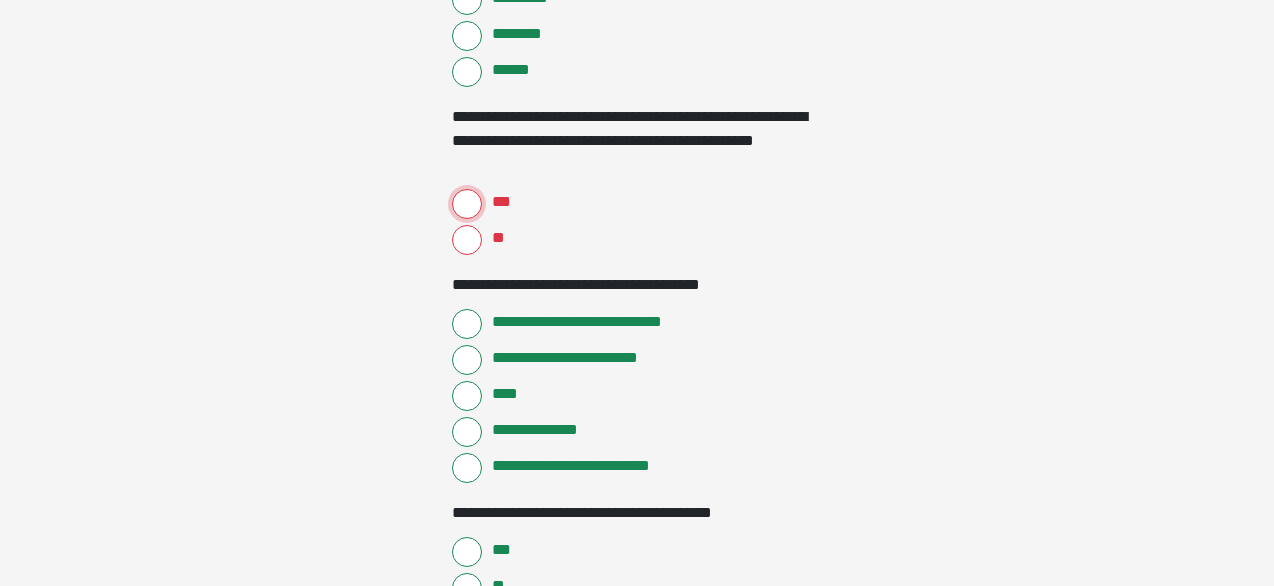 click on "***" at bounding box center [467, 204] 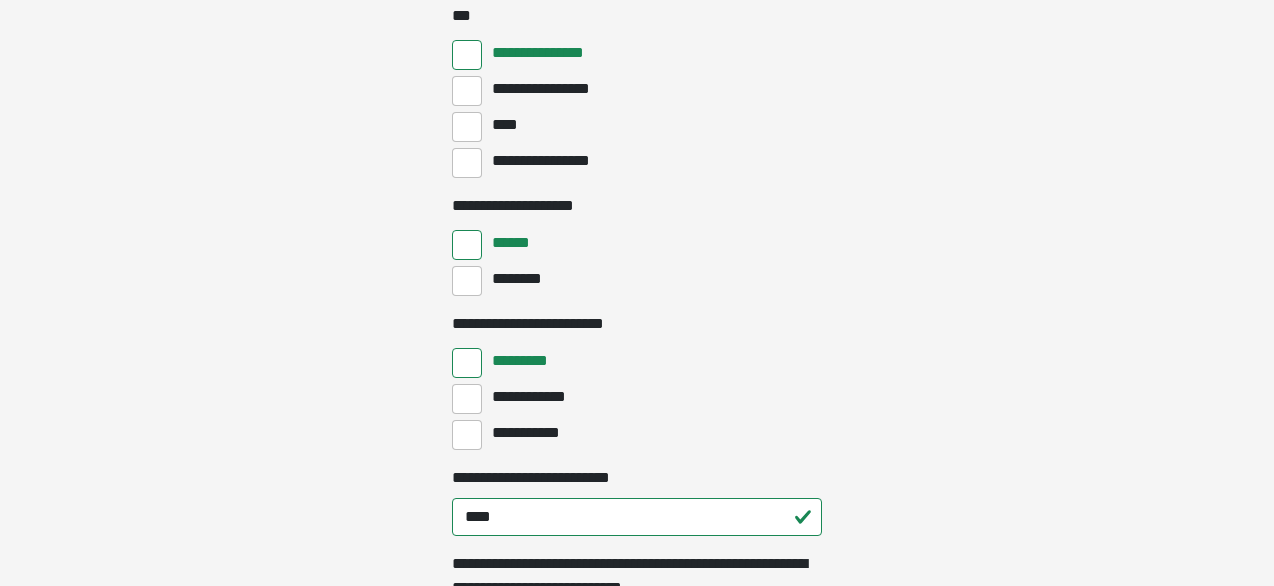 scroll, scrollTop: 6182, scrollLeft: 0, axis: vertical 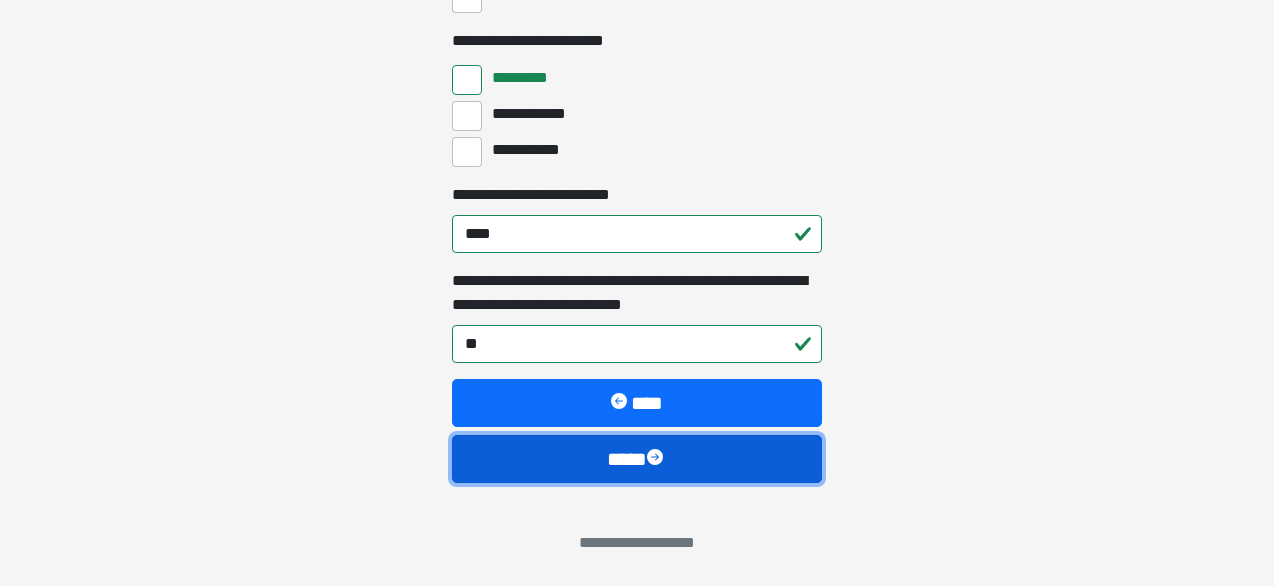 click on "****" at bounding box center (637, 459) 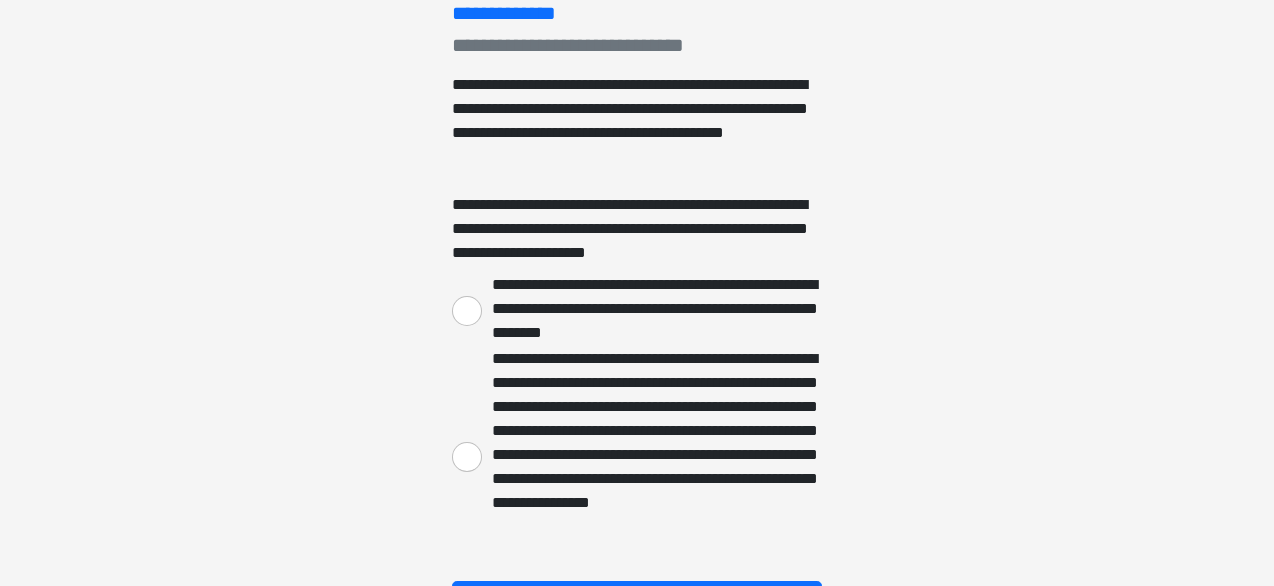 scroll, scrollTop: 306, scrollLeft: 0, axis: vertical 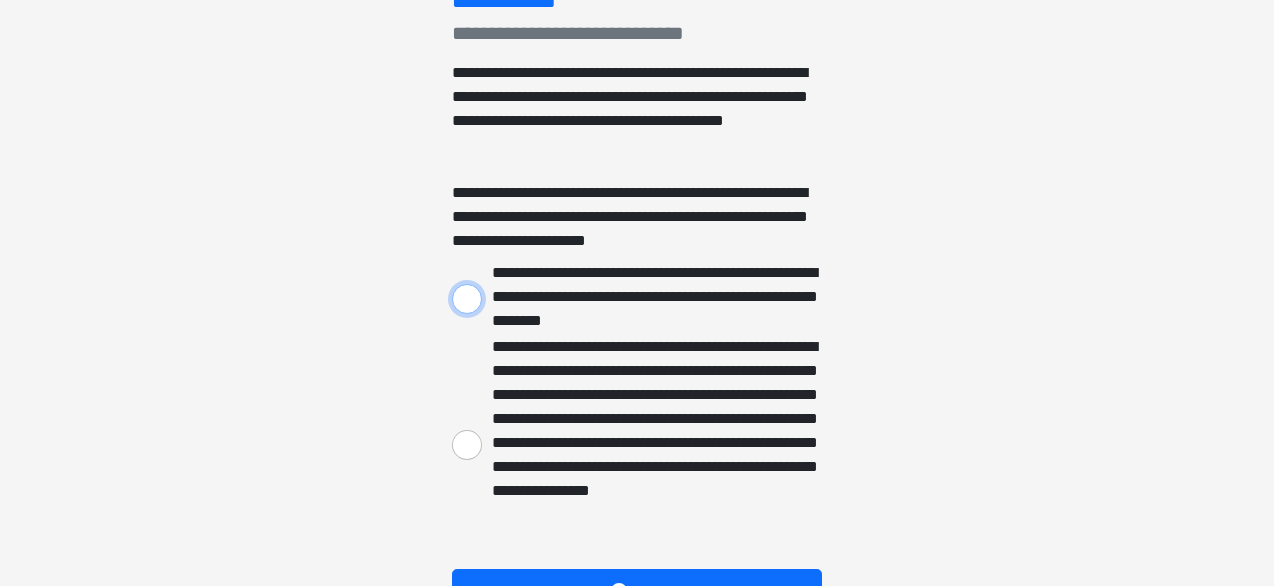 click on "**********" at bounding box center [467, 299] 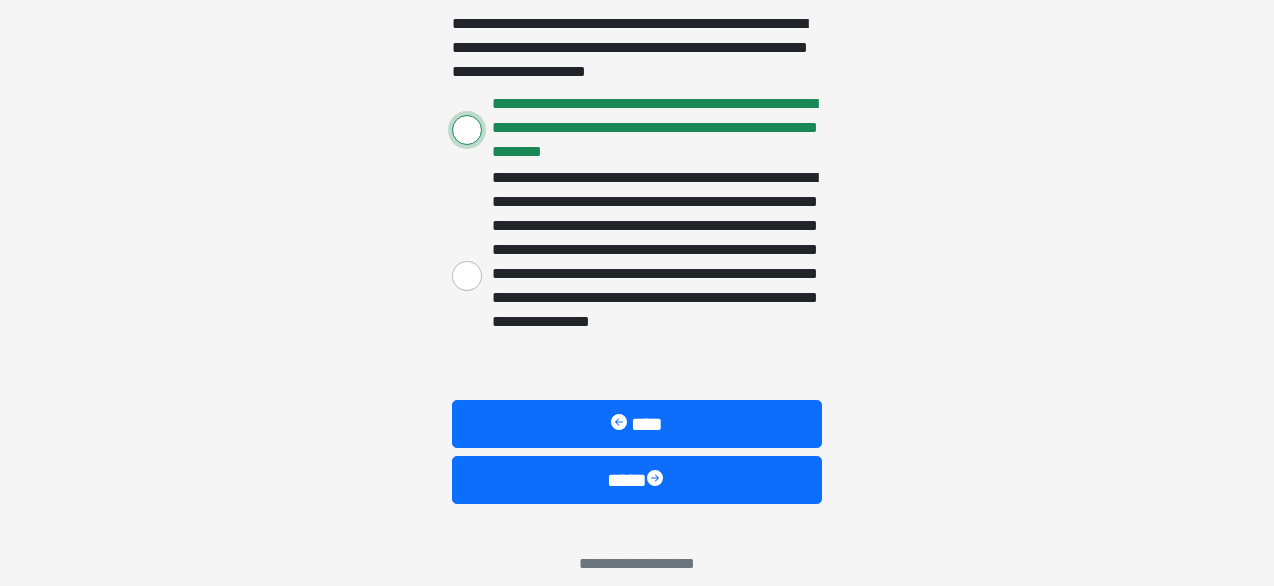 scroll, scrollTop: 496, scrollLeft: 0, axis: vertical 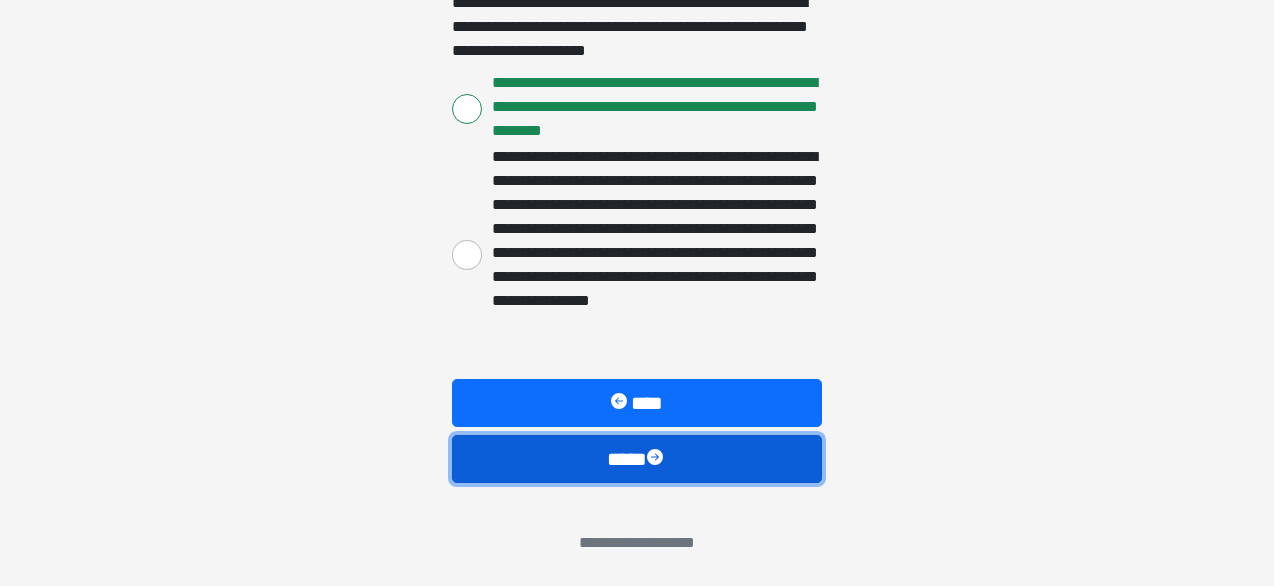click on "****" at bounding box center [637, 459] 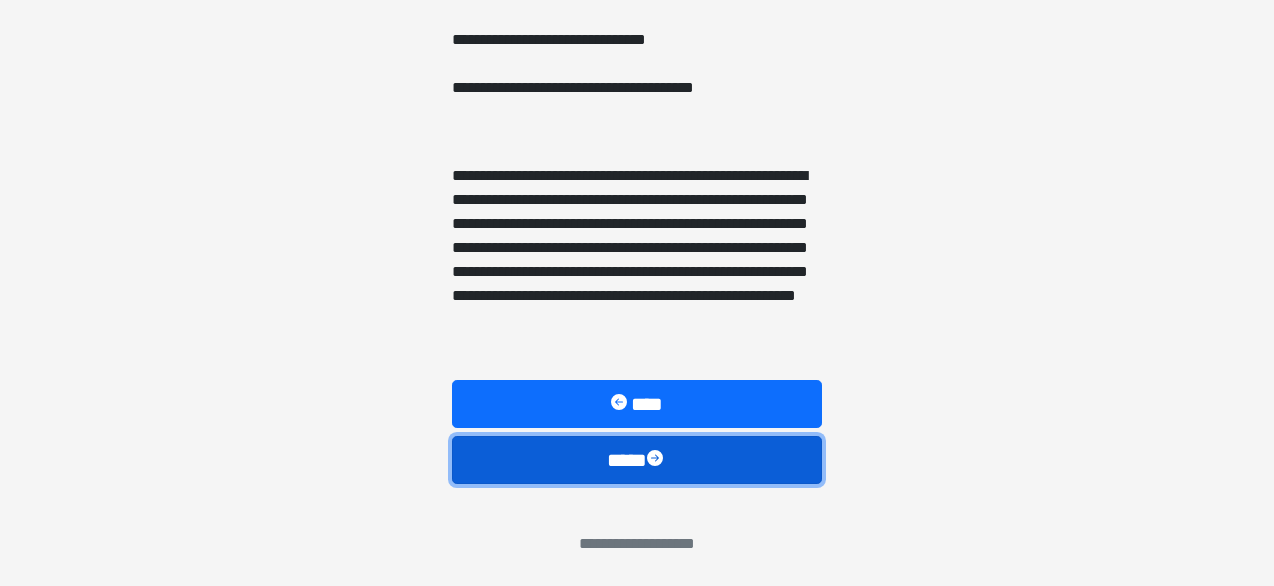 scroll, scrollTop: 1644, scrollLeft: 0, axis: vertical 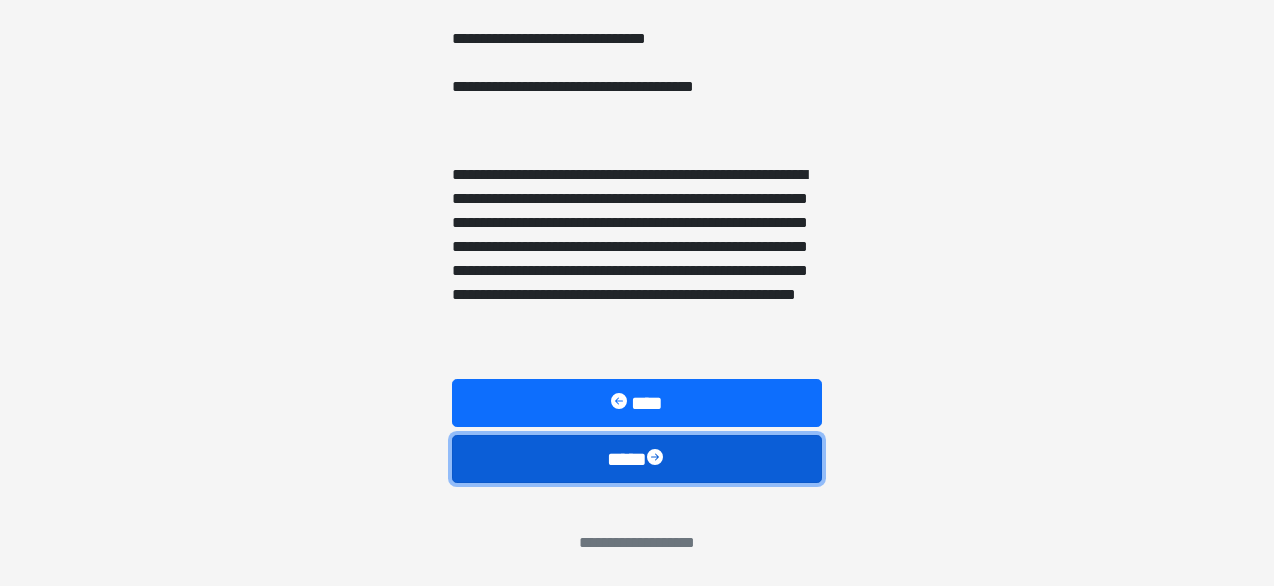 click on "****" at bounding box center [637, 459] 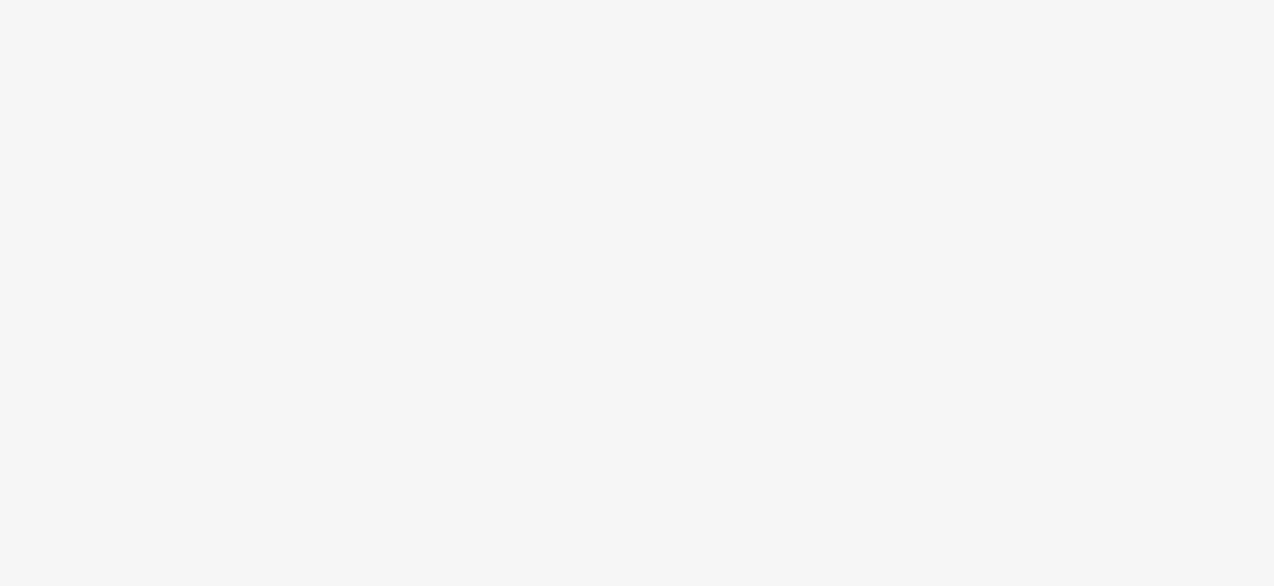 scroll, scrollTop: 178, scrollLeft: 0, axis: vertical 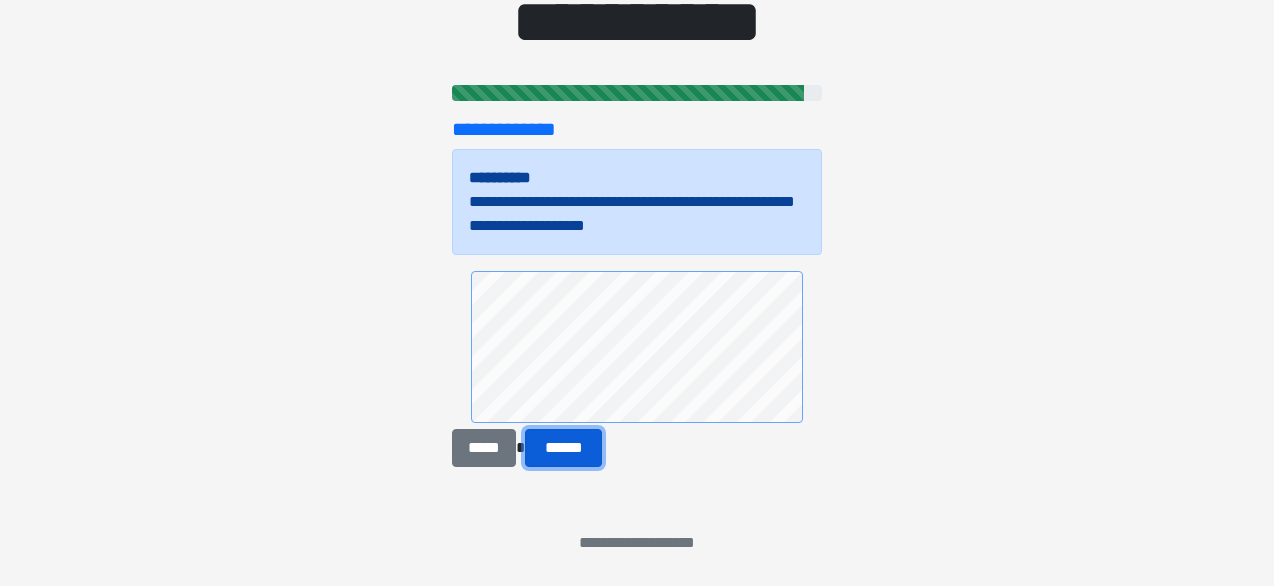 click on "******" at bounding box center (563, 448) 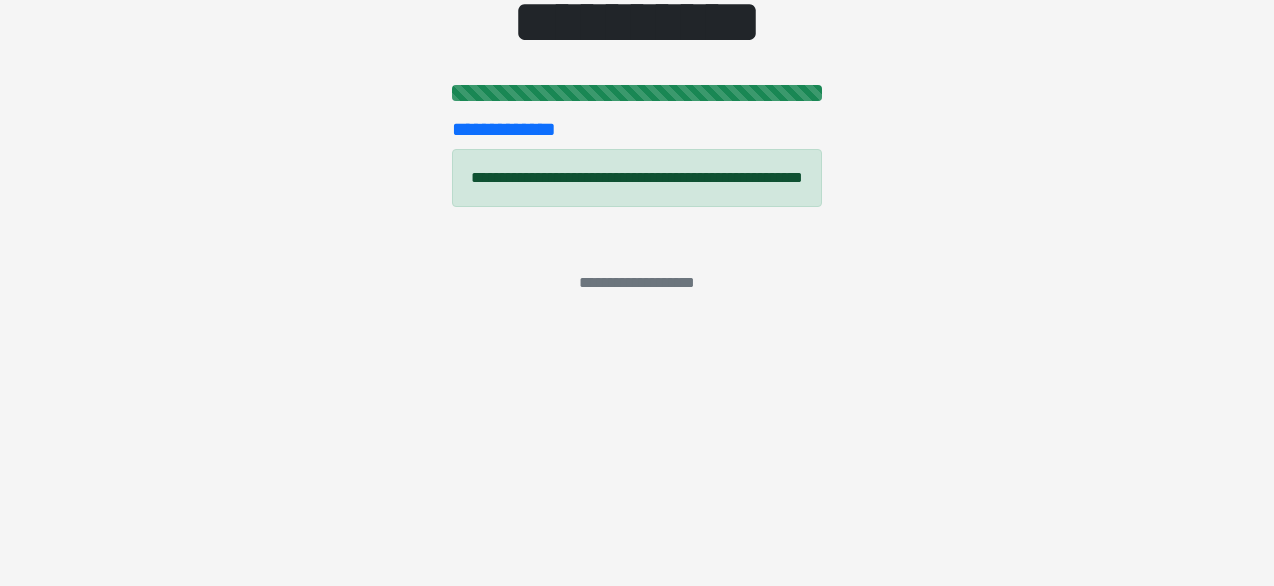 scroll, scrollTop: 0, scrollLeft: 0, axis: both 